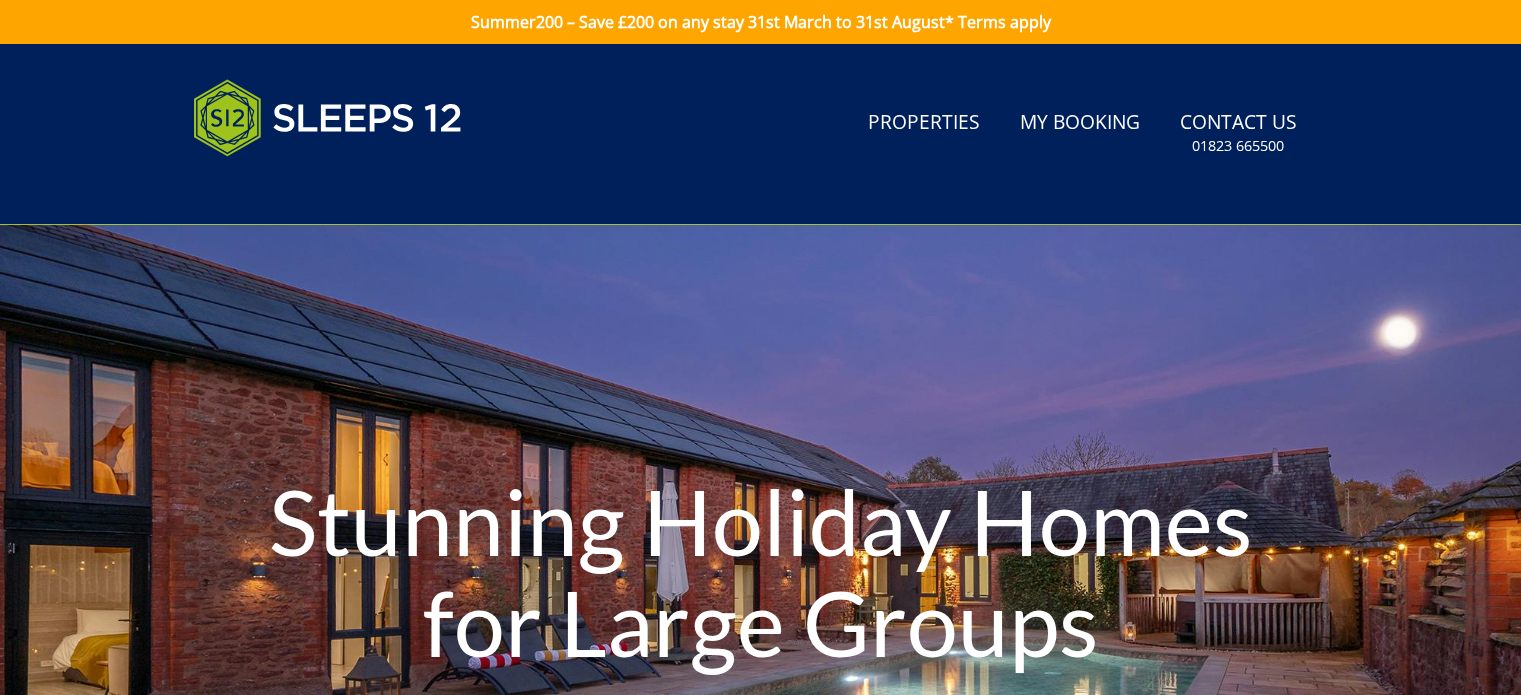 scroll, scrollTop: 0, scrollLeft: 0, axis: both 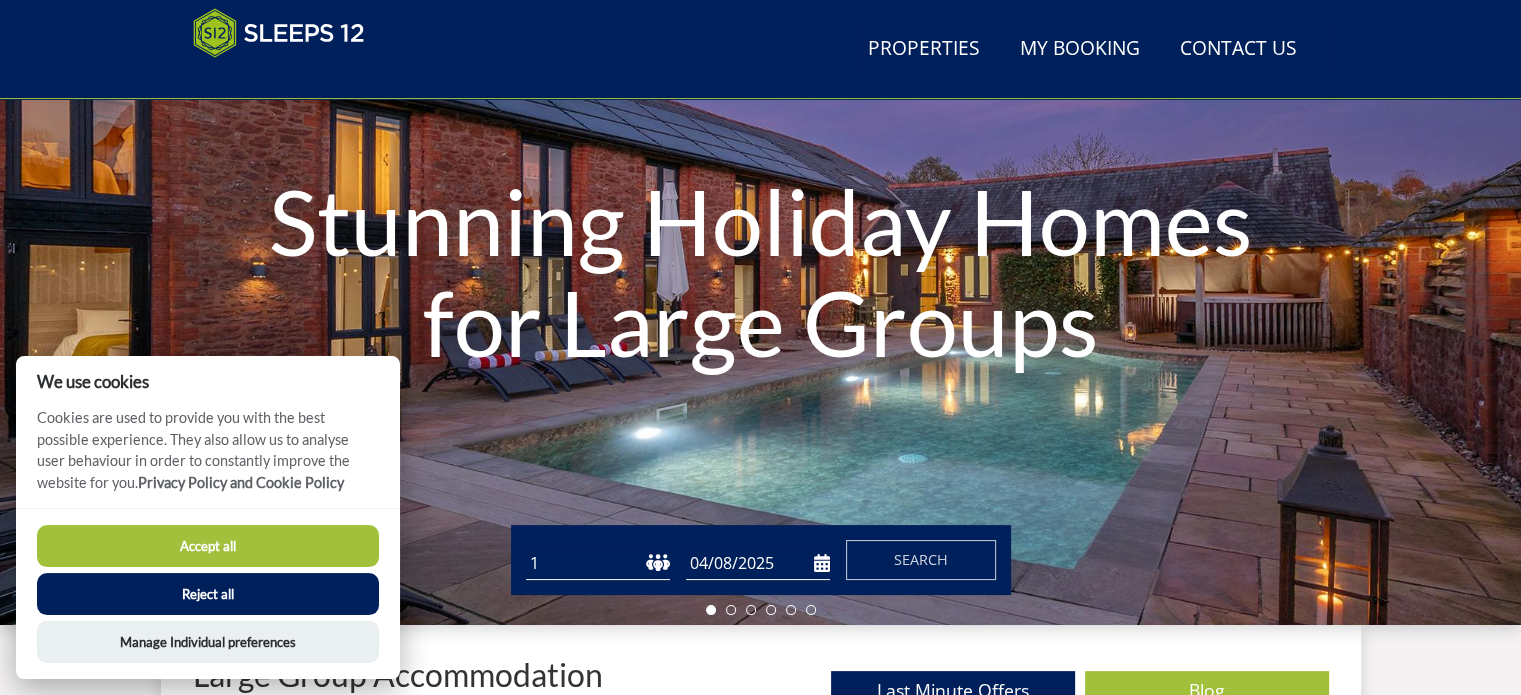 click on "1
2
3
4
5
6
7
8
9
10
11
12
13
14
15
16
17
18
19
20
21
22
23
24
25
26
27
28
29
30
31
32" at bounding box center [598, 563] 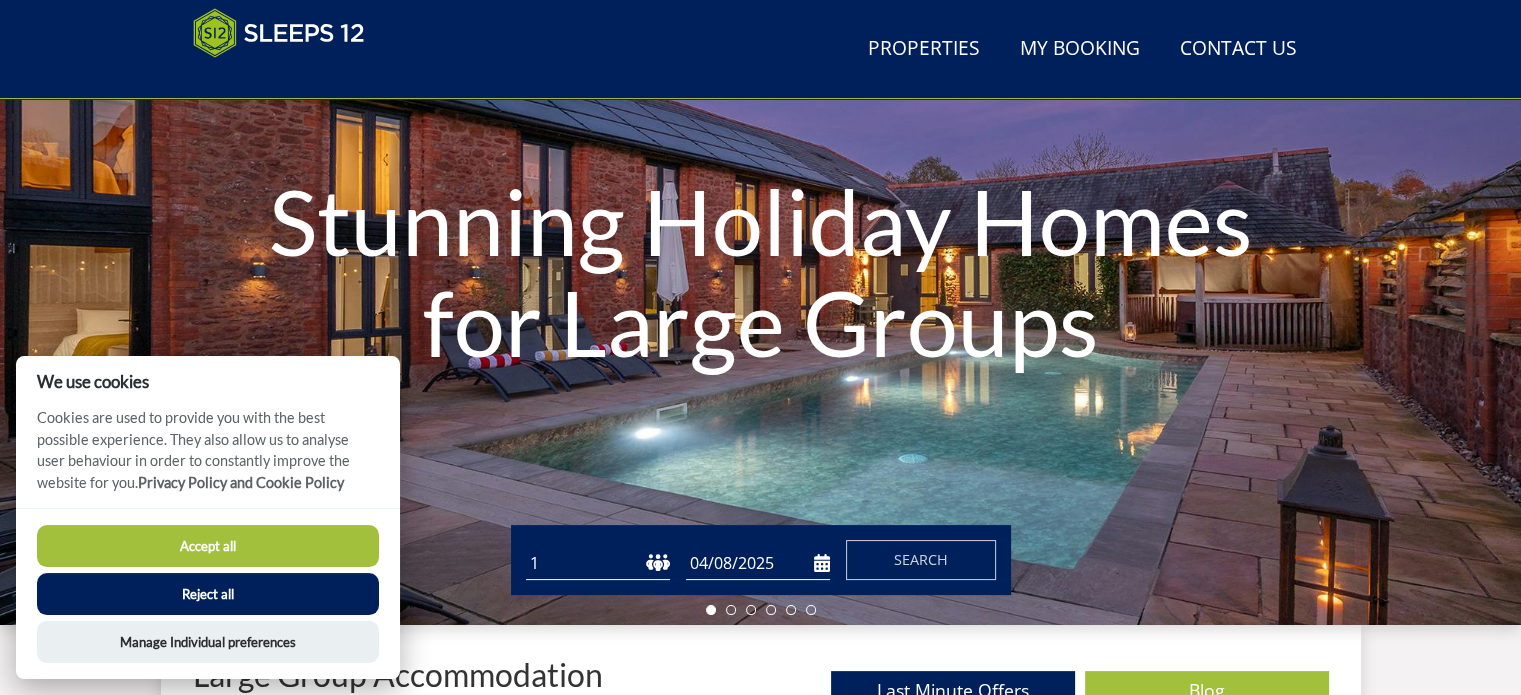 select on "15" 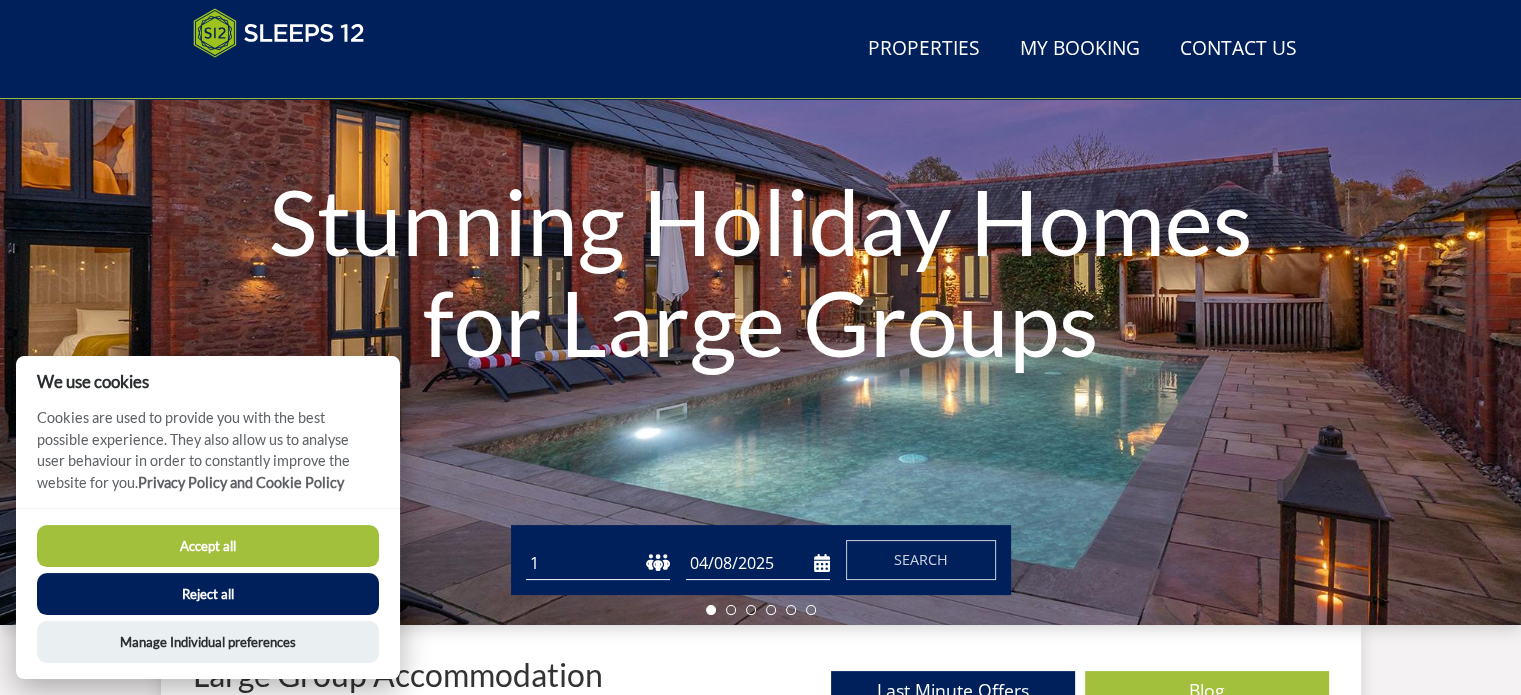 click on "1
2
3
4
5
6
7
8
9
10
11
12
13
14
15
16
17
18
19
20
21
22
23
24
25
26
27
28
29
30
31
32" at bounding box center (598, 563) 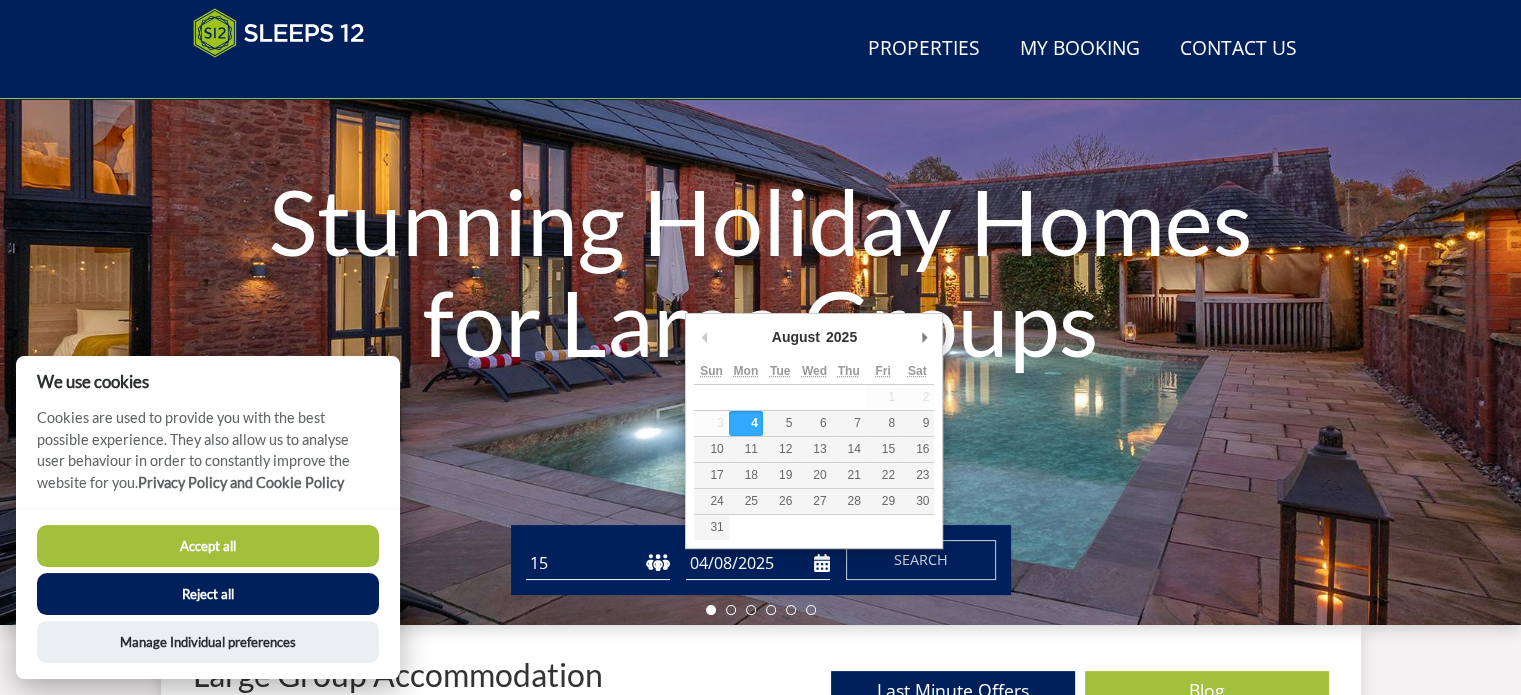 click on "04/08/2025" at bounding box center [758, 563] 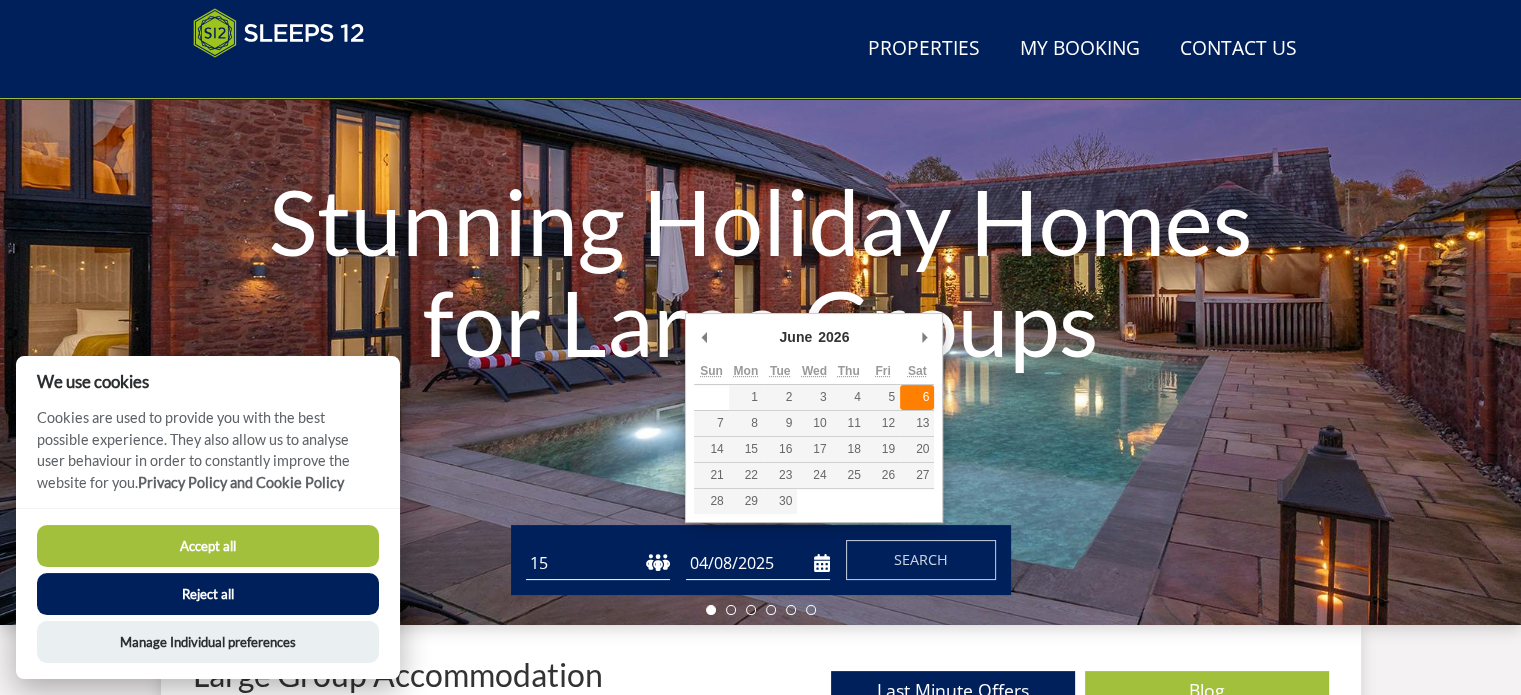 type on "06/06/2026" 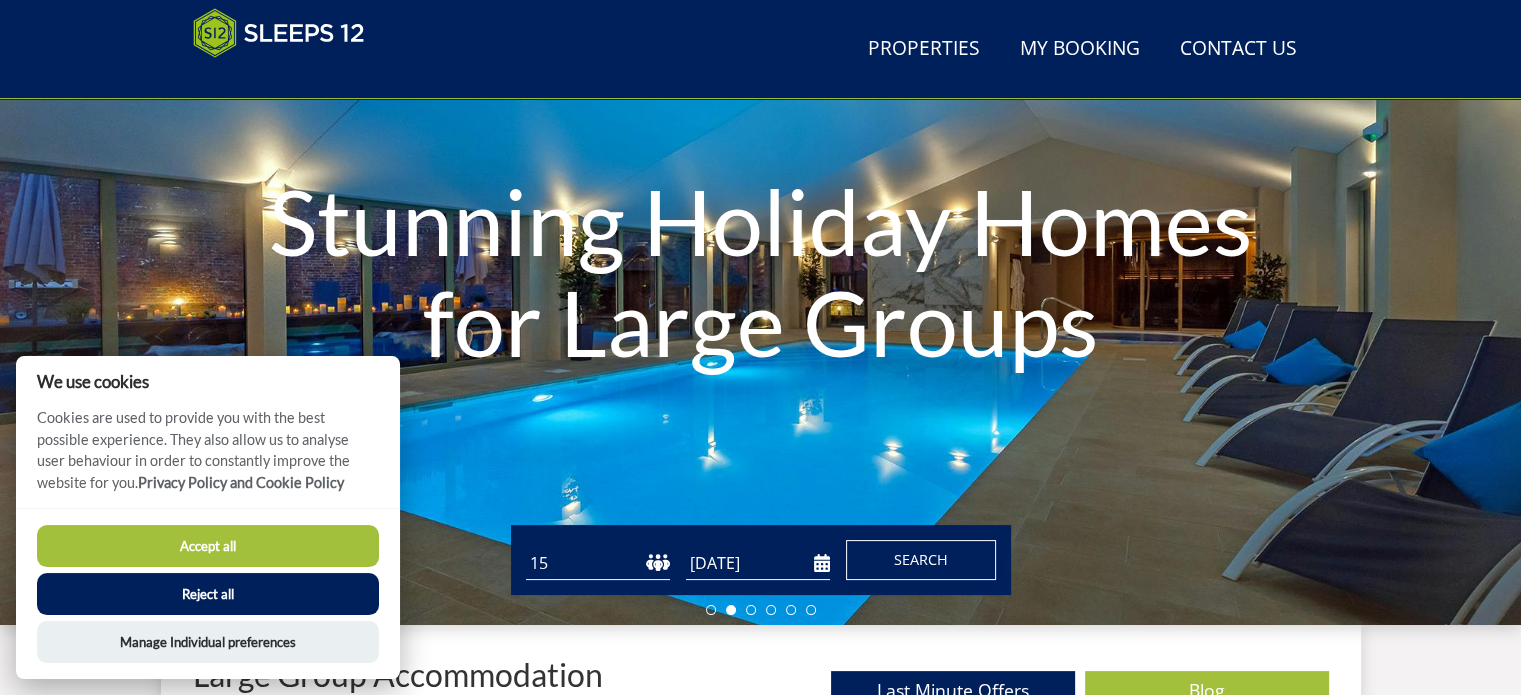 click on "Search" at bounding box center [921, 559] 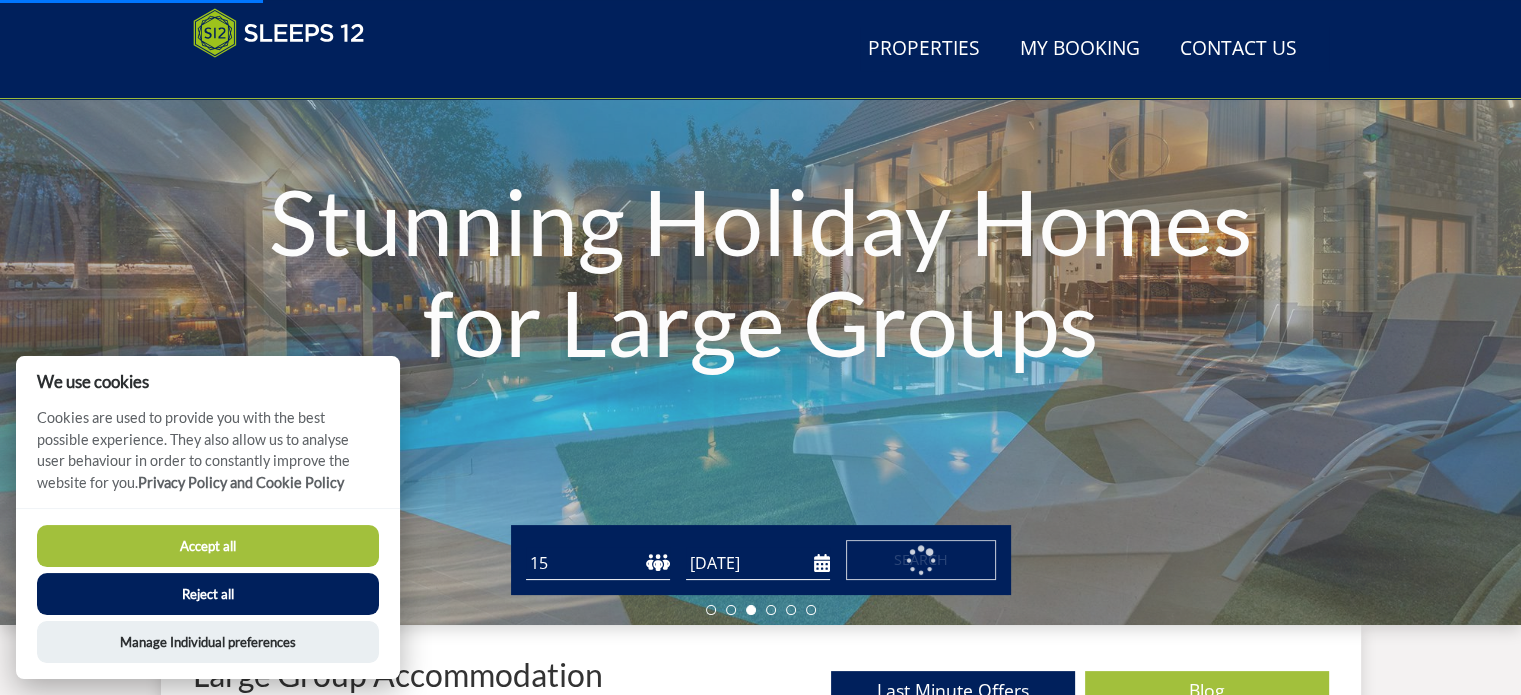 click on "Reject all" at bounding box center (208, 594) 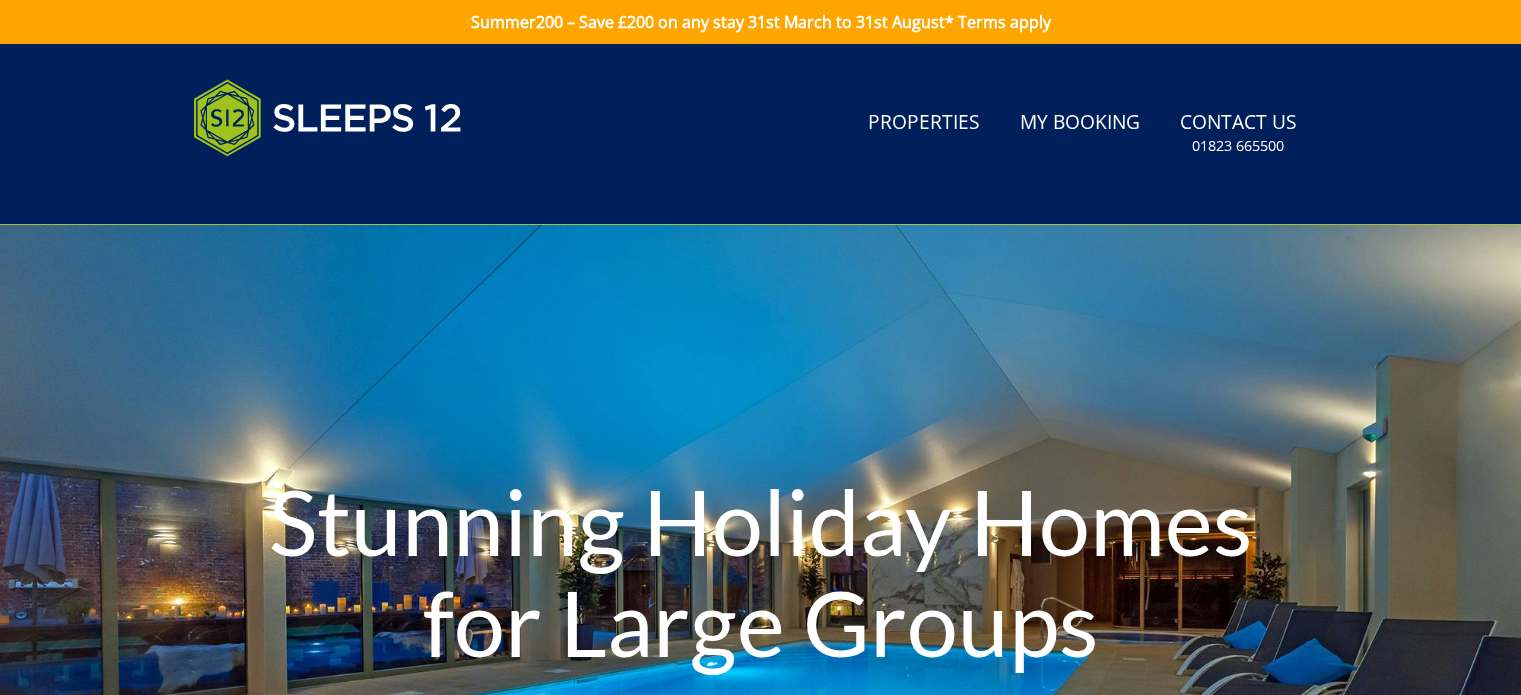 scroll, scrollTop: 0, scrollLeft: 0, axis: both 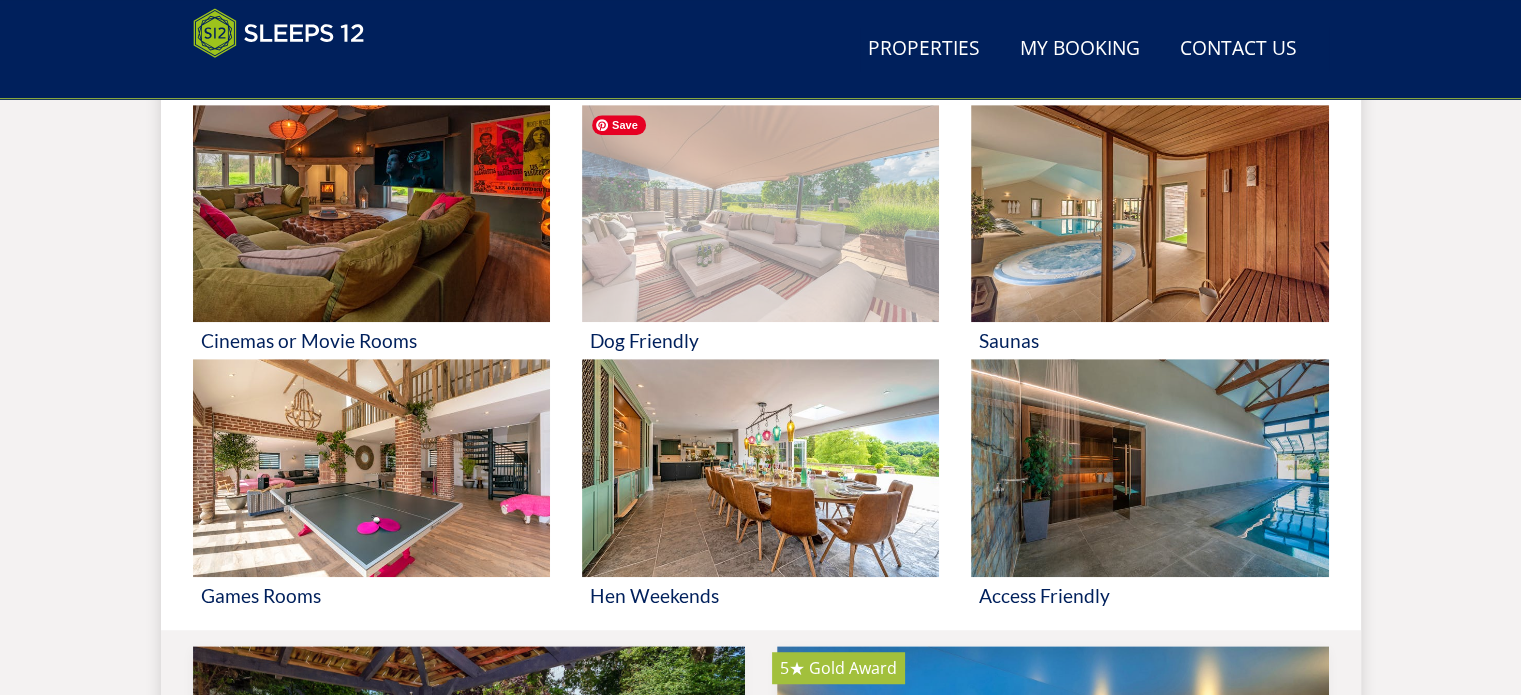 click at bounding box center [760, 214] 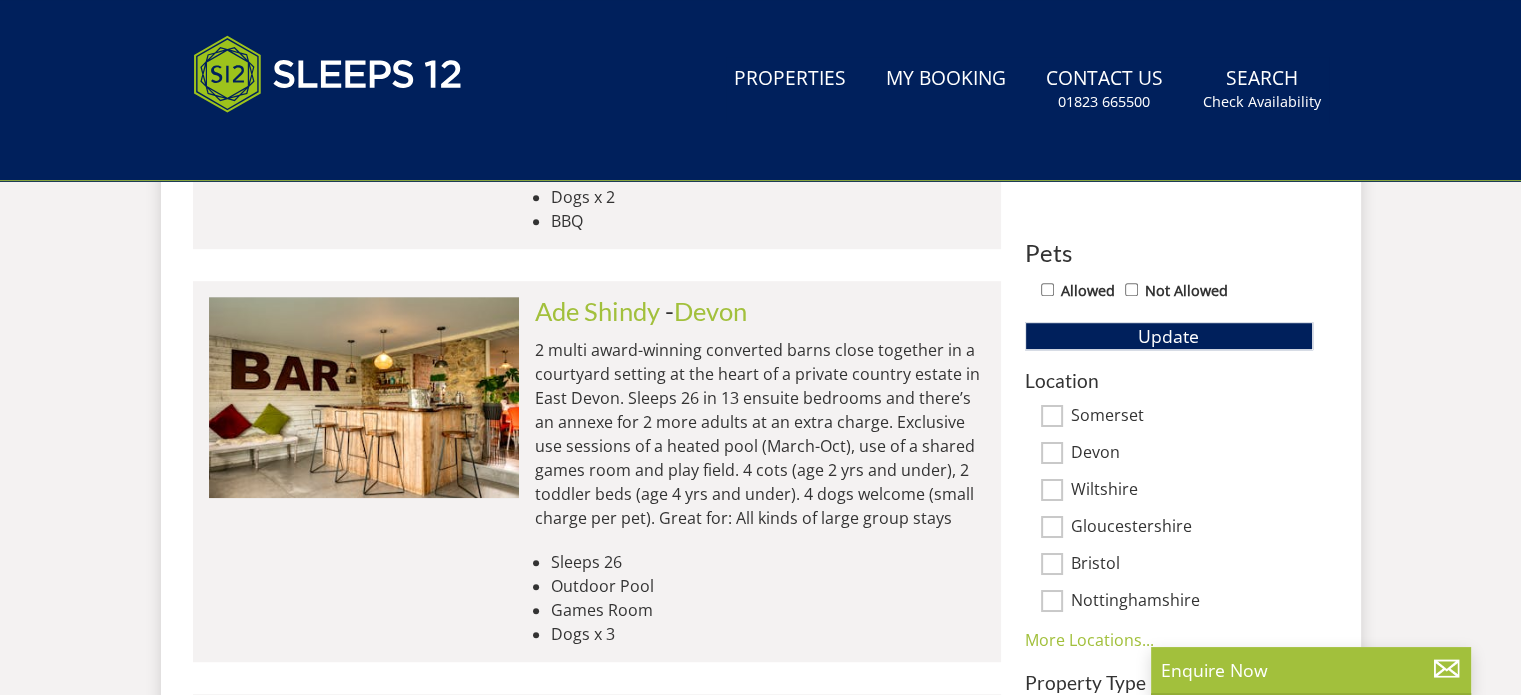 scroll, scrollTop: 0, scrollLeft: 0, axis: both 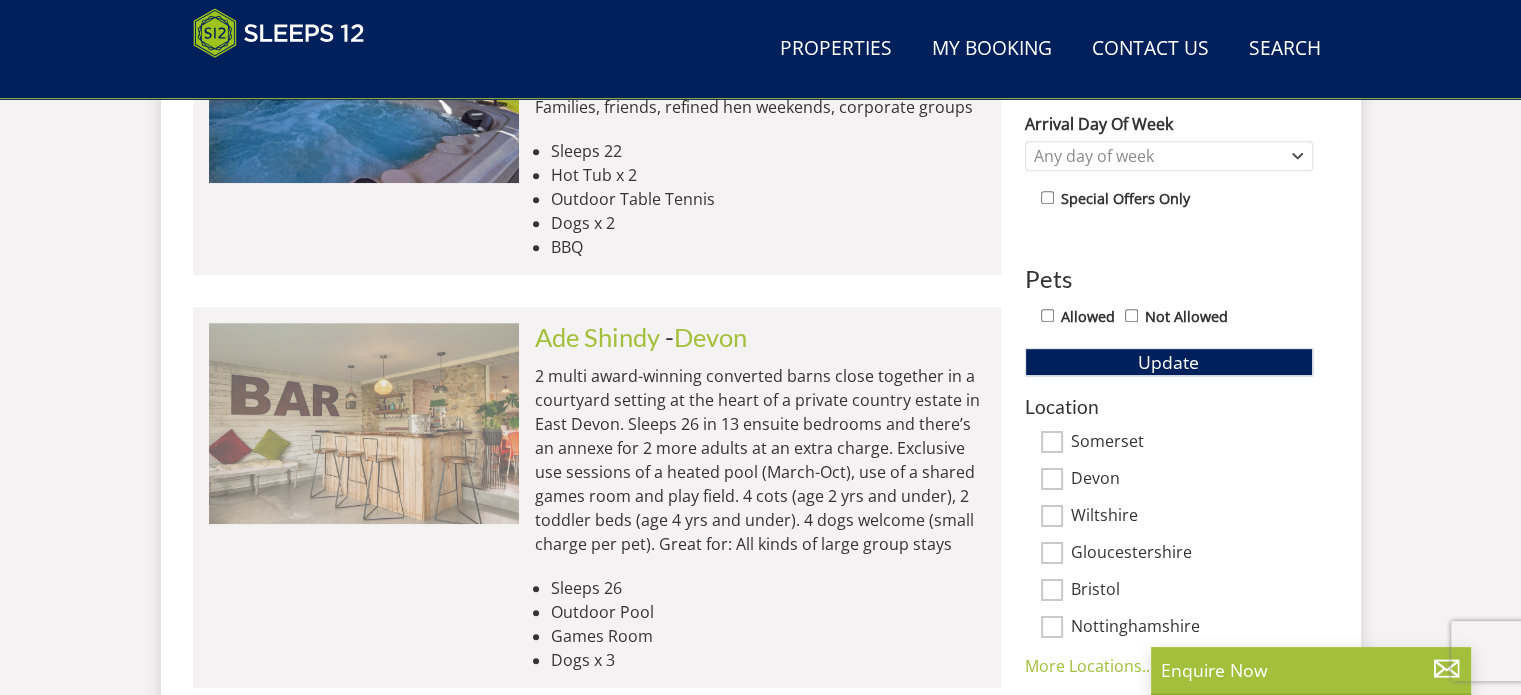 click at bounding box center (364, 423) 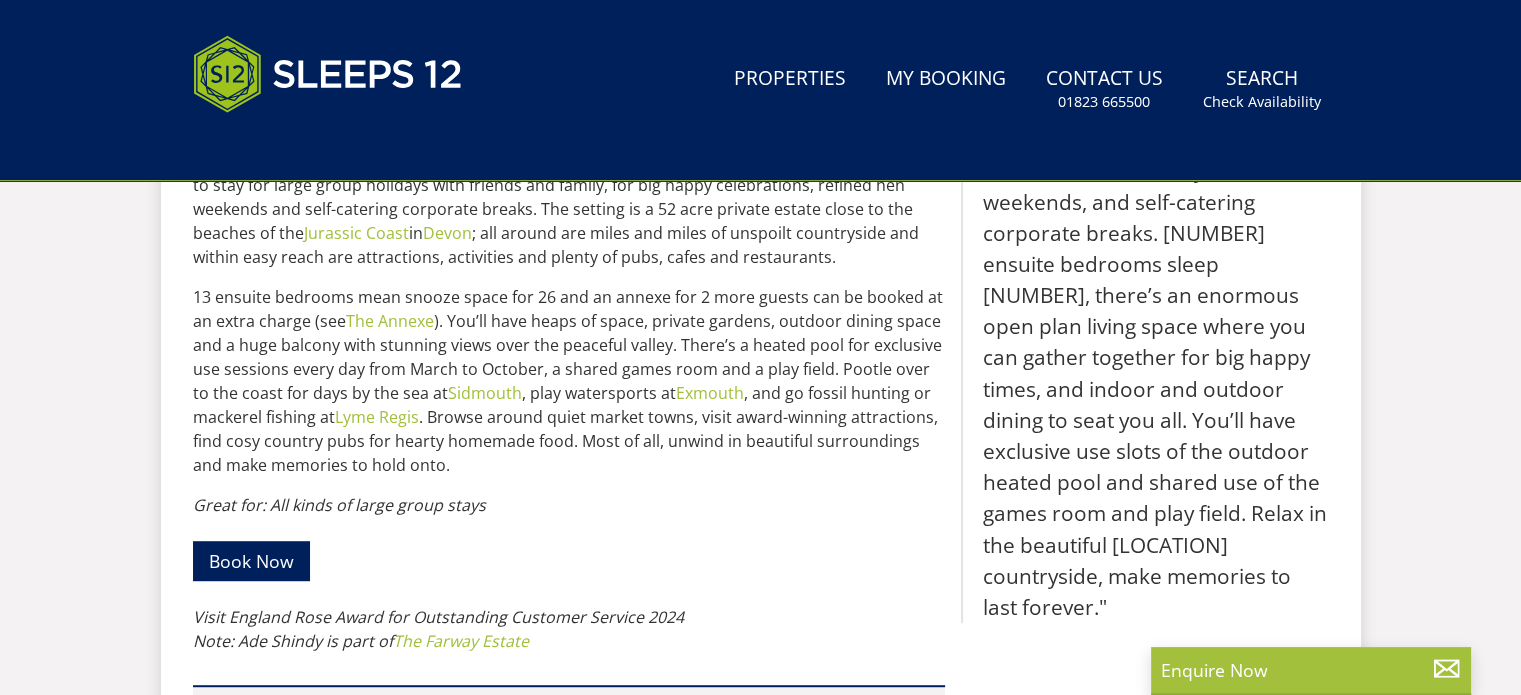 scroll, scrollTop: 0, scrollLeft: 0, axis: both 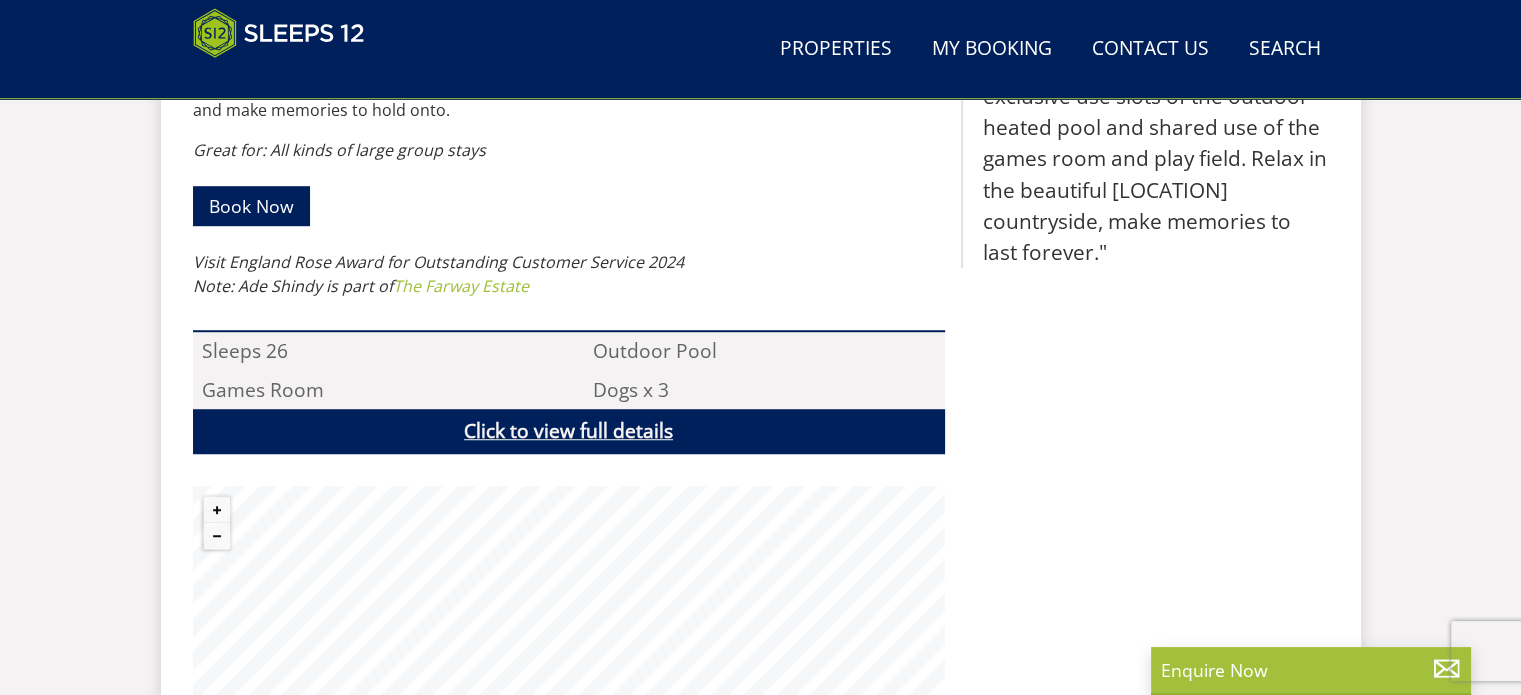 click on "Click to view full details" at bounding box center [569, 431] 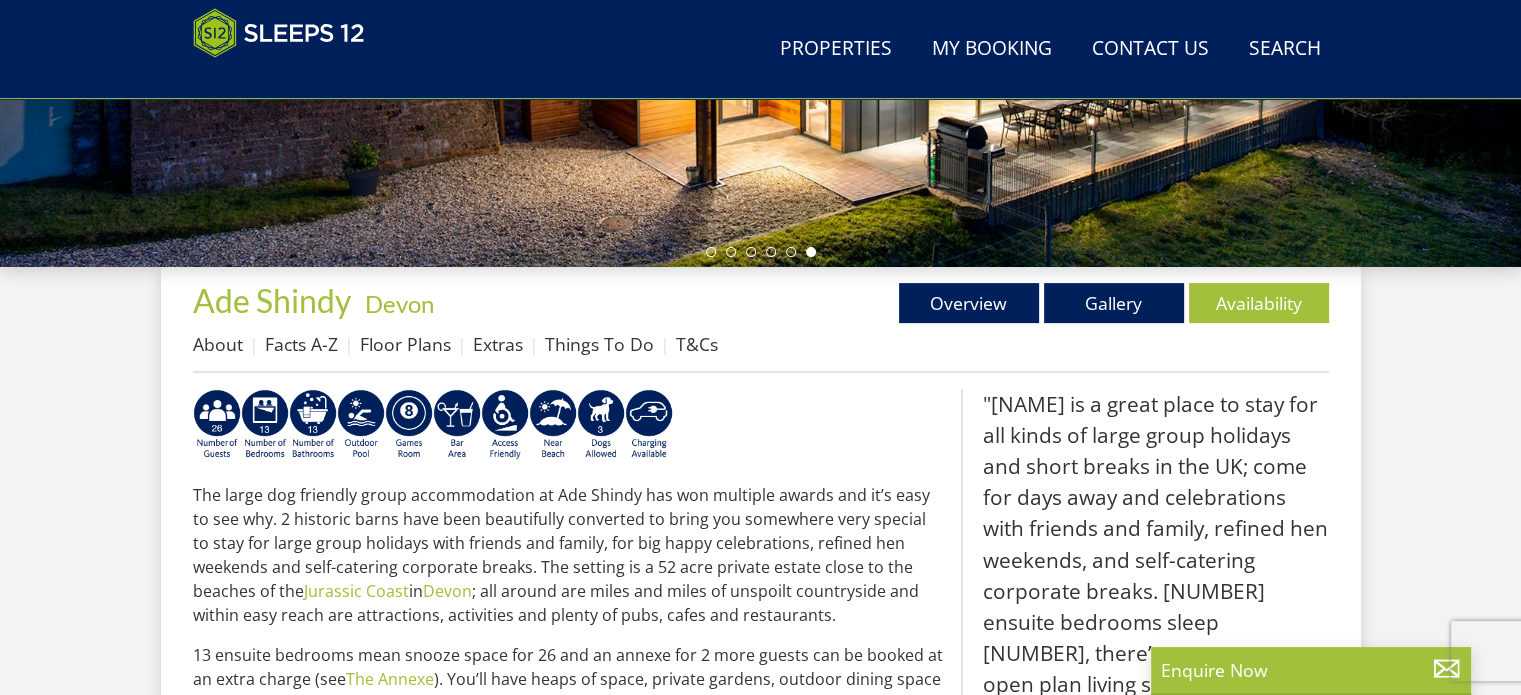scroll, scrollTop: 580, scrollLeft: 0, axis: vertical 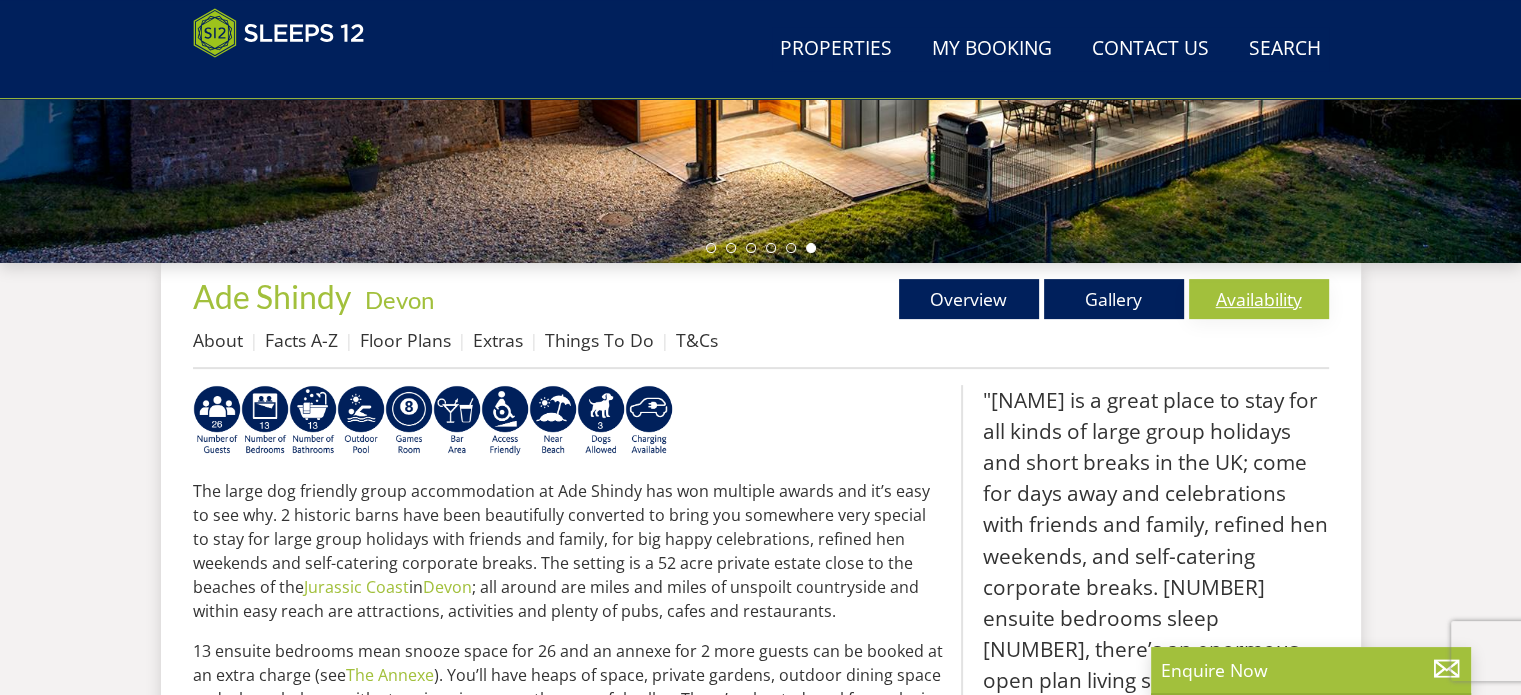 click on "Availability" at bounding box center (1259, 299) 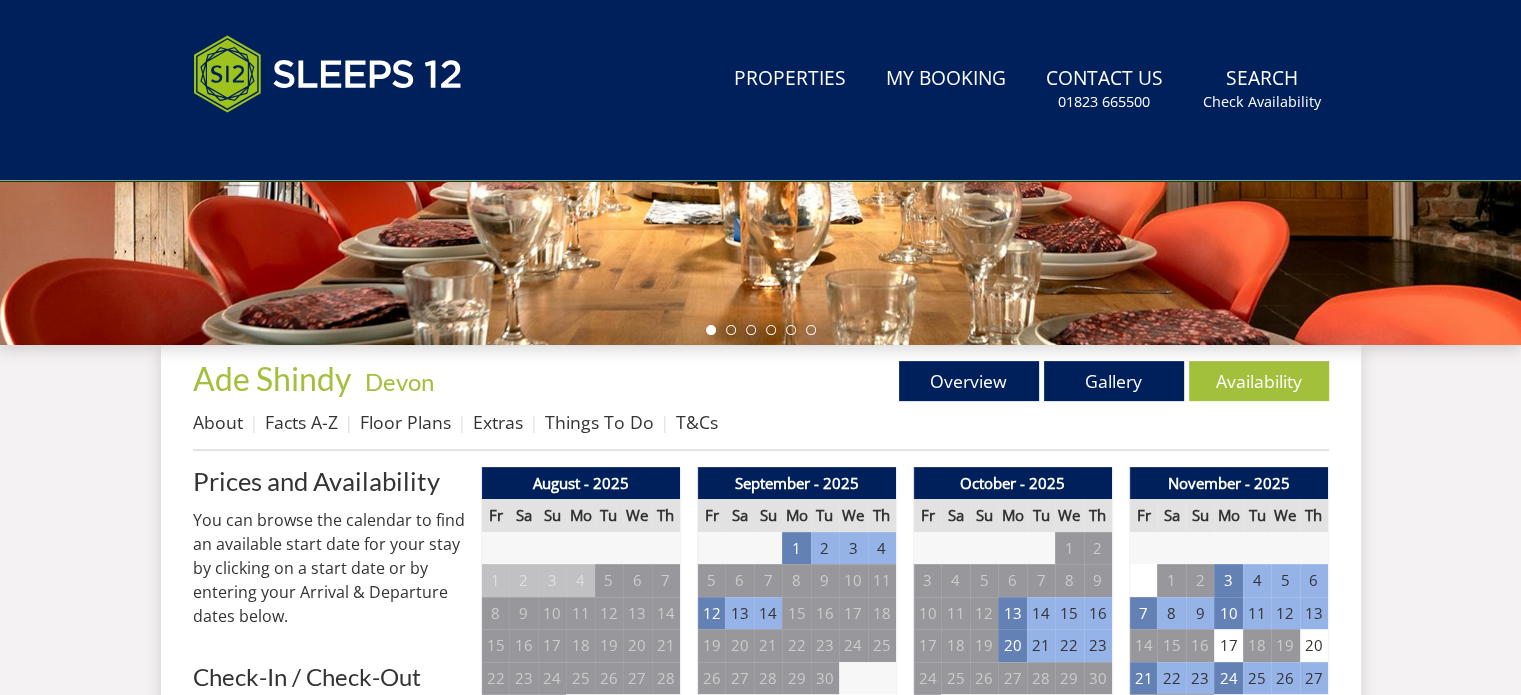 scroll, scrollTop: 0, scrollLeft: 0, axis: both 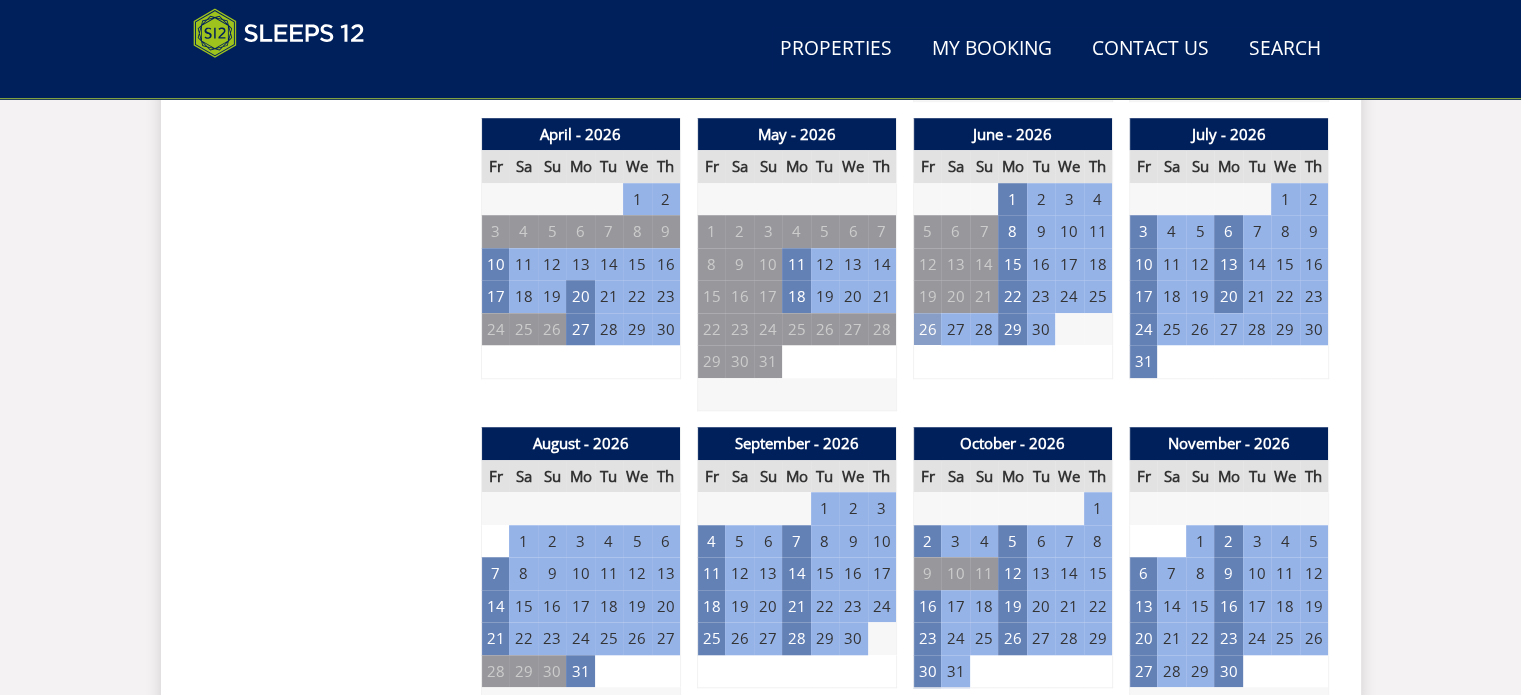 click on "26" at bounding box center [927, 329] 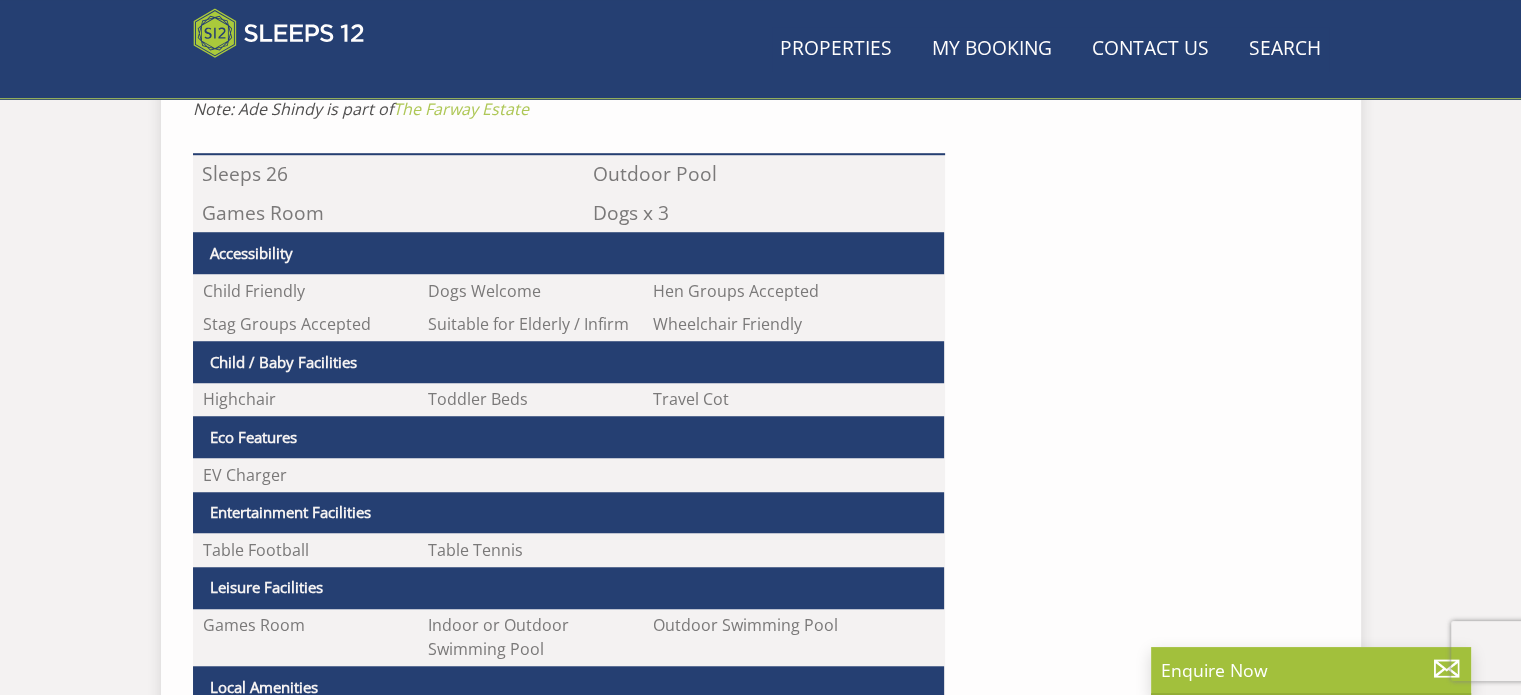 scroll, scrollTop: 580, scrollLeft: 0, axis: vertical 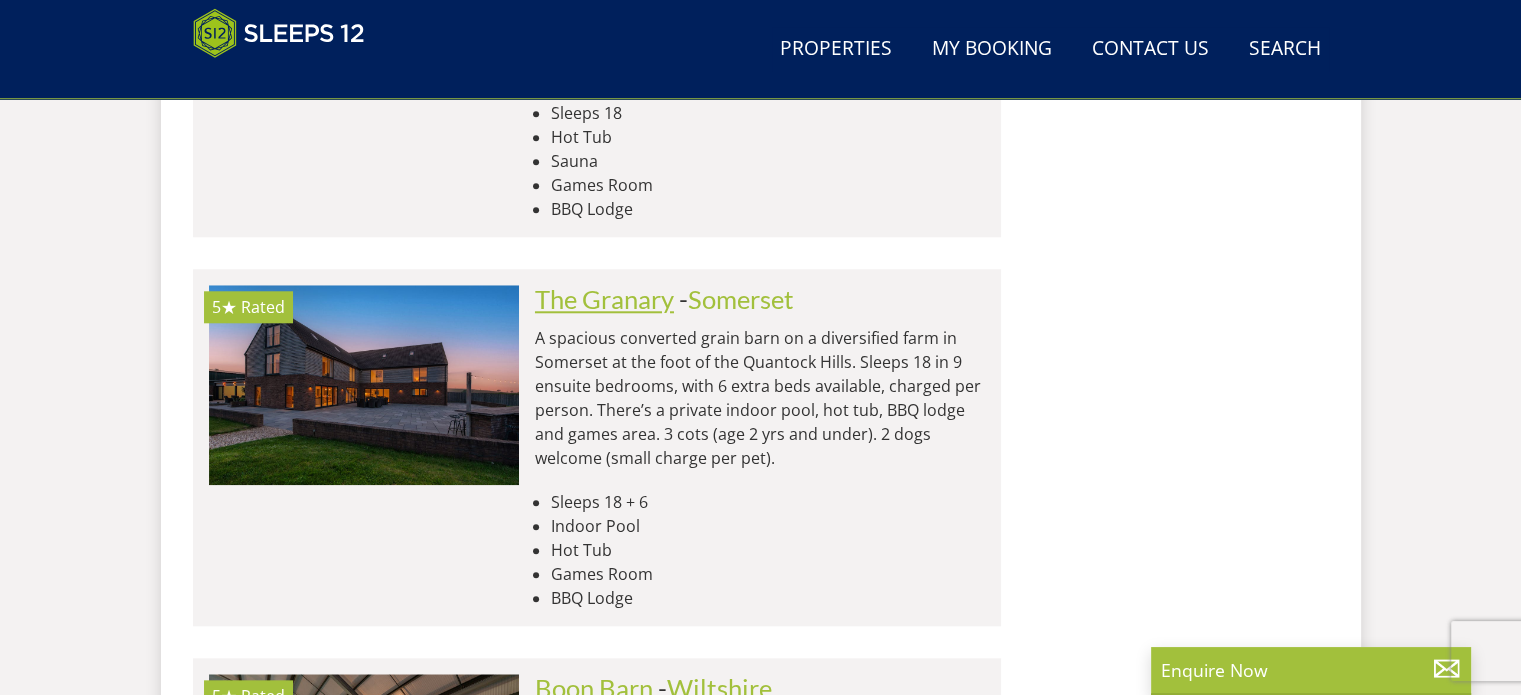 click on "The Granary" at bounding box center [604, 299] 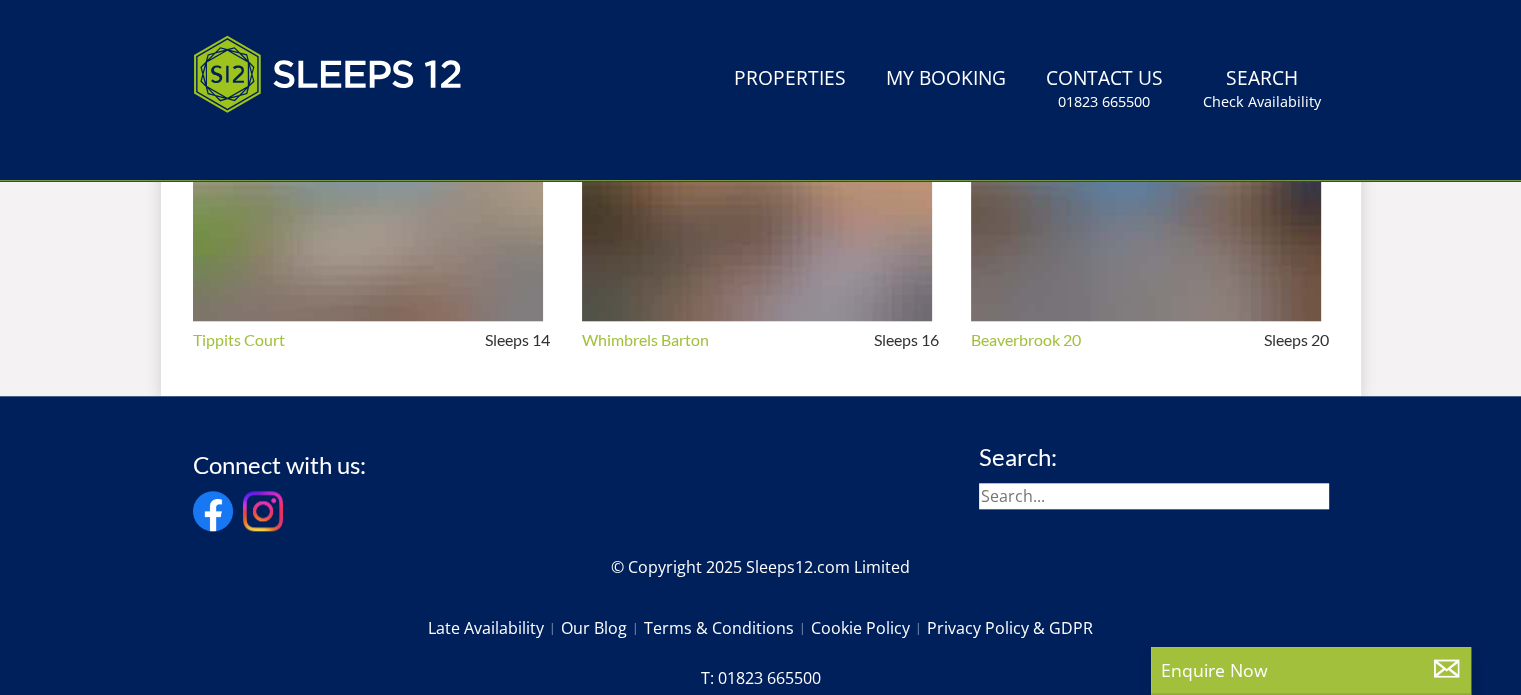 scroll, scrollTop: 0, scrollLeft: 0, axis: both 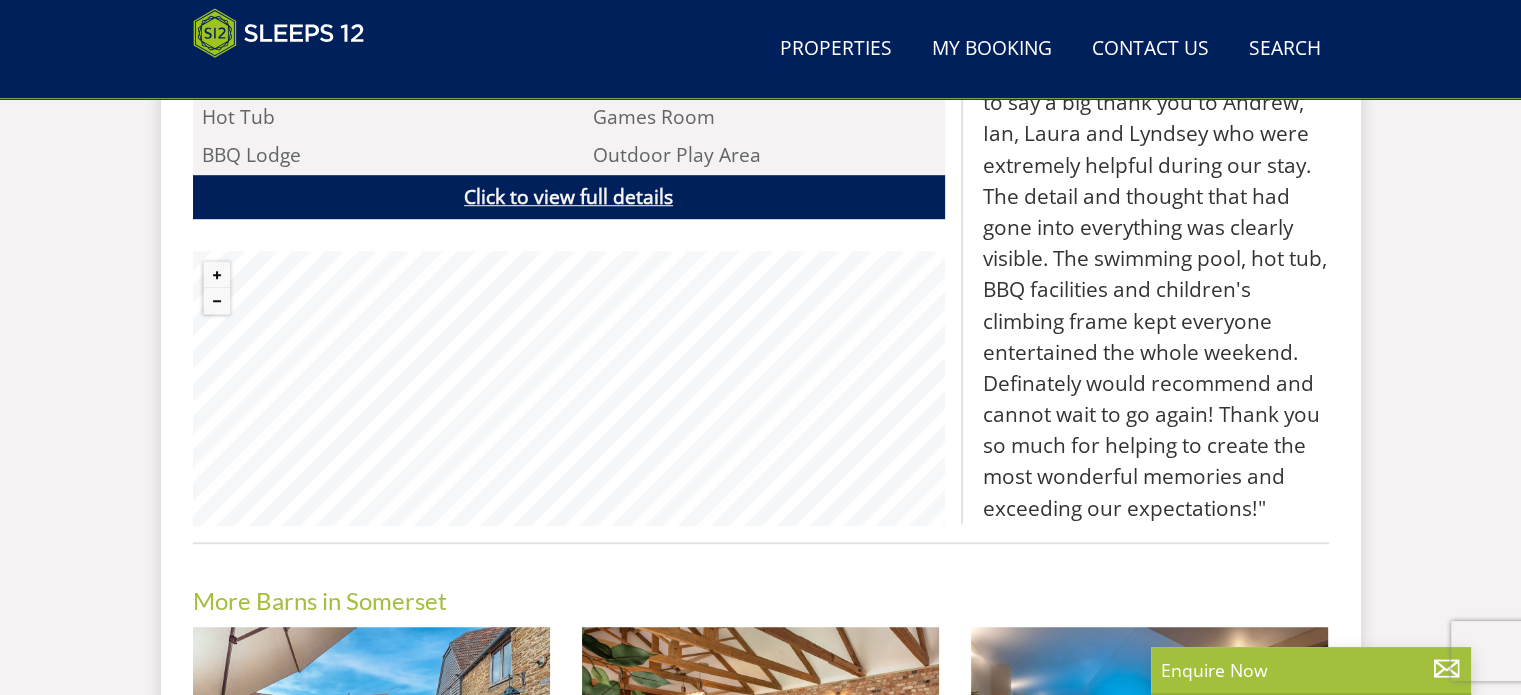 click on "Click to view full details" at bounding box center [569, 197] 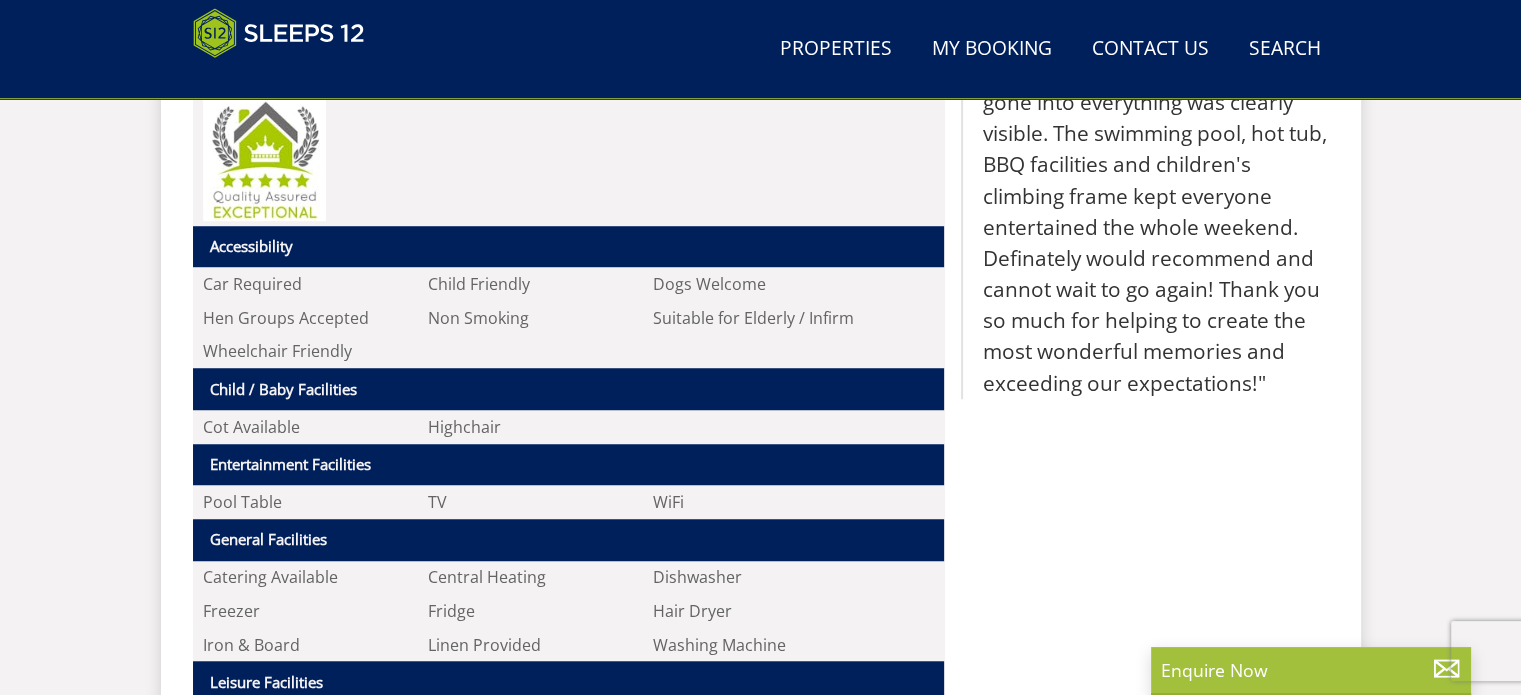 scroll, scrollTop: 1429, scrollLeft: 0, axis: vertical 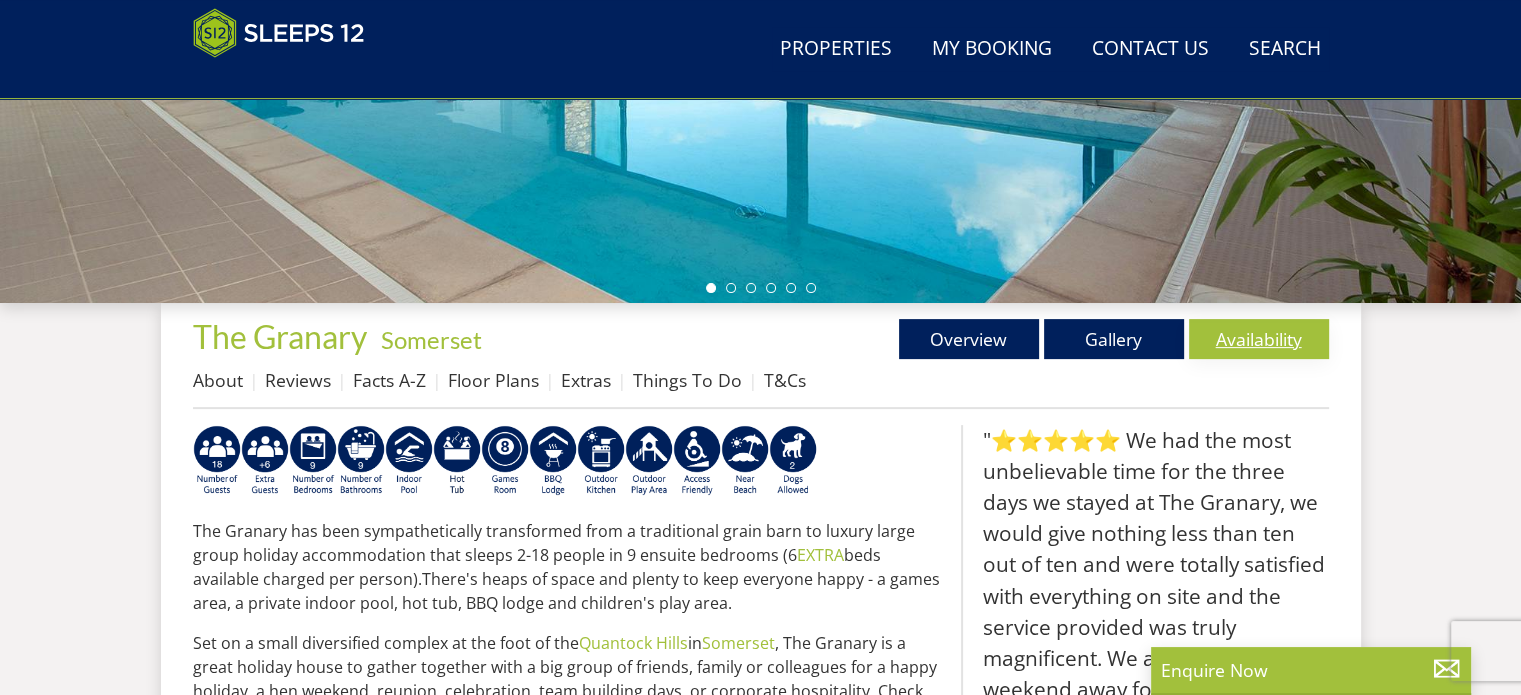 click on "Availability" at bounding box center (1259, 339) 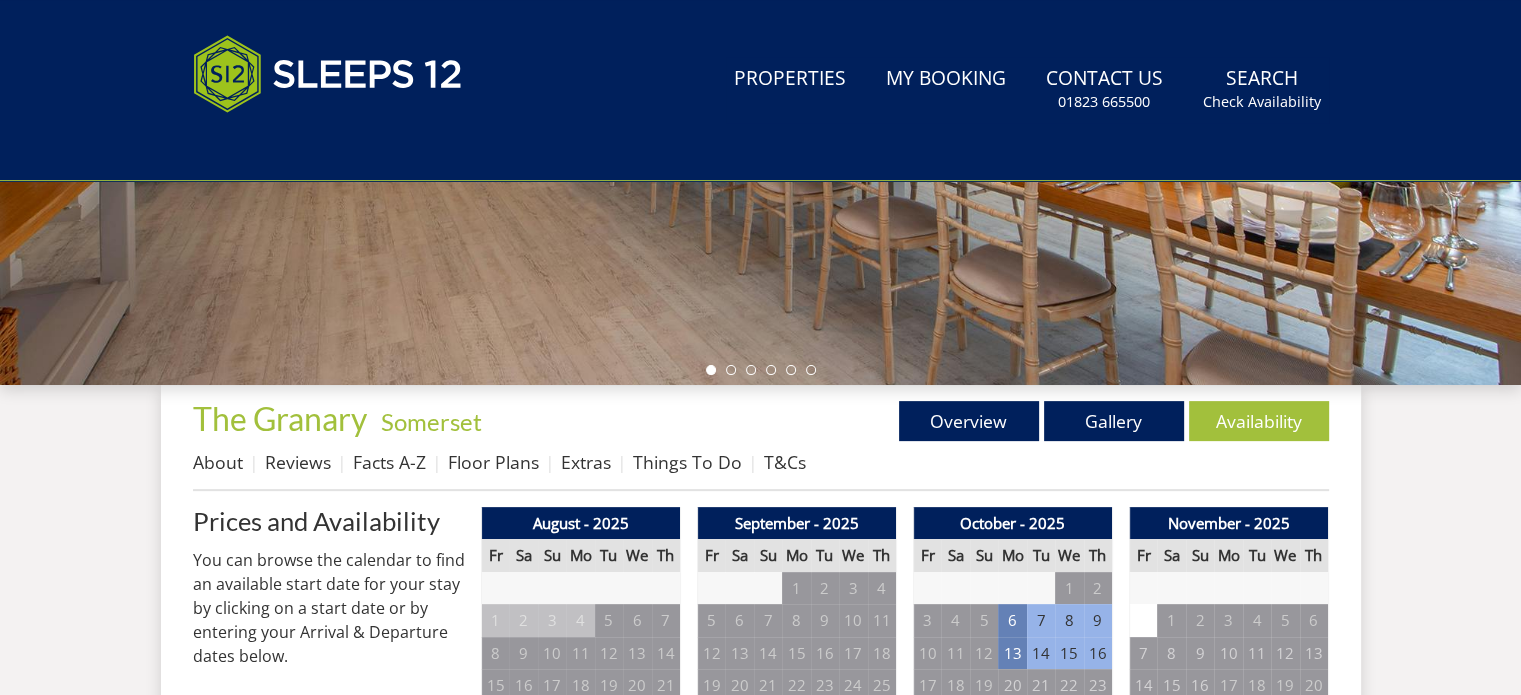 scroll, scrollTop: 0, scrollLeft: 0, axis: both 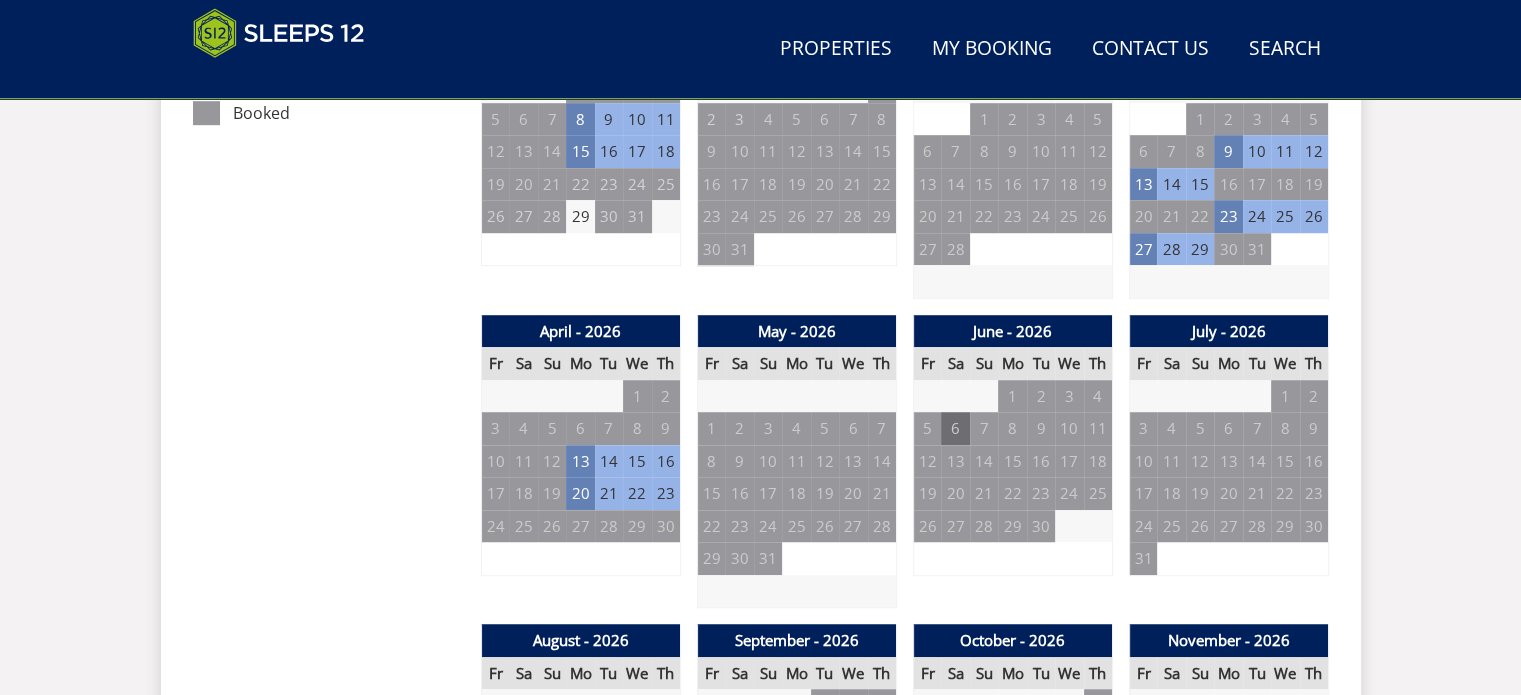 click on "6" at bounding box center [955, 428] 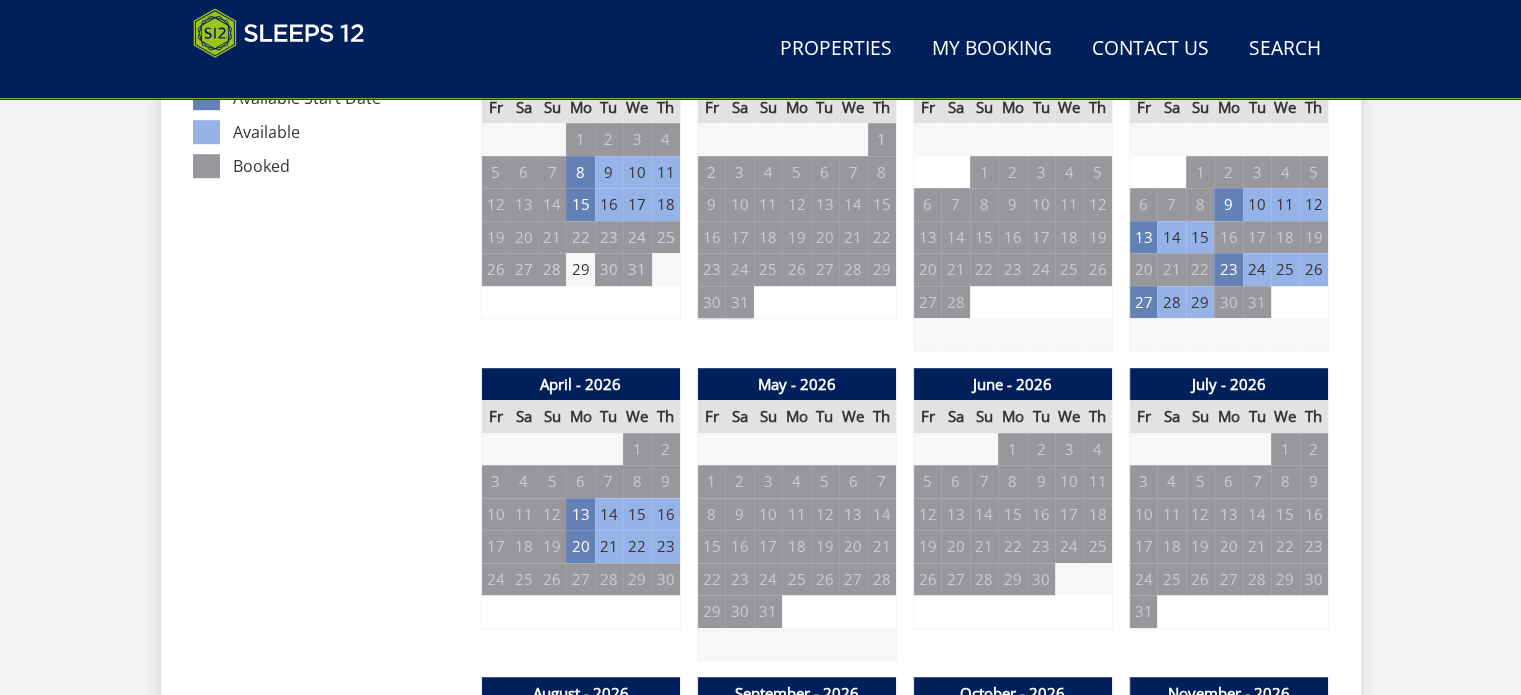 scroll, scrollTop: 1205, scrollLeft: 0, axis: vertical 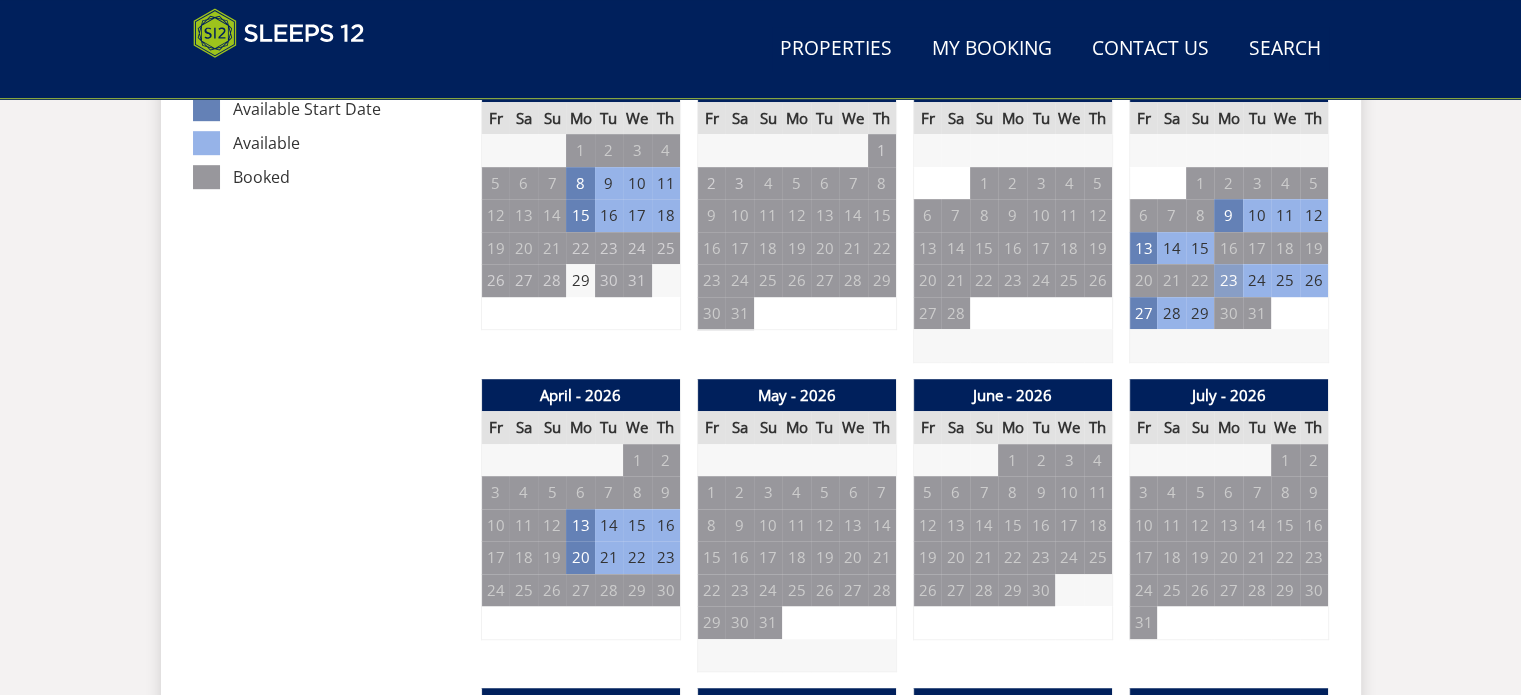 click on "23" at bounding box center (1228, 280) 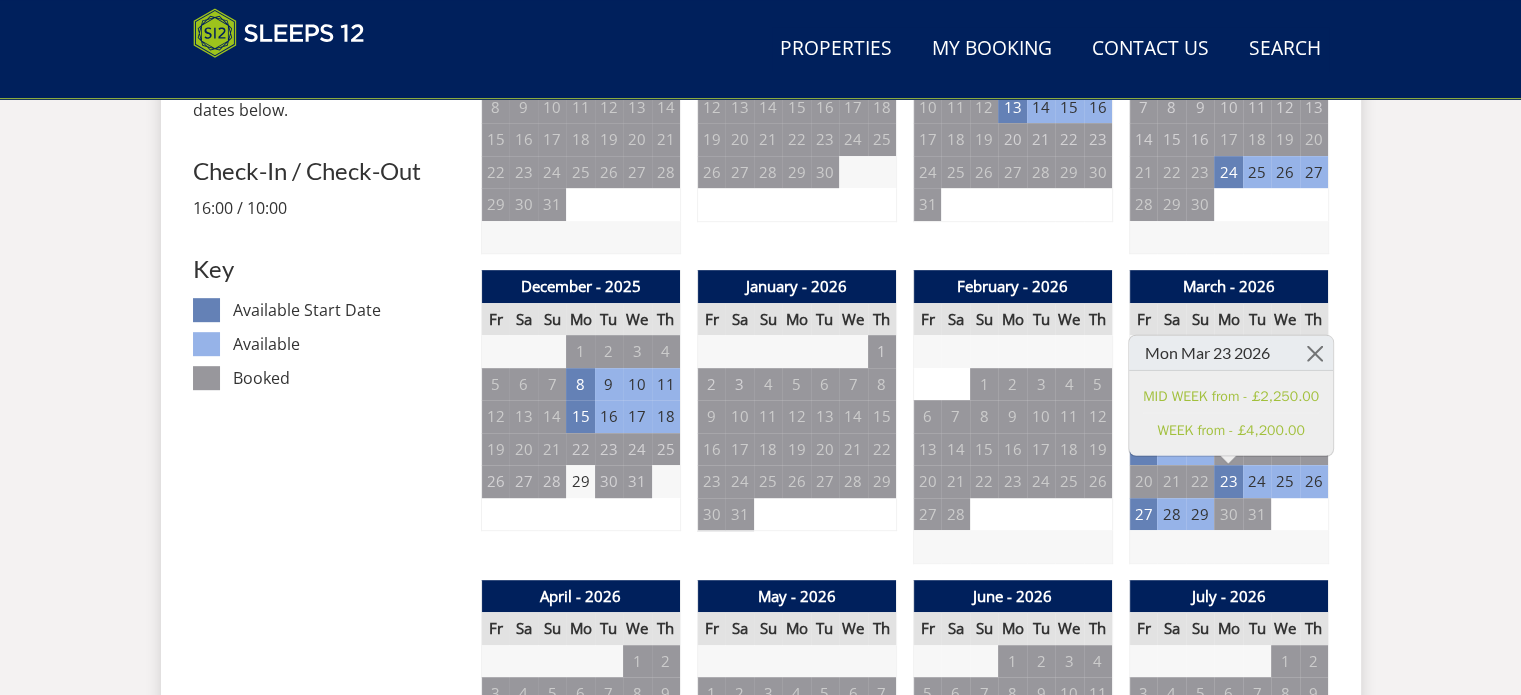 scroll, scrollTop: 868, scrollLeft: 0, axis: vertical 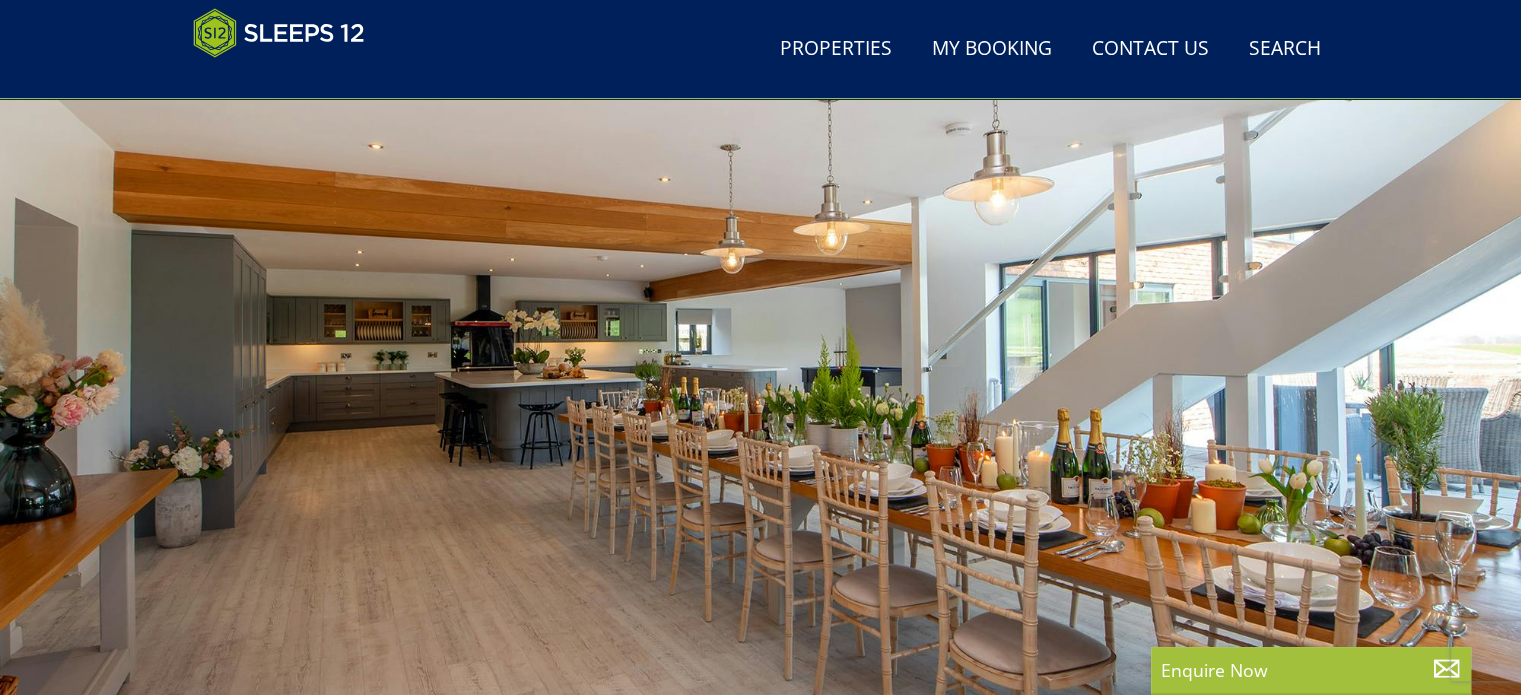 click at bounding box center (760, 403) 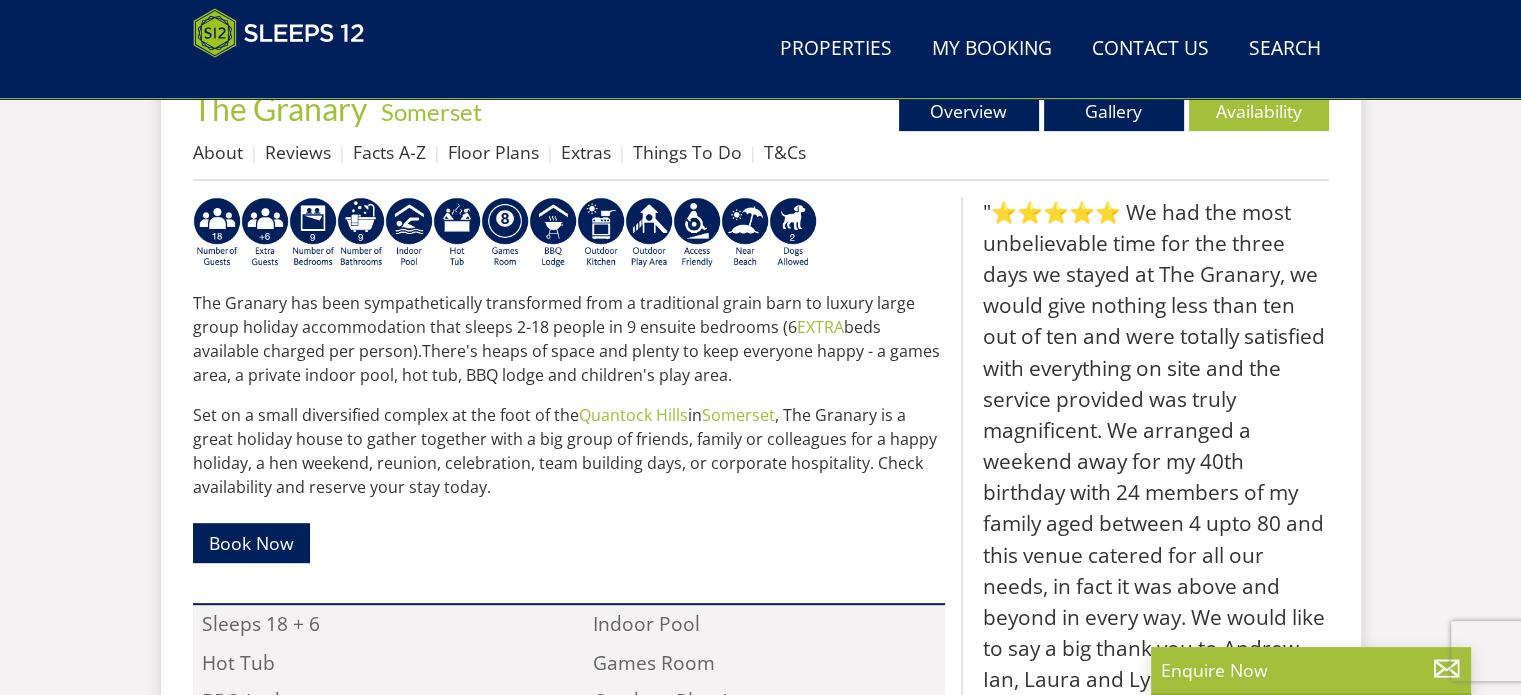 scroll, scrollTop: 791, scrollLeft: 0, axis: vertical 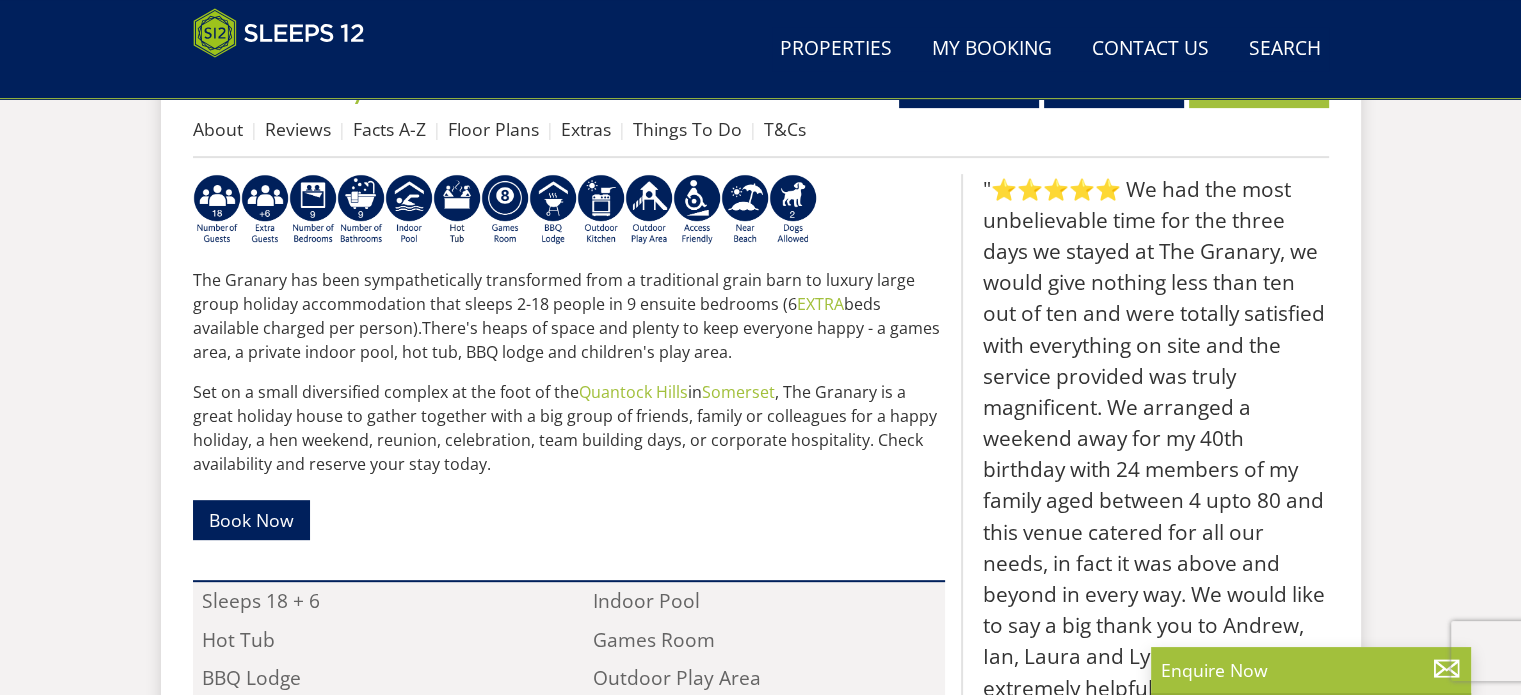click on "Search
Menu
Properties
My Booking
Contact Us  01823 665500
Search  Check Availability
Guests
1
2
3
4
5
6
7
8
9
10
11
12
13
14
15
16
17
18
19
20
21
22
23
24
25
26
27
28
29
30
31
32
Date
08/04/2025
Search
Properties" at bounding box center [760, 945] 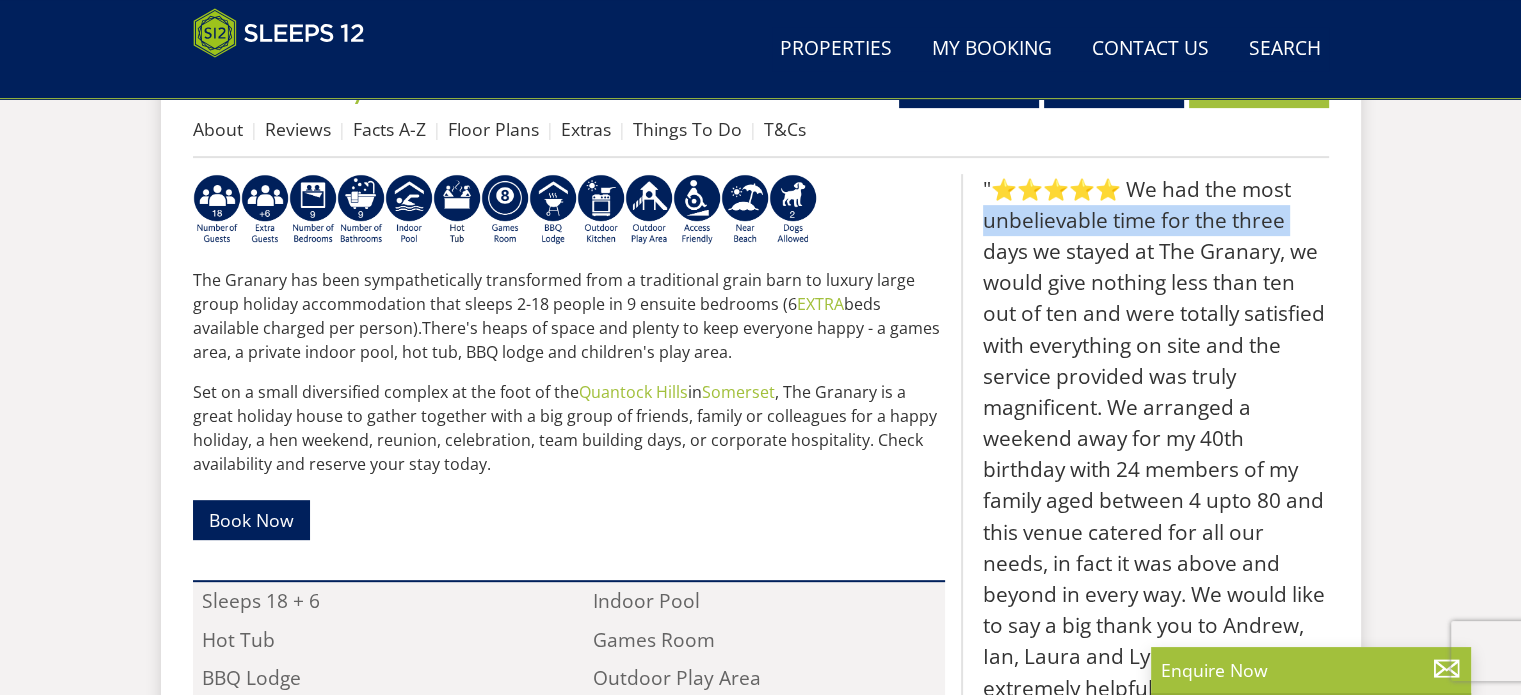 drag, startPoint x: 1511, startPoint y: 201, endPoint x: 1512, endPoint y: 215, distance: 14.035668 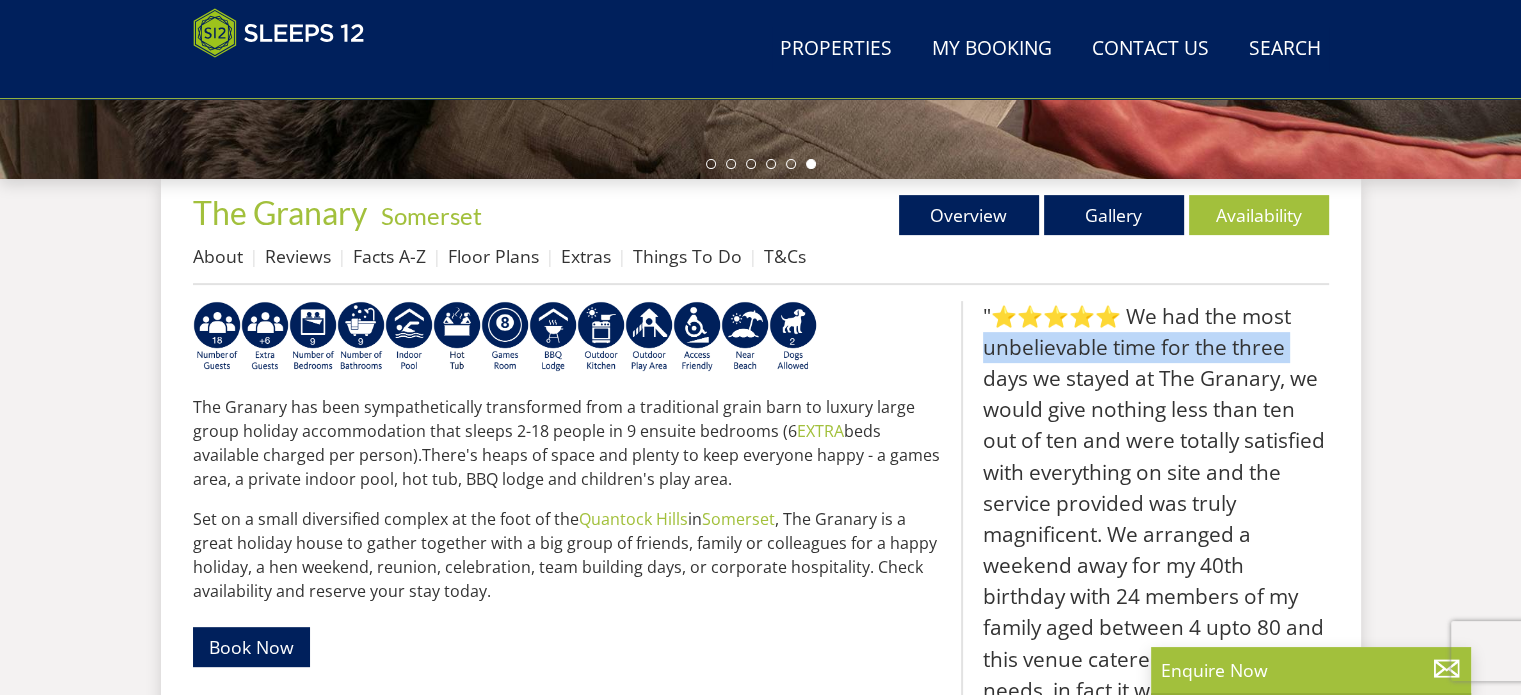 scroll, scrollTop: 678, scrollLeft: 0, axis: vertical 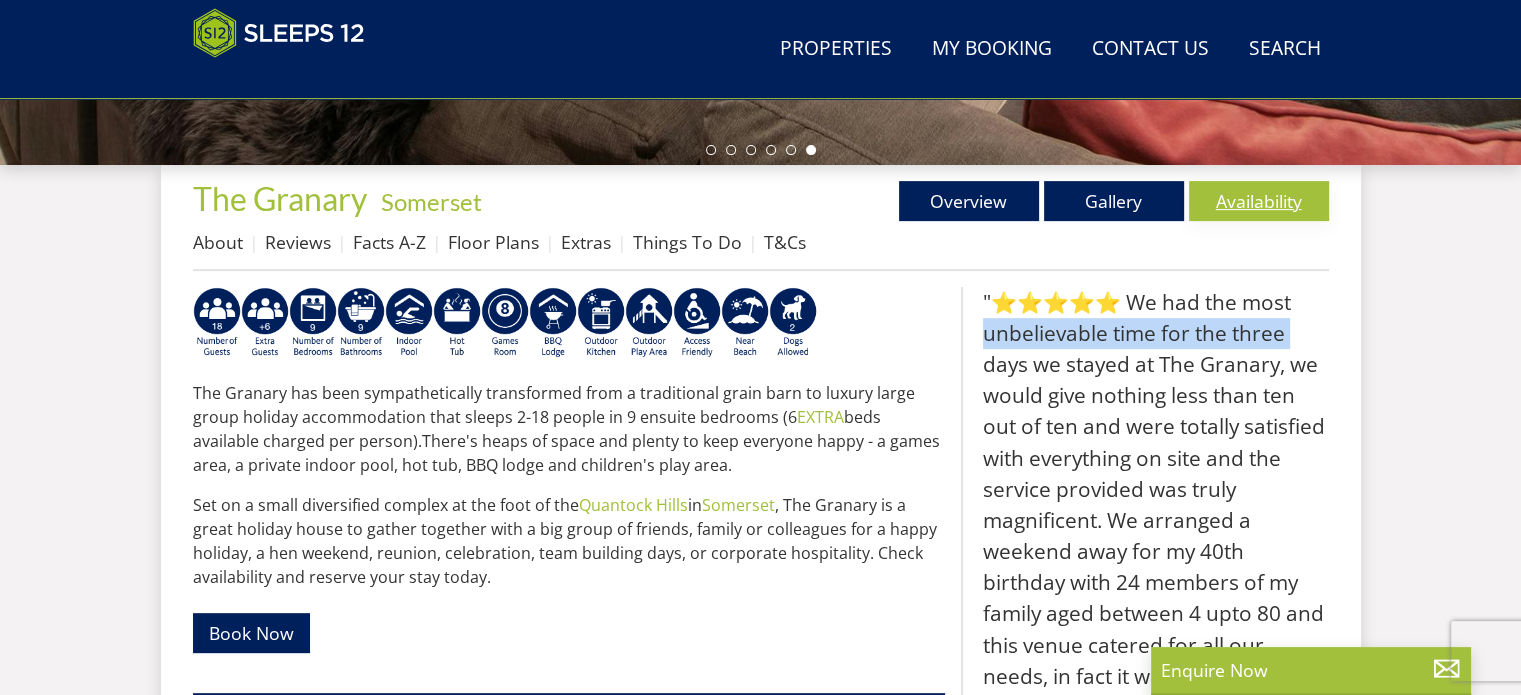 click on "Availability" at bounding box center (1259, 201) 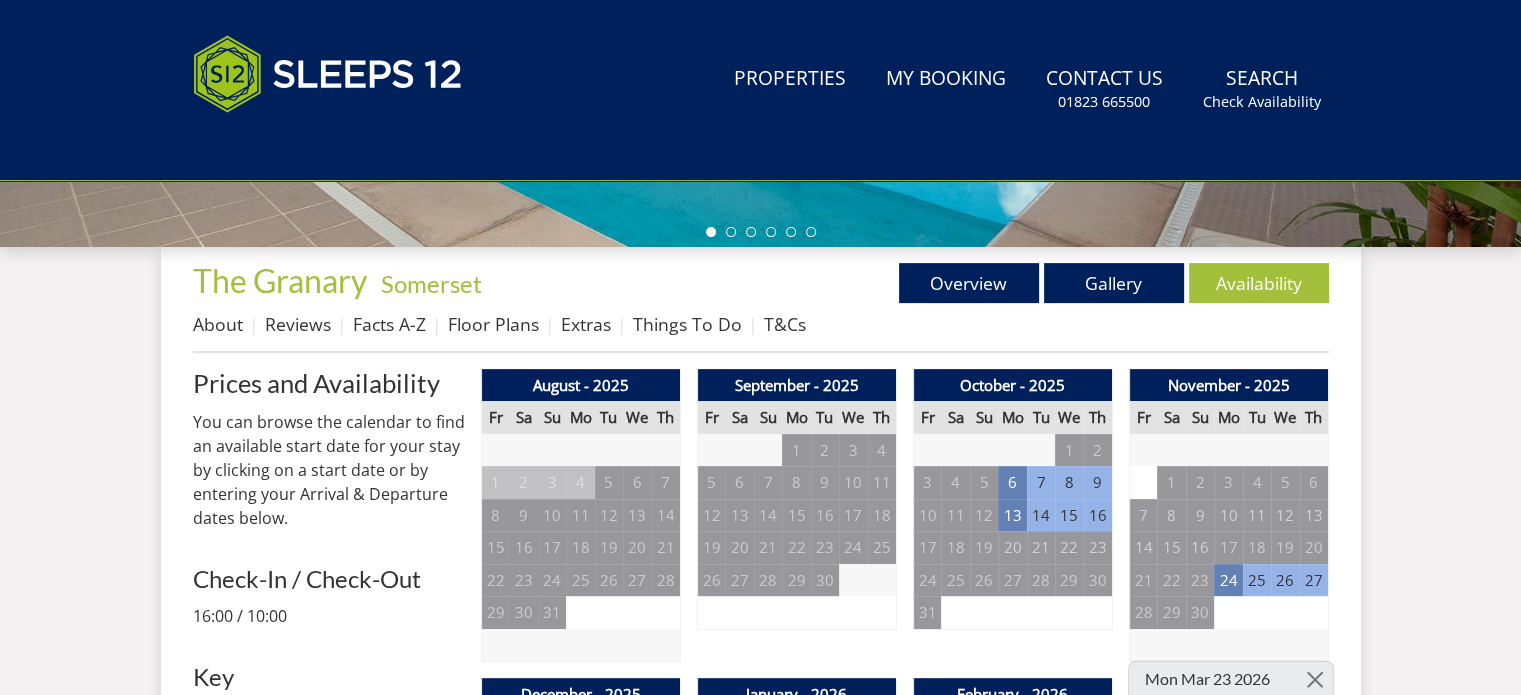 scroll, scrollTop: 0, scrollLeft: 0, axis: both 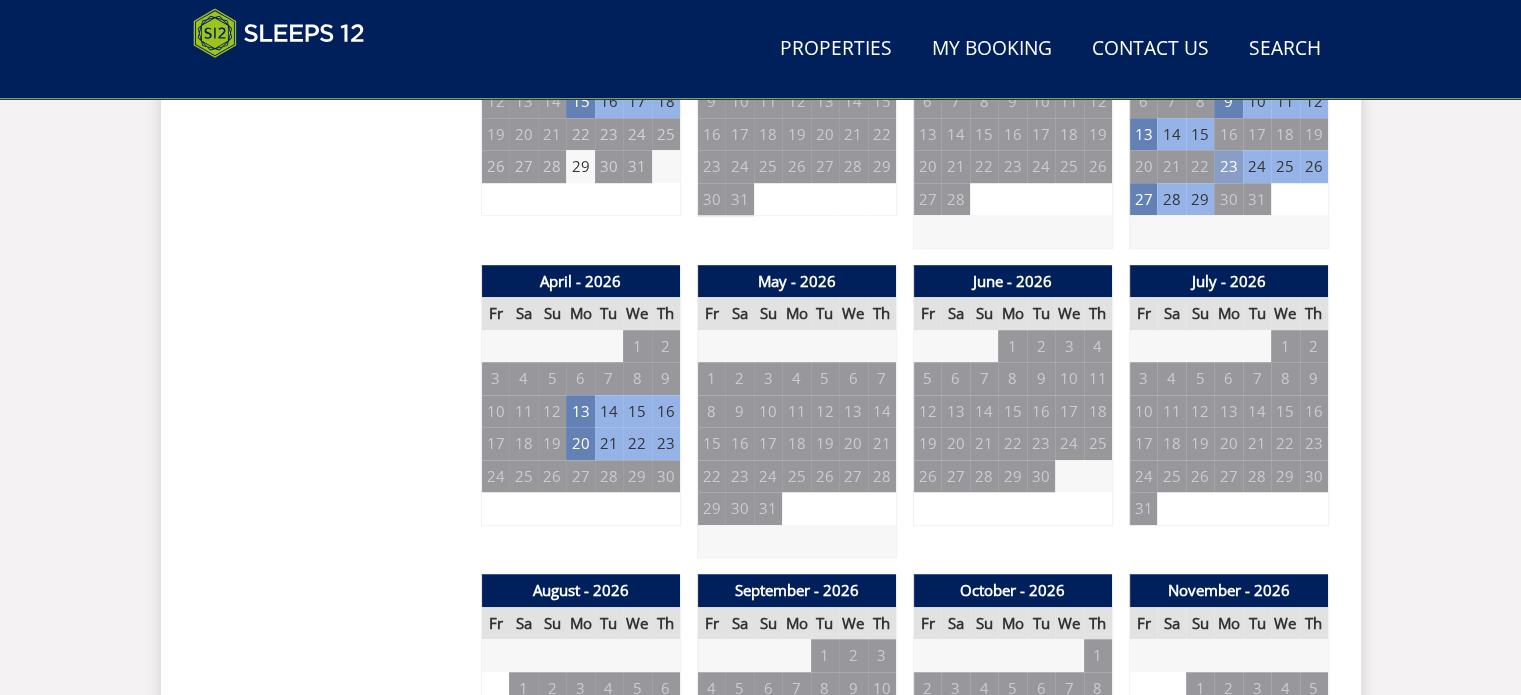 click on "23" at bounding box center [1228, 166] 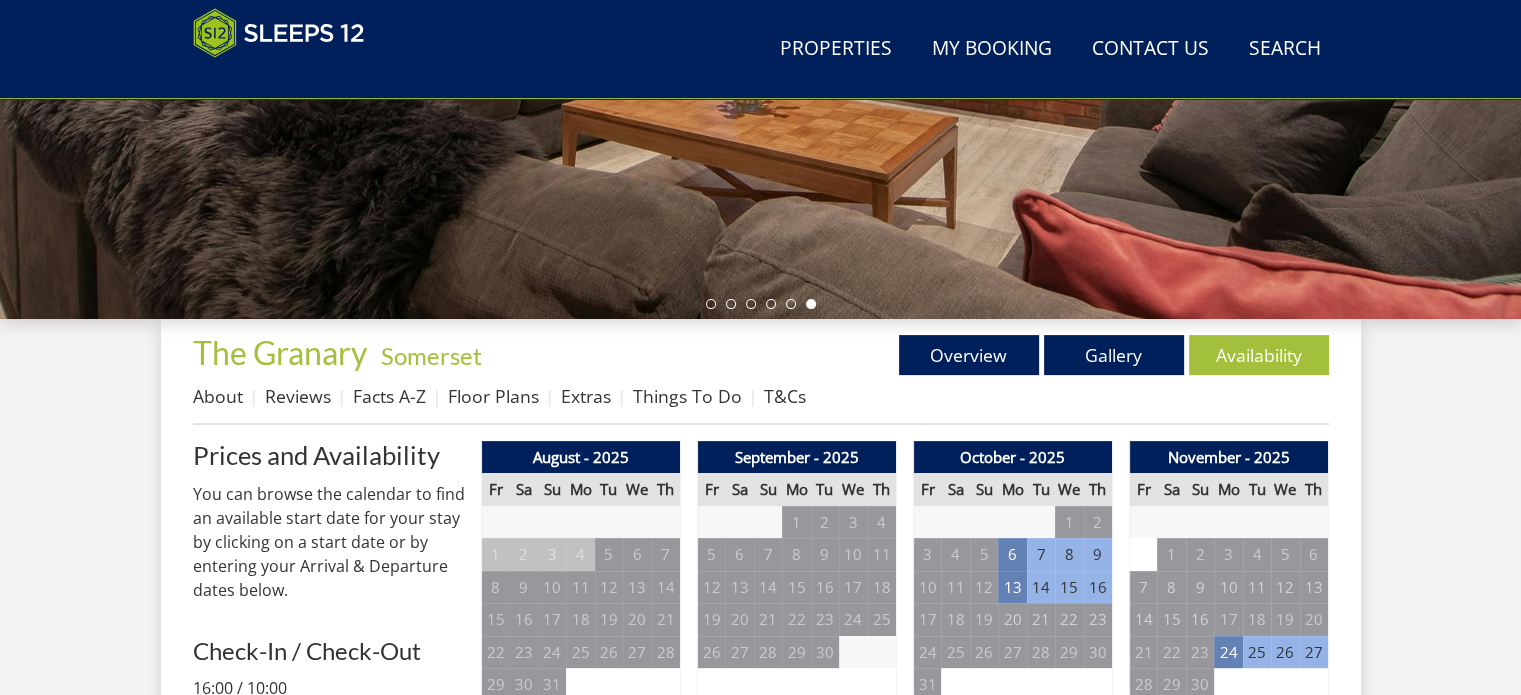 scroll, scrollTop: 535, scrollLeft: 0, axis: vertical 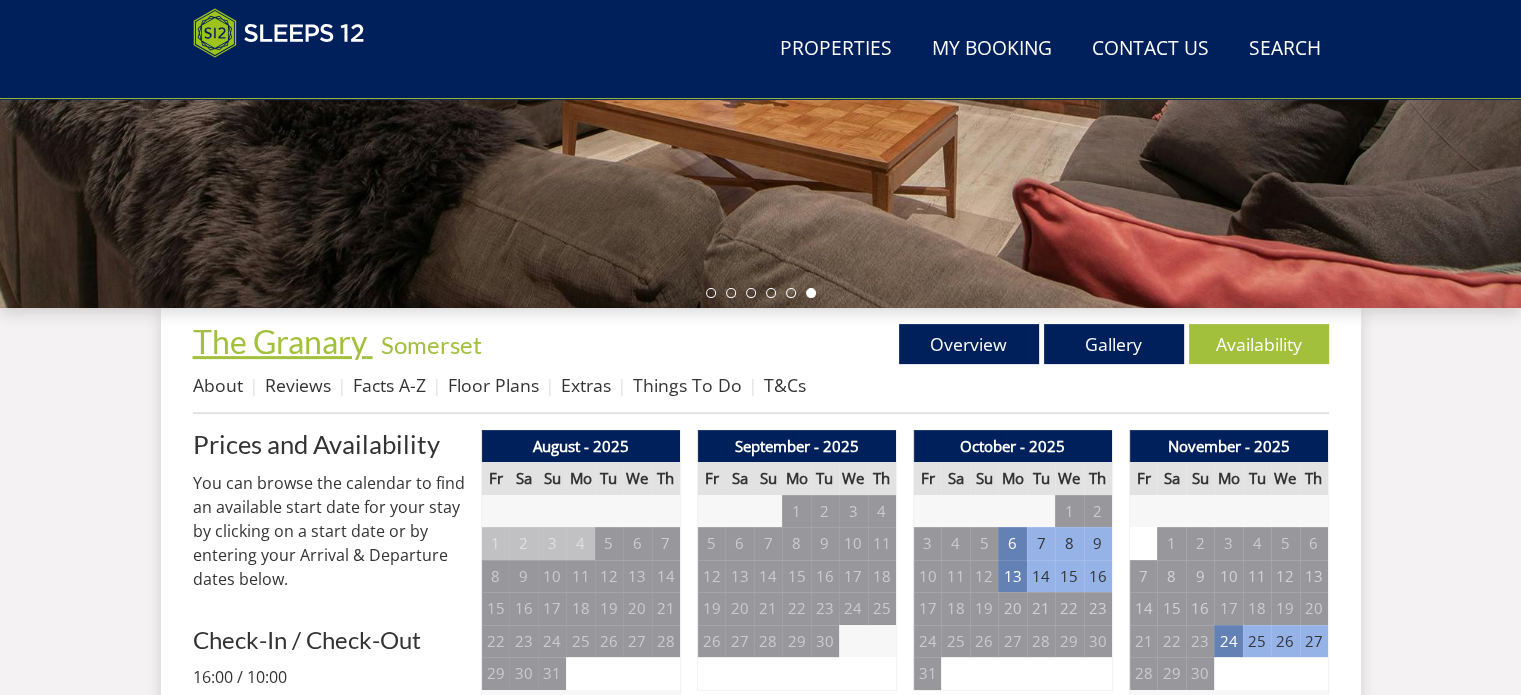 click on "The Granary" at bounding box center [280, 341] 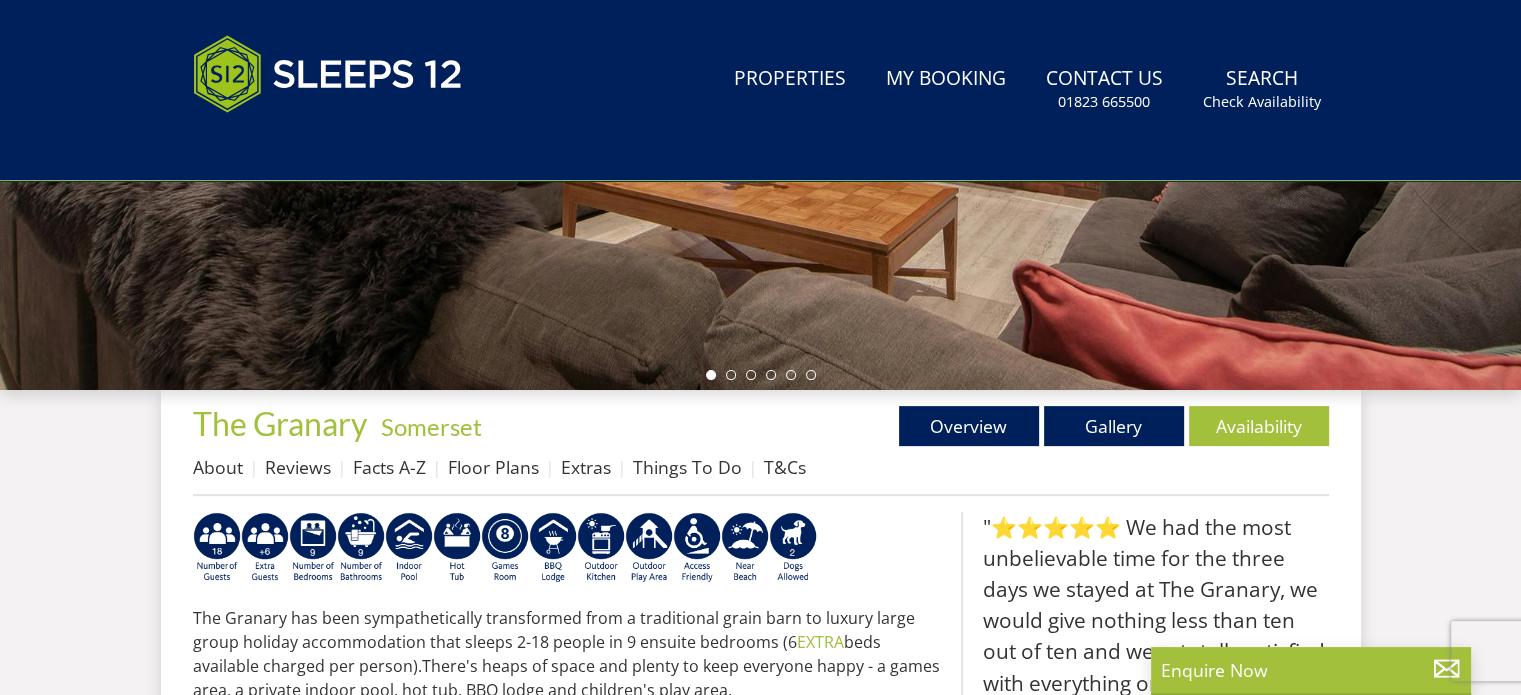 scroll, scrollTop: 0, scrollLeft: 0, axis: both 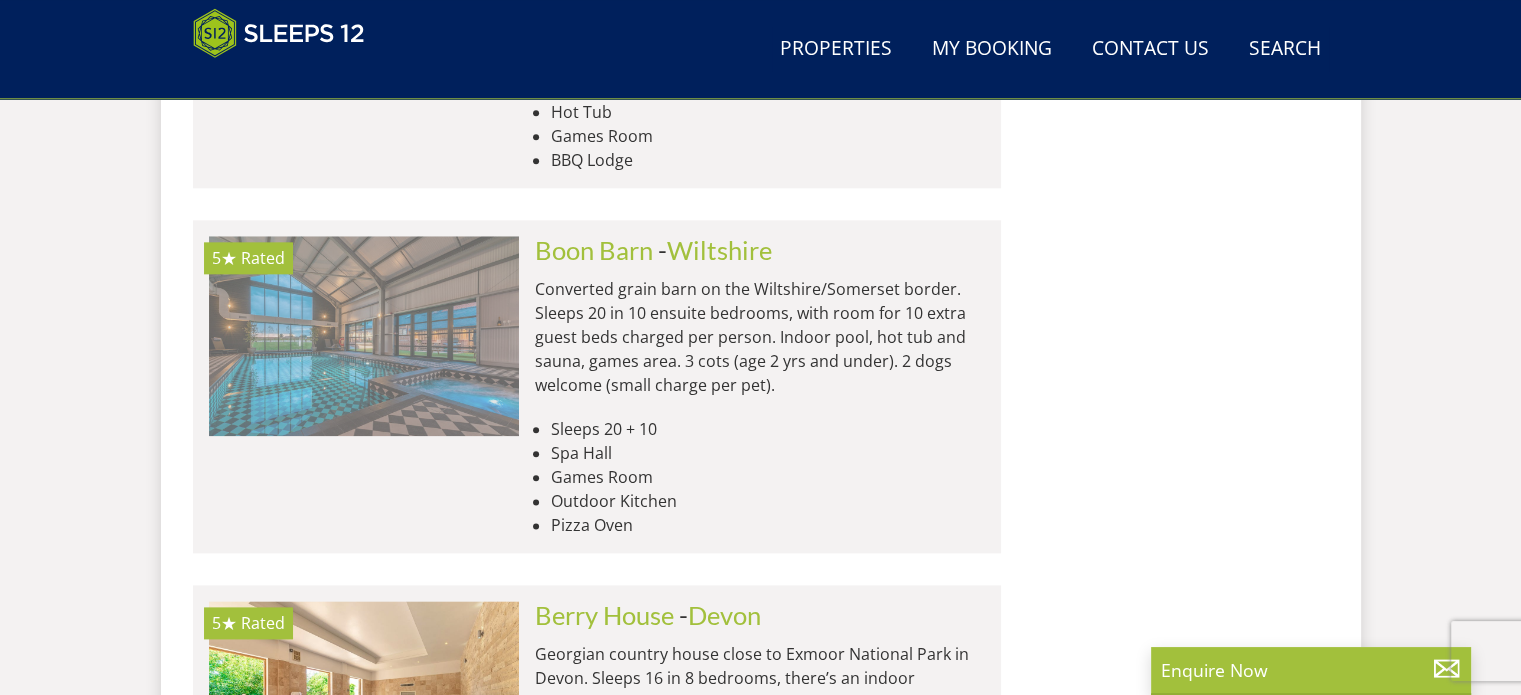 click at bounding box center (364, 336) 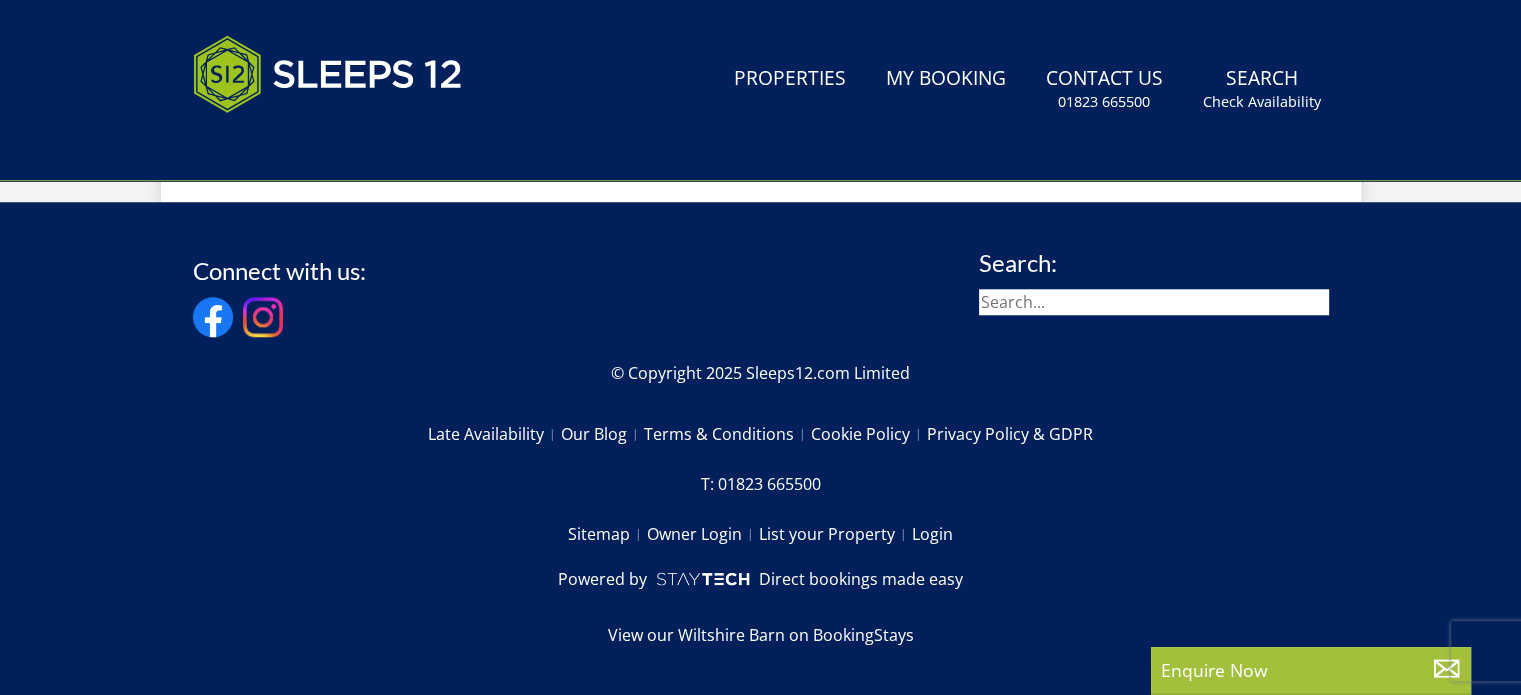 scroll, scrollTop: 0, scrollLeft: 0, axis: both 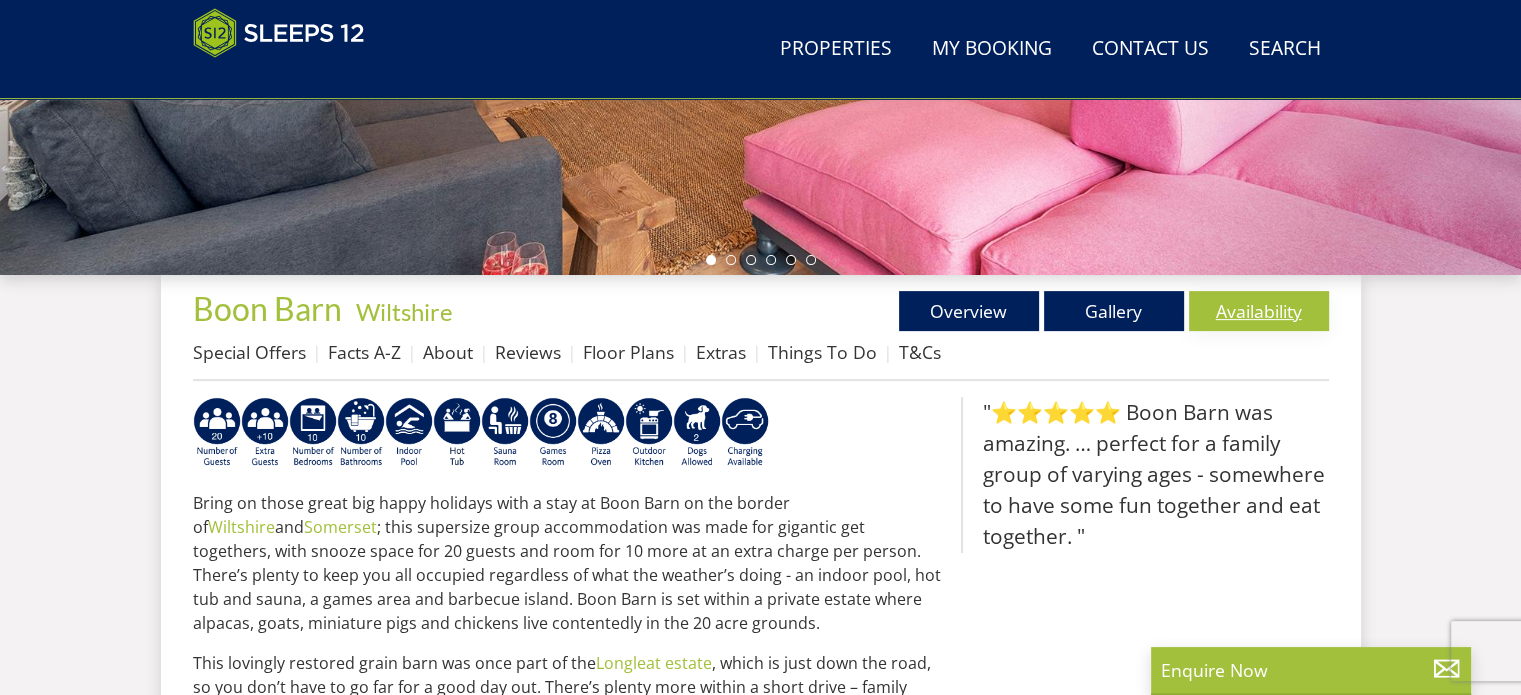 click on "Availability" at bounding box center (1259, 311) 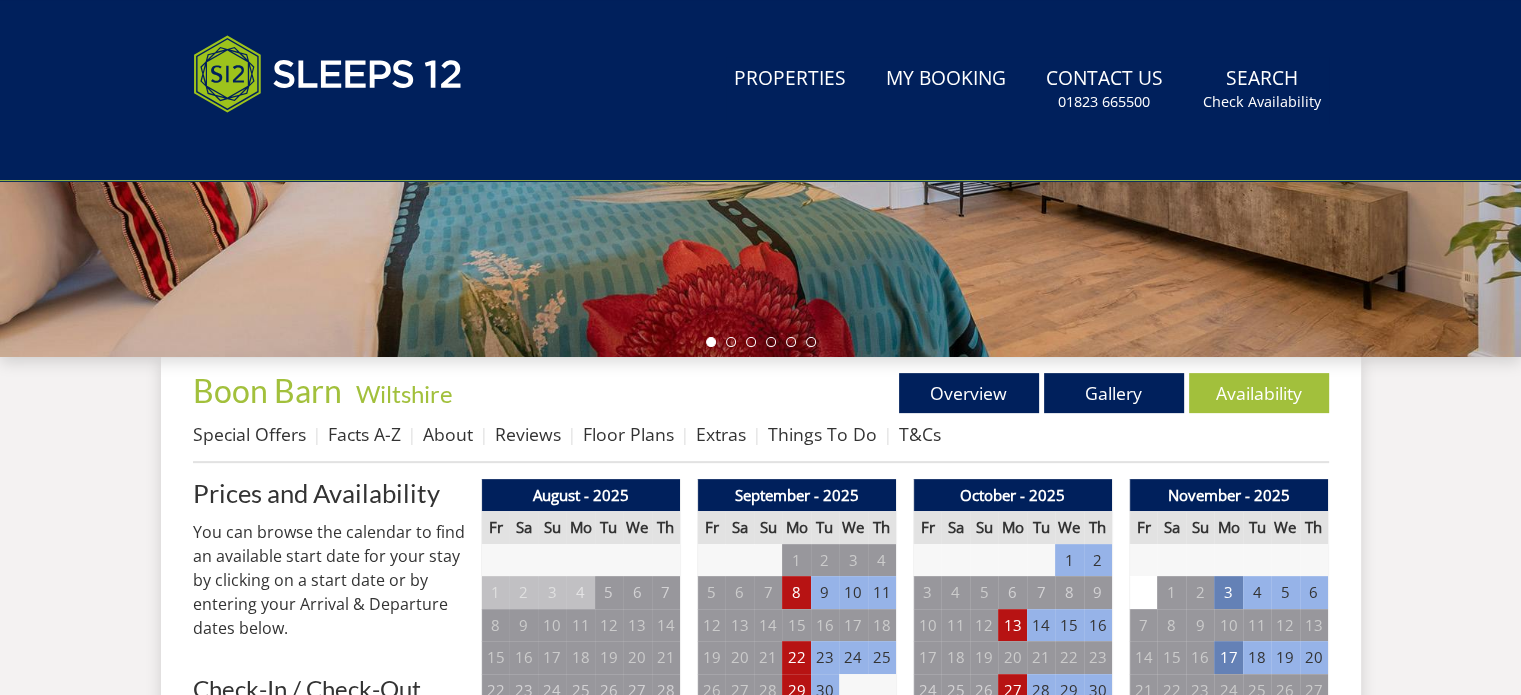 scroll, scrollTop: 0, scrollLeft: 0, axis: both 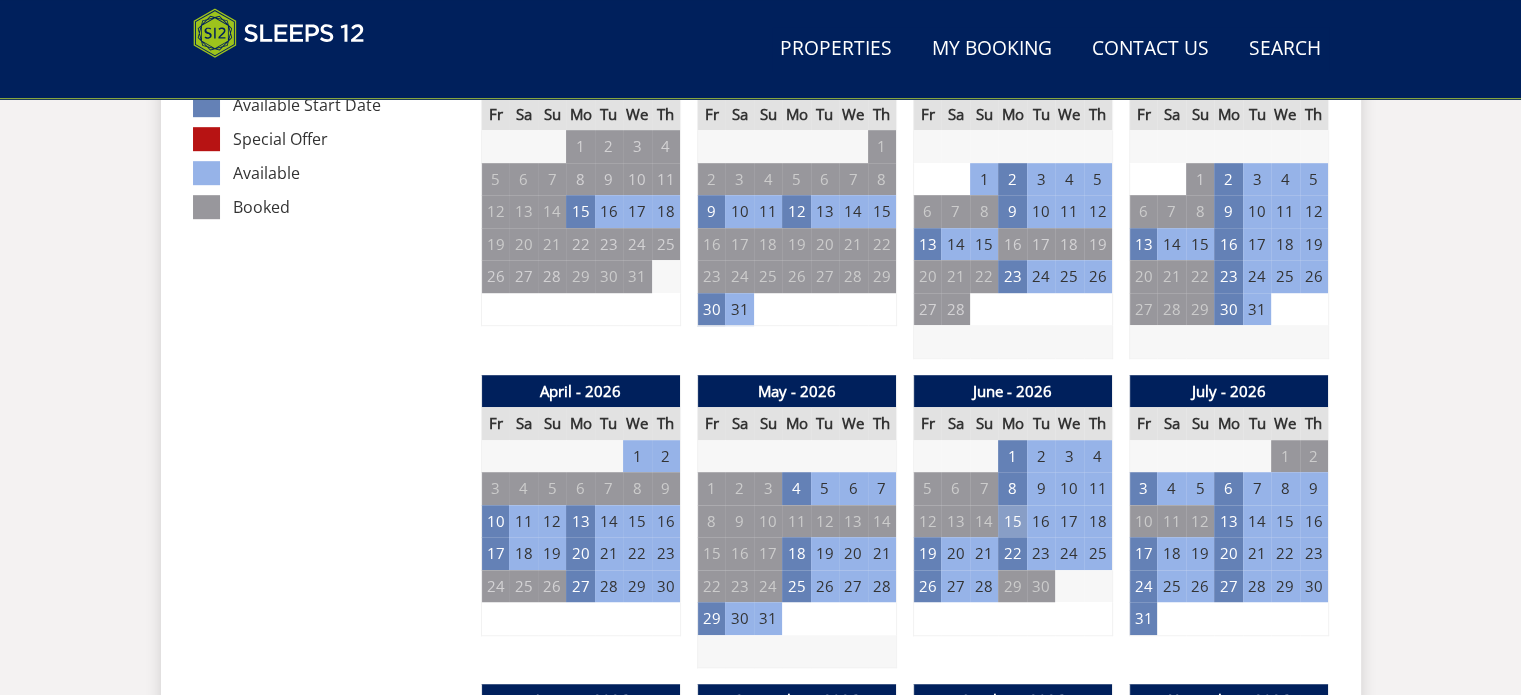 click on "15" at bounding box center (1012, 521) 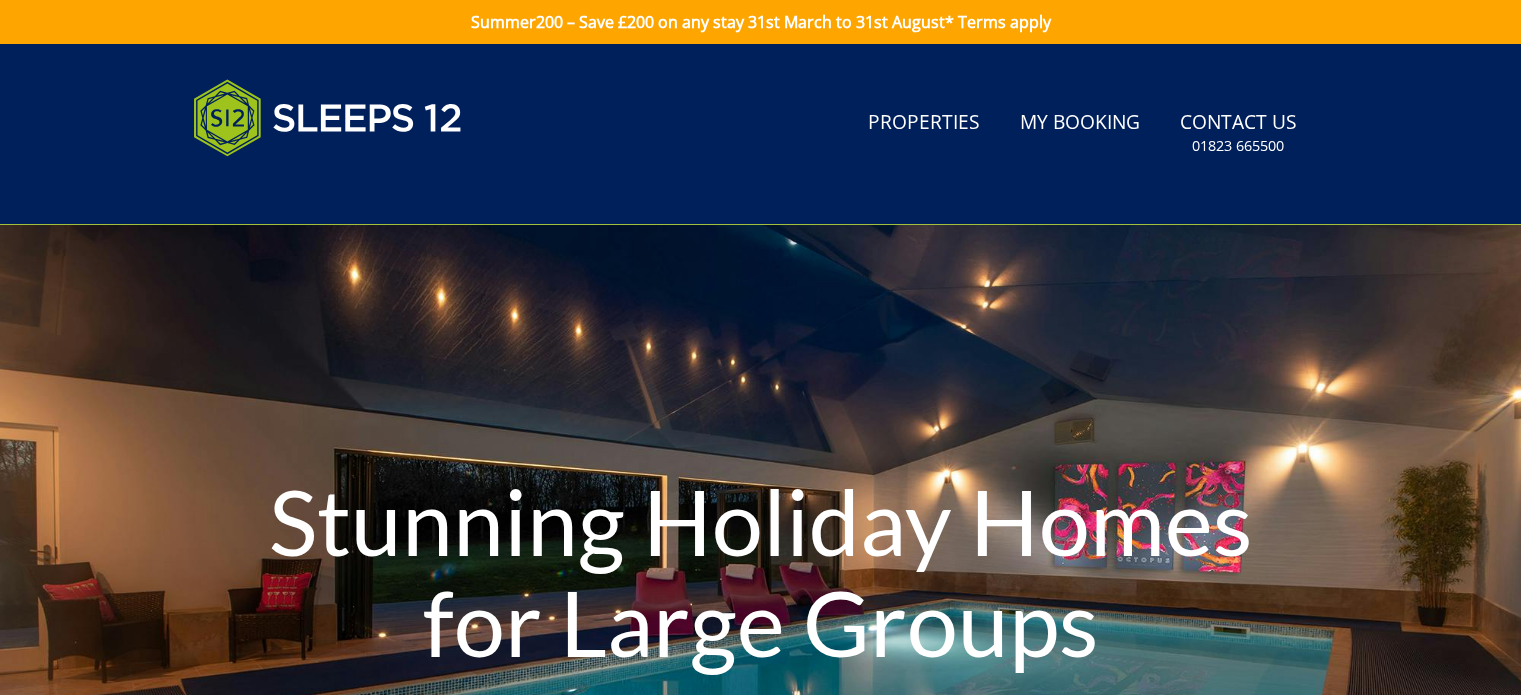 scroll, scrollTop: 0, scrollLeft: 0, axis: both 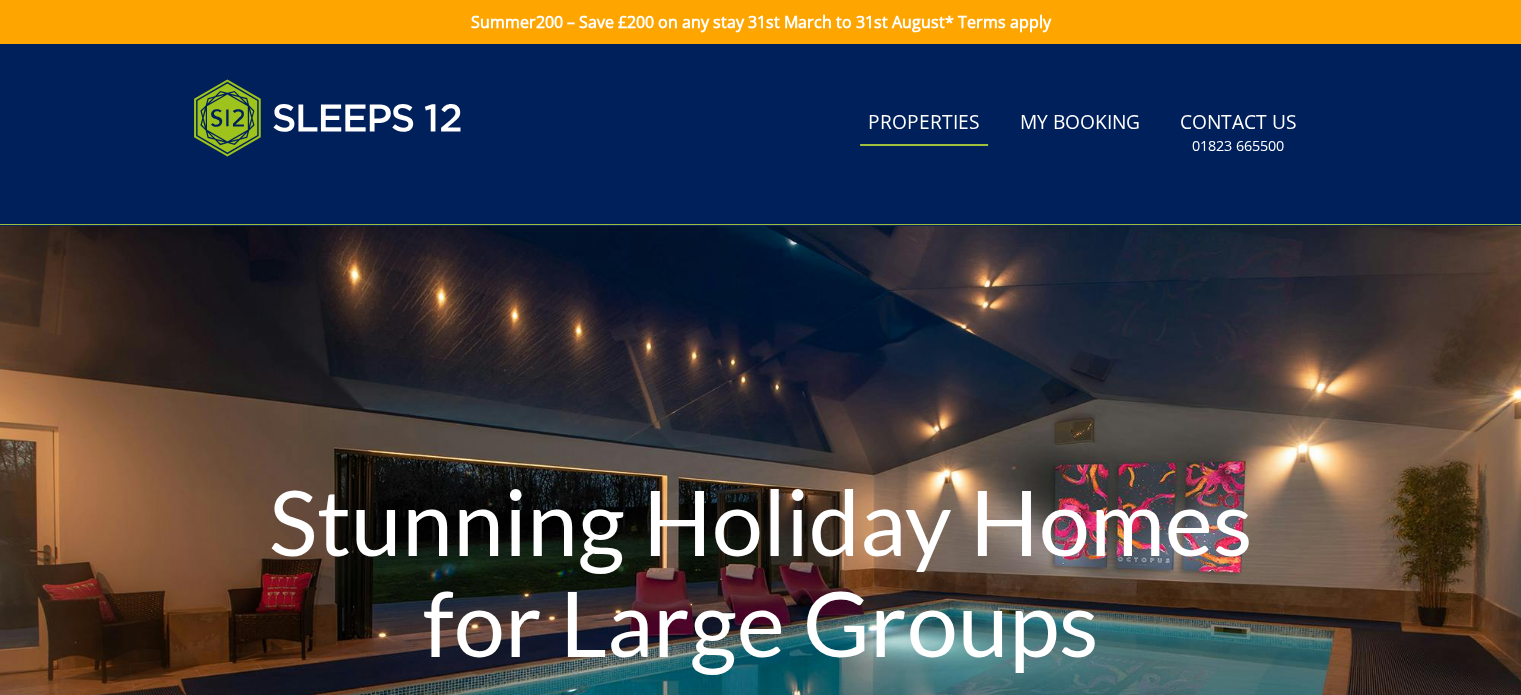 click on "Properties" at bounding box center (924, 123) 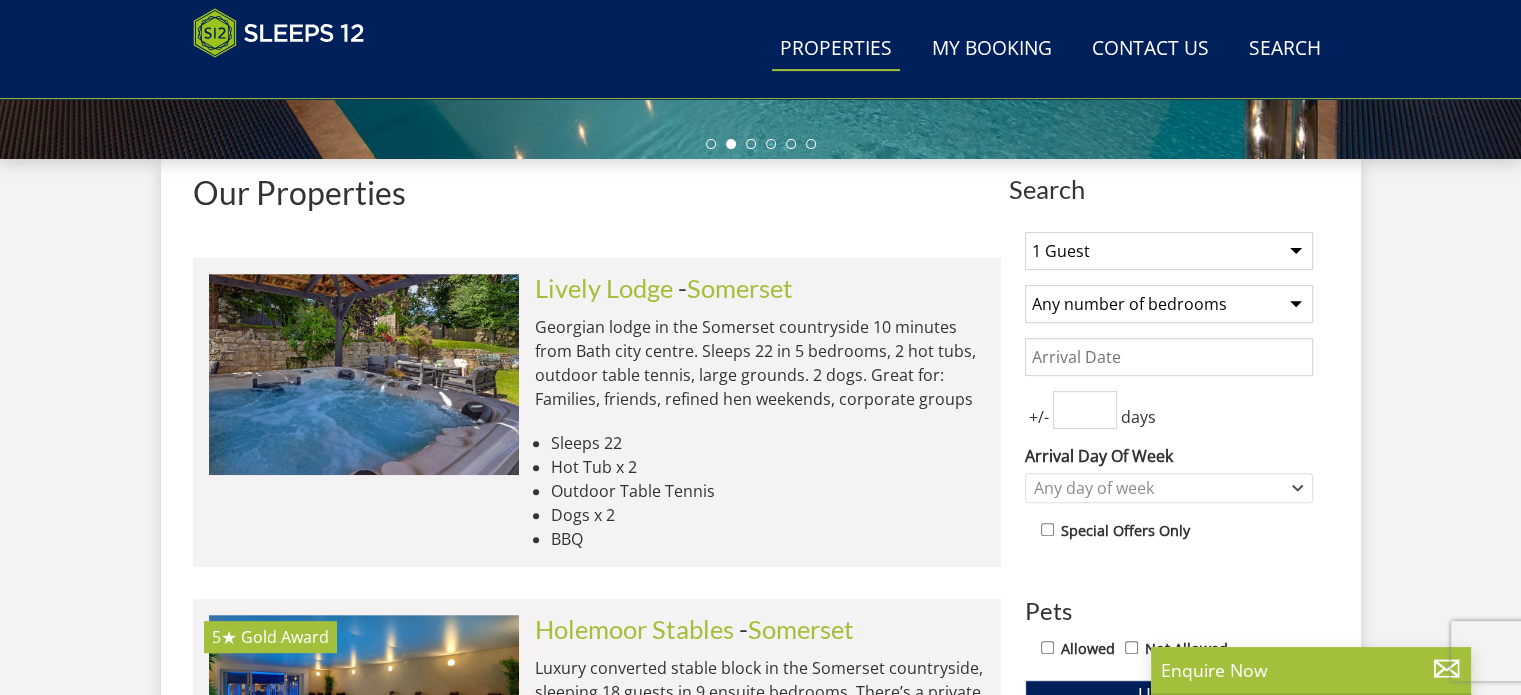 scroll, scrollTop: 696, scrollLeft: 0, axis: vertical 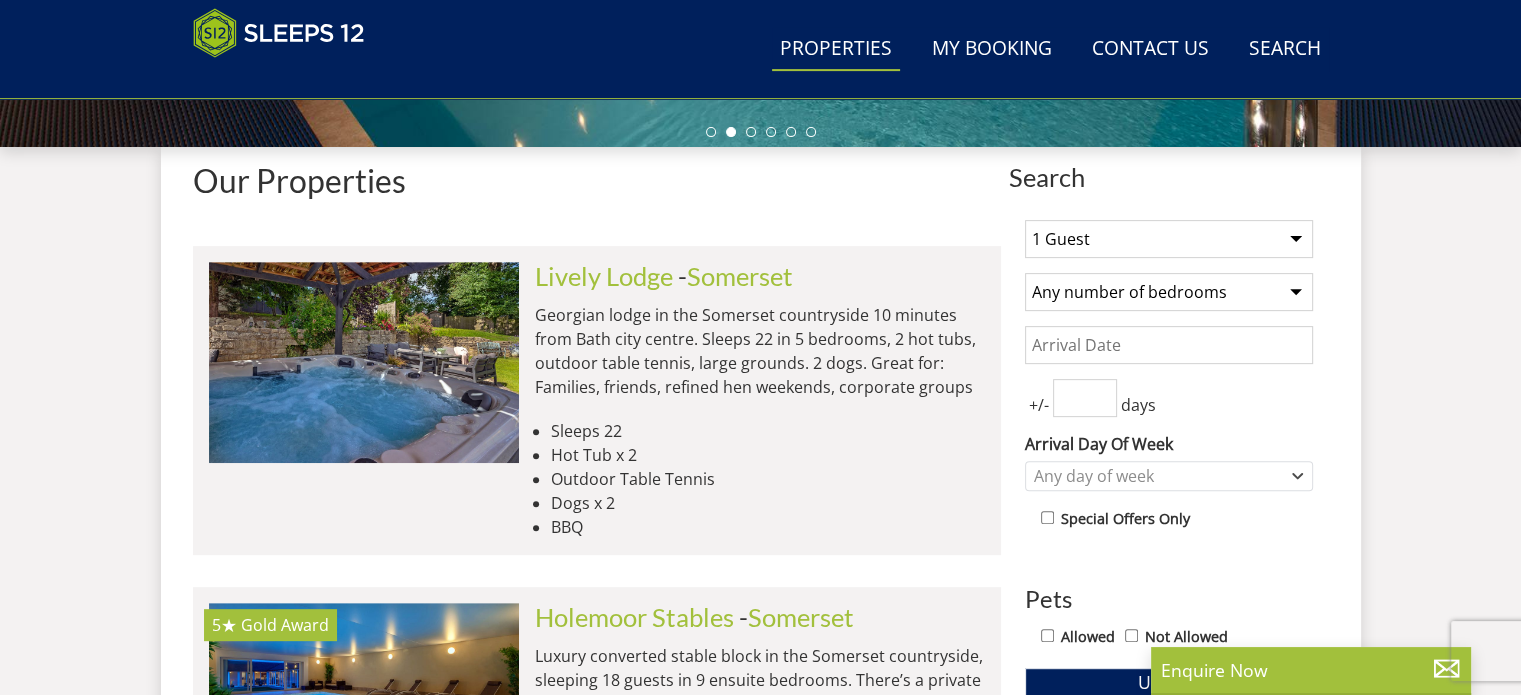 click on "1 Guest
2 Guests
3 Guests
4 Guests
5 Guests
6 Guests
7 Guests
8 Guests
9 Guests
10 Guests
11 Guests
12 Guests
13 Guests
14 Guests
15 Guests
16 Guests
17 Guests
18 Guests
19 Guests
20 Guests
21 Guests
22 Guests
23 Guests
24 Guests
25 Guests
26 Guests
27 Guests
28 Guests
29 Guests
30 Guests
31 Guests
32 Guests
33 Guests
34 Guests
35 Guests
36 Guests
37 Guests
38 Guests
39 Guests
40 Guests
41 Guests
42 Guests
43 Guests
44 Guests
45 Guests
46 Guests
47 Guests
48 Guests
49 Guests
50 Guests
51 Guests
52 Guests
53 Guests
54 Guests
55 Guests
56 Guests
57 Guests
58 Guests
59 Guests
60 Guests
61 Guests
62 Guests
63 Guests
64 Guests
65 Guests
66 Guests
67 Guests
68 Guests
69 Guests
70 Guests
71 Guests
72 Guests
73 Guests
74 Guests
75 Guests
76 Guests
77 Guests
78 Guests
79 Guests
80 Guests
81 Guests
82 Guests
83 Guests
84 Guests
85 Guests
86 Guests" at bounding box center [1169, 239] 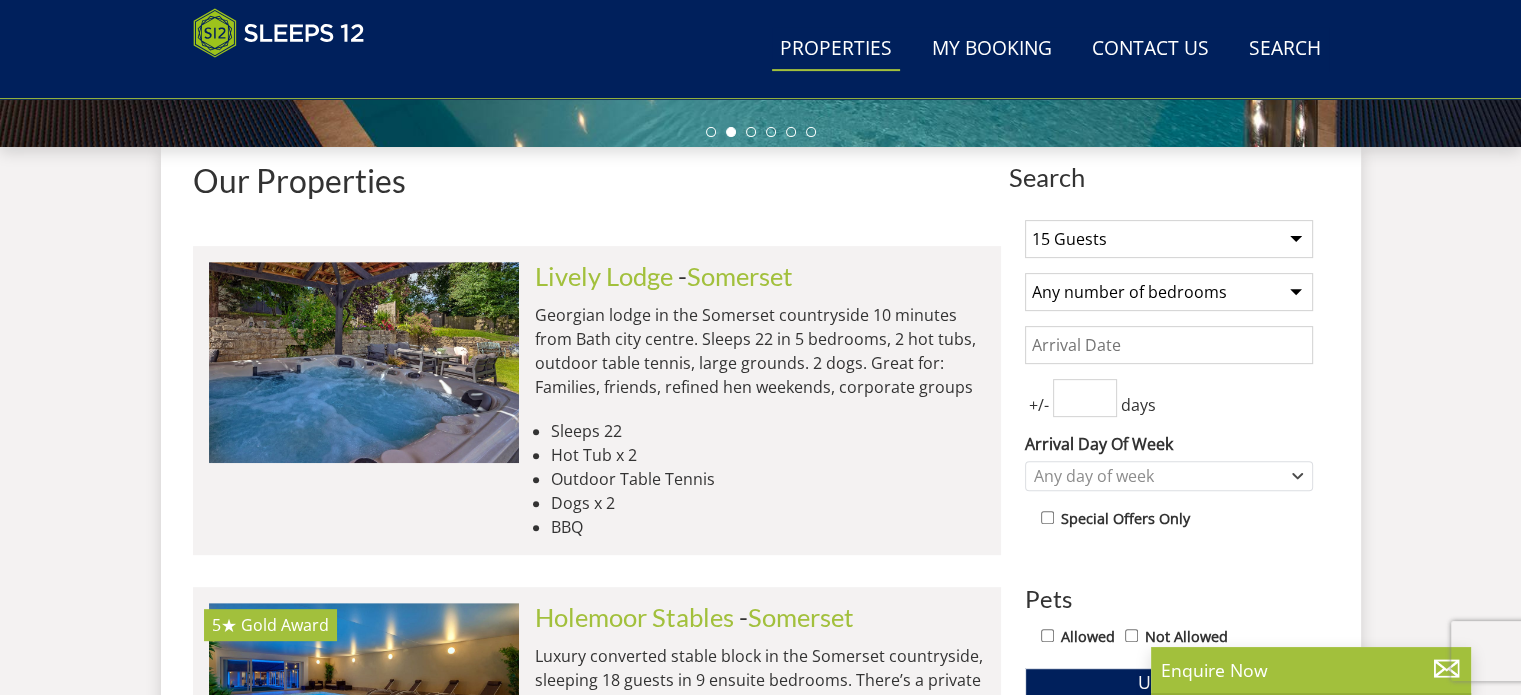 click on "Any number of bedrooms
1 Bedroom
2 Bedrooms
3 Bedrooms
4 Bedrooms
5 Bedrooms
6 Bedrooms
7 Bedrooms
8 Bedrooms
9 Bedrooms
10 Bedrooms
11 Bedrooms
12 Bedrooms
13 Bedrooms
14 Bedrooms
15 Bedrooms
16 Bedrooms
17 Bedrooms
18 Bedrooms
19 Bedrooms
20 Bedrooms
21 Bedrooms
22 Bedrooms
23 Bedrooms
24 Bedrooms
25 Bedrooms" at bounding box center (1169, 292) 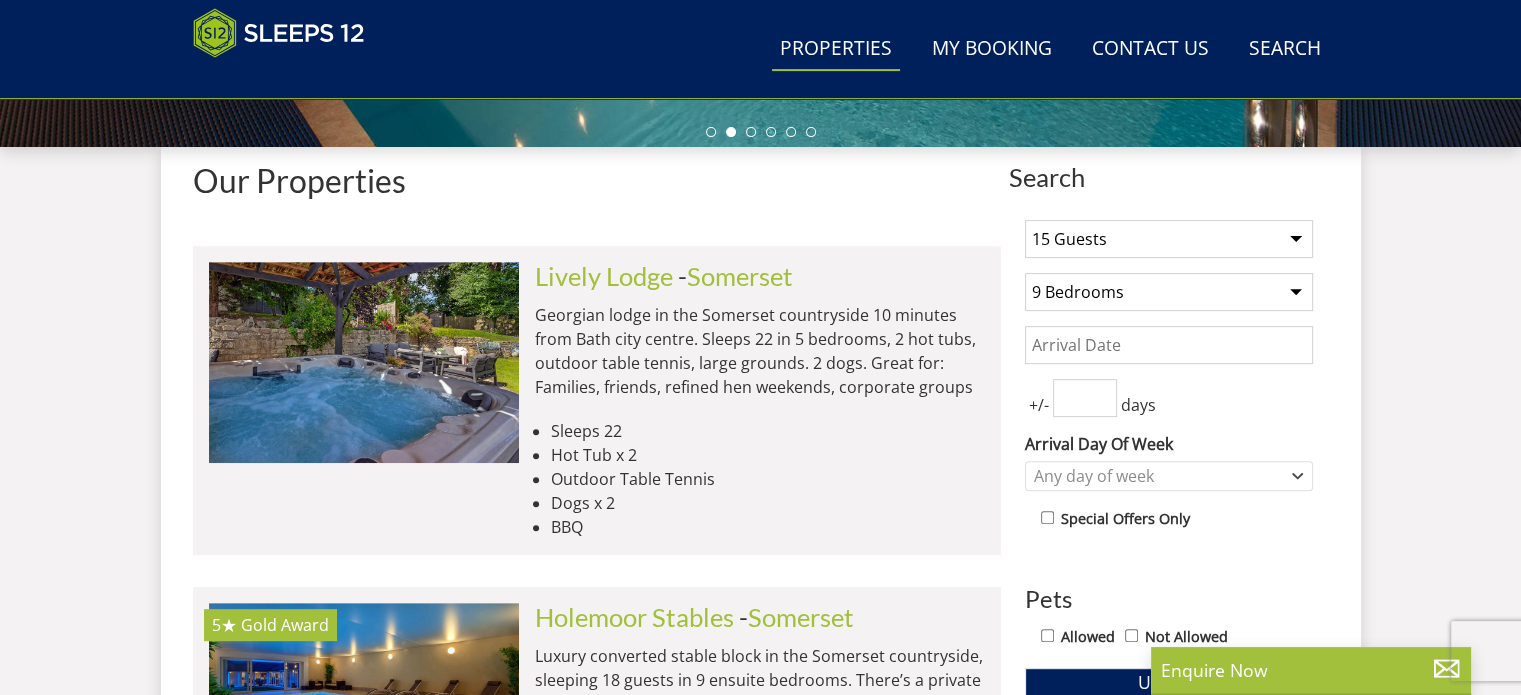 click on "Any number of bedrooms
1 Bedroom
2 Bedrooms
3 Bedrooms
4 Bedrooms
5 Bedrooms
6 Bedrooms
7 Bedrooms
8 Bedrooms
9 Bedrooms
10 Bedrooms
11 Bedrooms
12 Bedrooms
13 Bedrooms
14 Bedrooms
15 Bedrooms
16 Bedrooms
17 Bedrooms
18 Bedrooms
19 Bedrooms
20 Bedrooms
21 Bedrooms
22 Bedrooms
23 Bedrooms
24 Bedrooms
25 Bedrooms" at bounding box center [1169, 292] 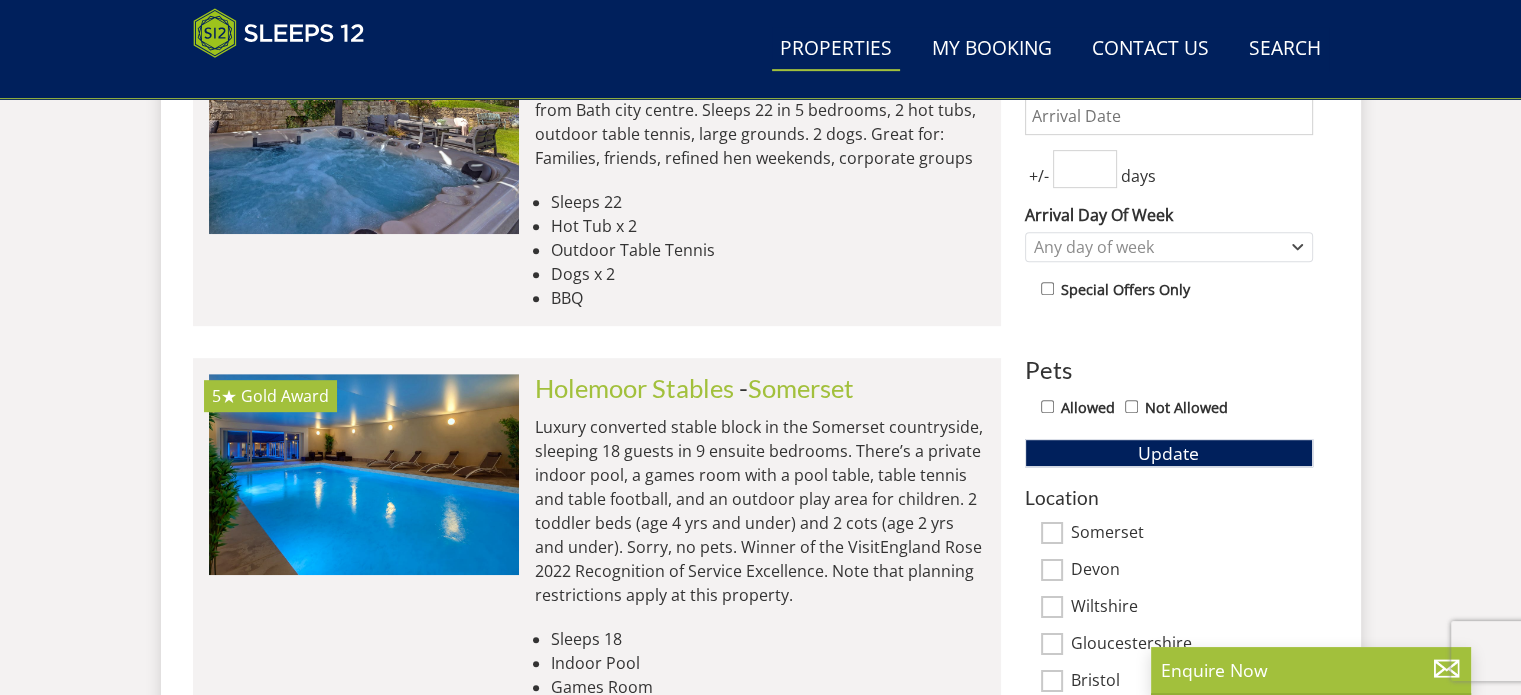 scroll, scrollTop: 982, scrollLeft: 0, axis: vertical 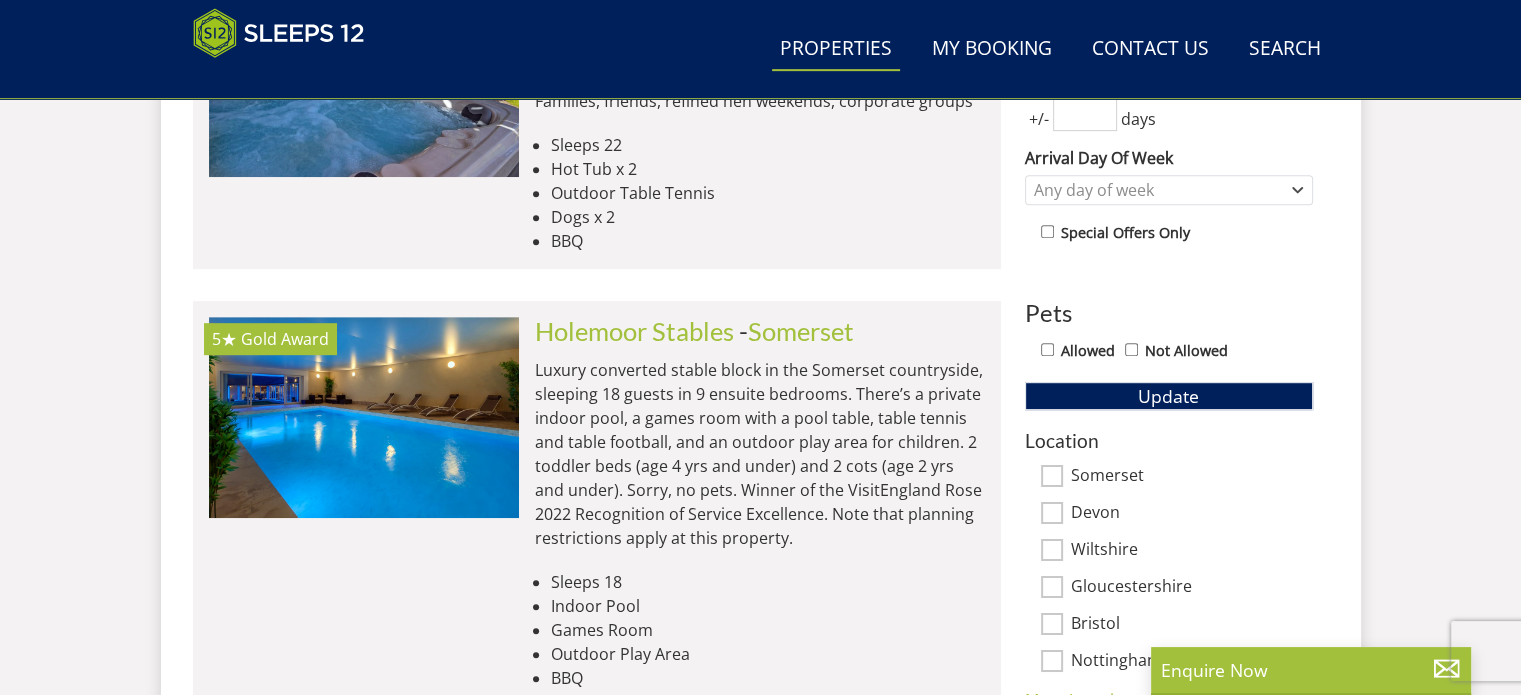 click on "Allowed" at bounding box center [1047, 349] 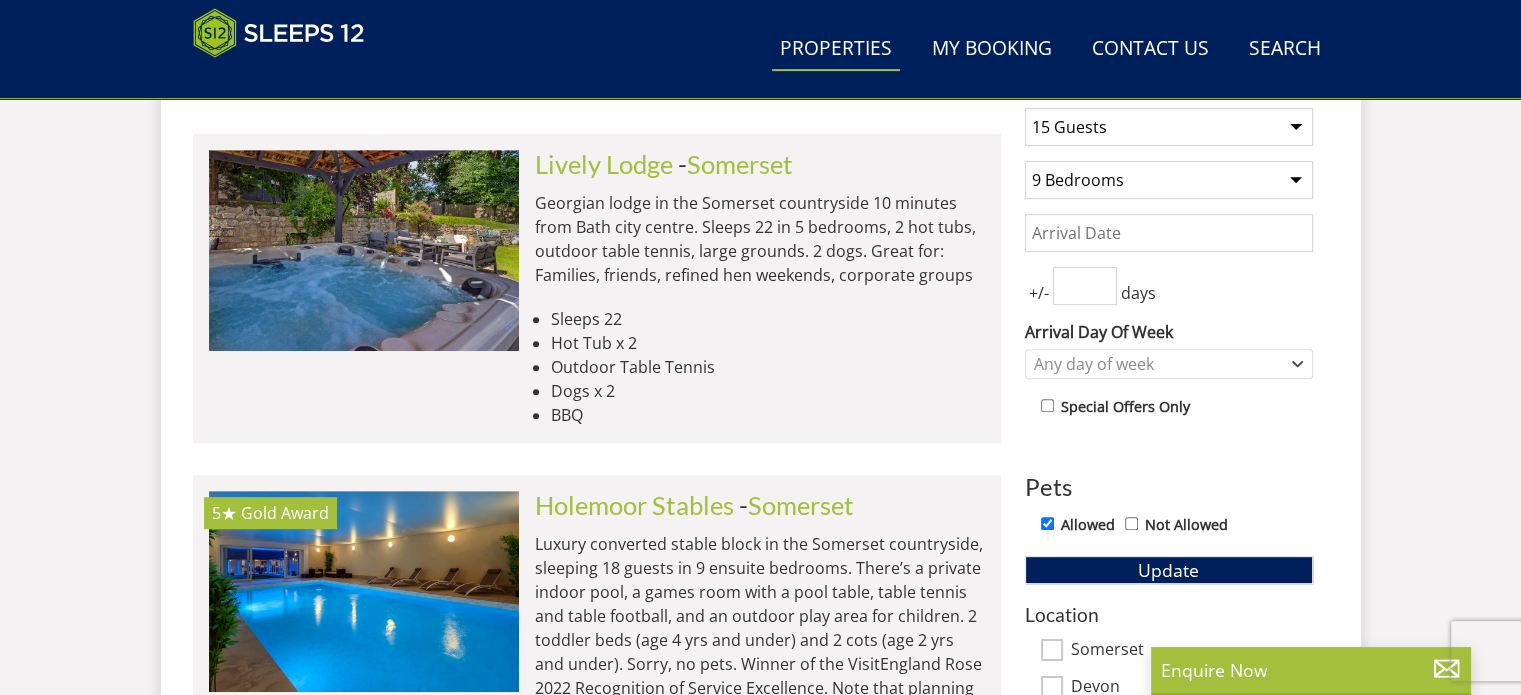 scroll, scrollTop: 784, scrollLeft: 0, axis: vertical 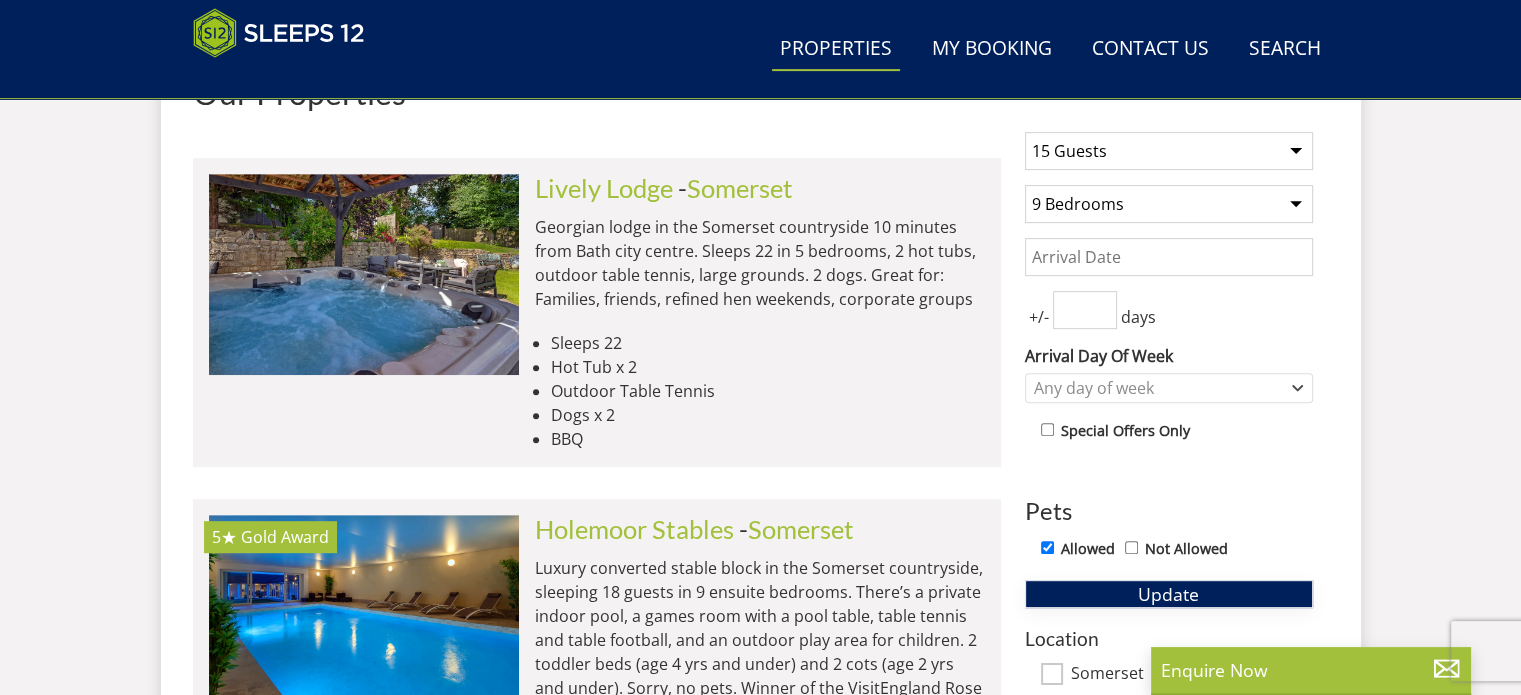 click on "Update" at bounding box center [1169, 594] 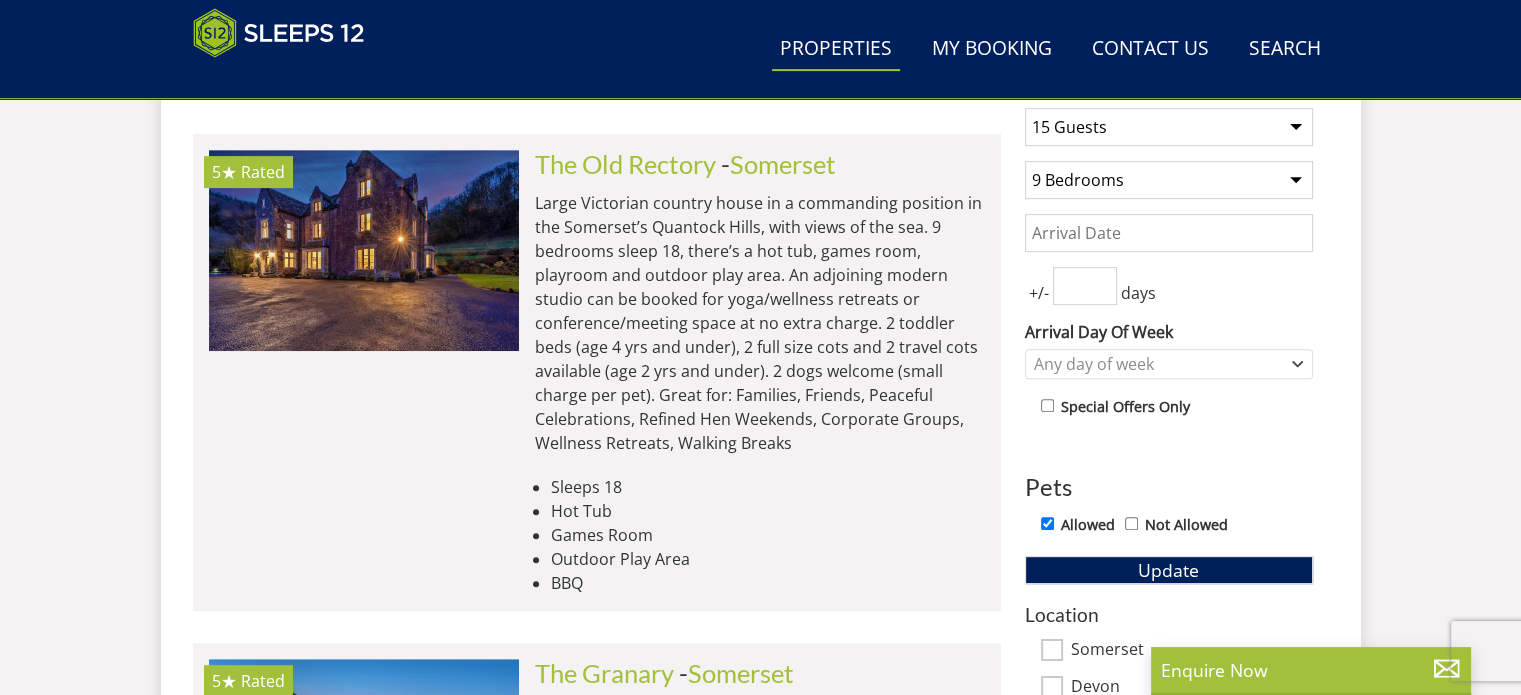 scroll, scrollTop: 797, scrollLeft: 0, axis: vertical 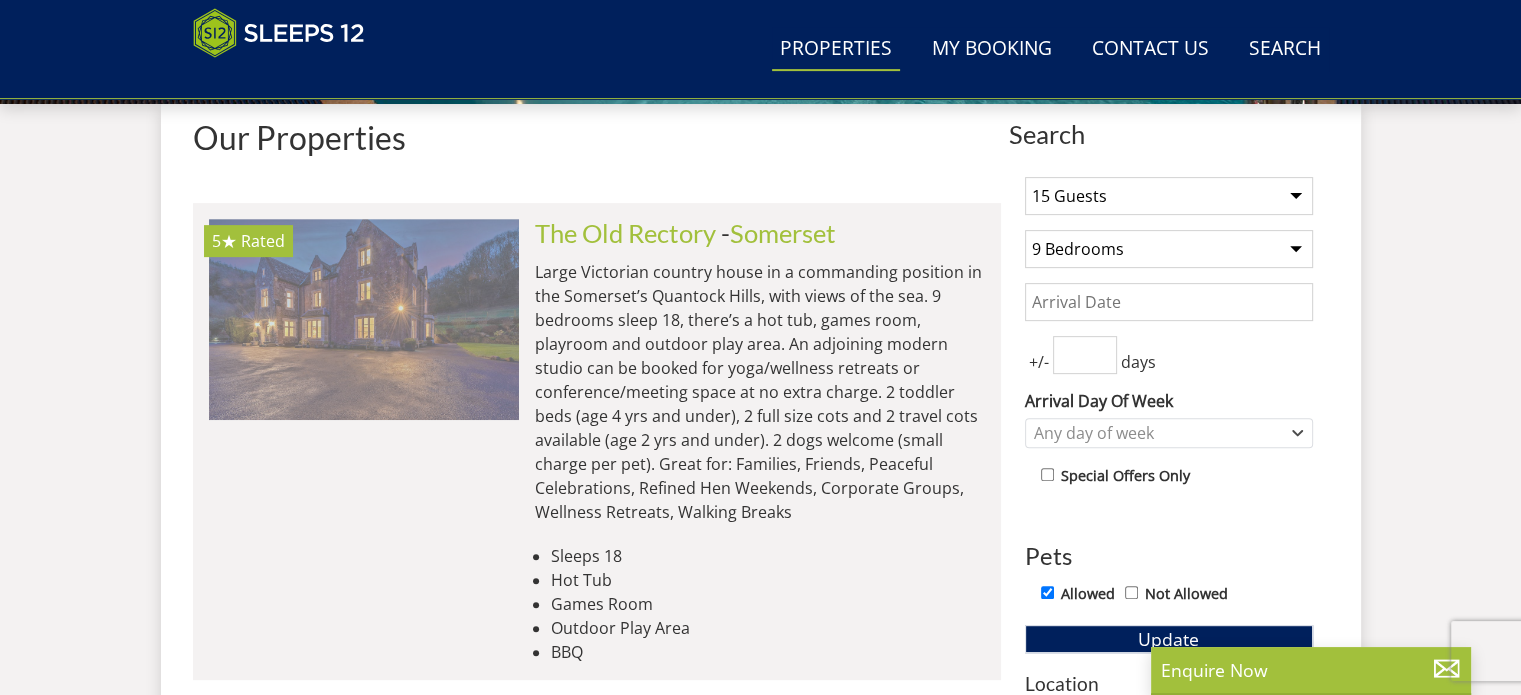 click at bounding box center [364, 319] 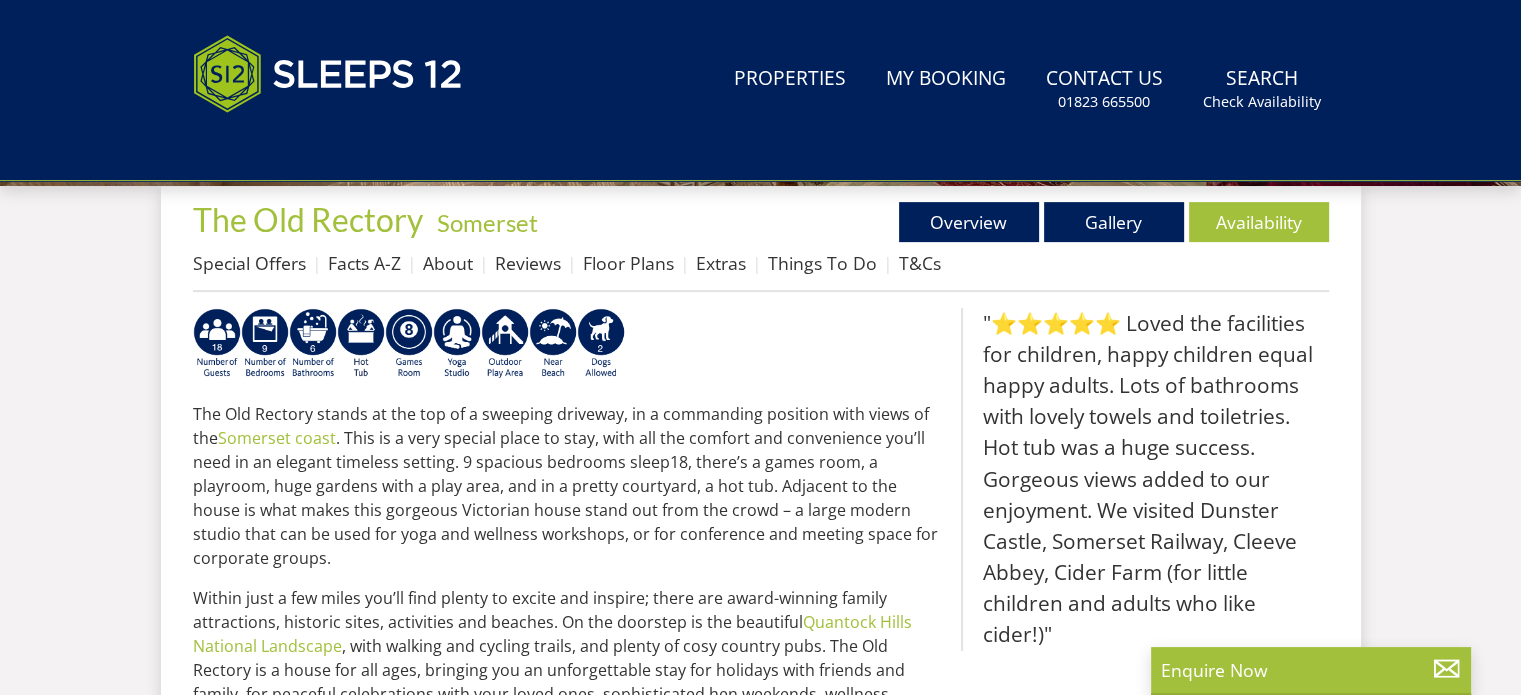 scroll, scrollTop: 0, scrollLeft: 0, axis: both 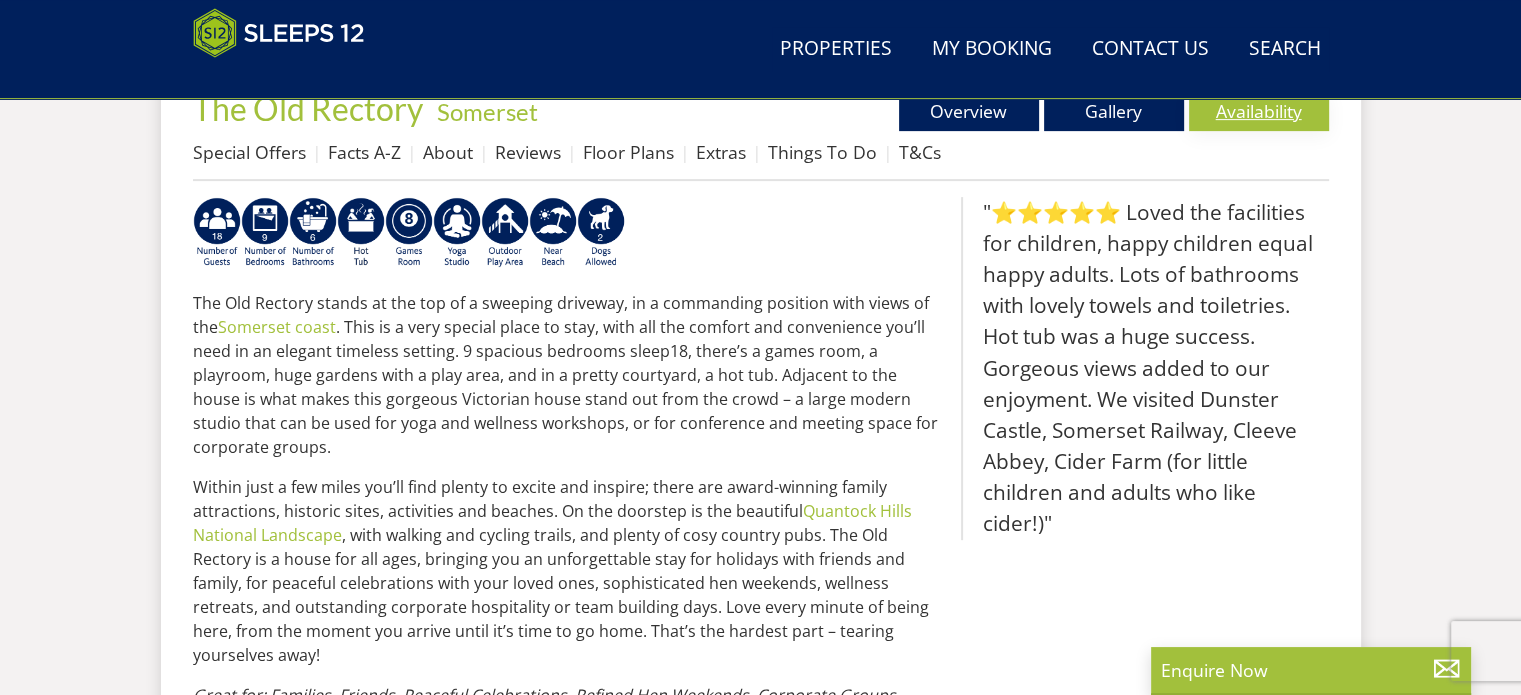 click on "Availability" at bounding box center [1259, 111] 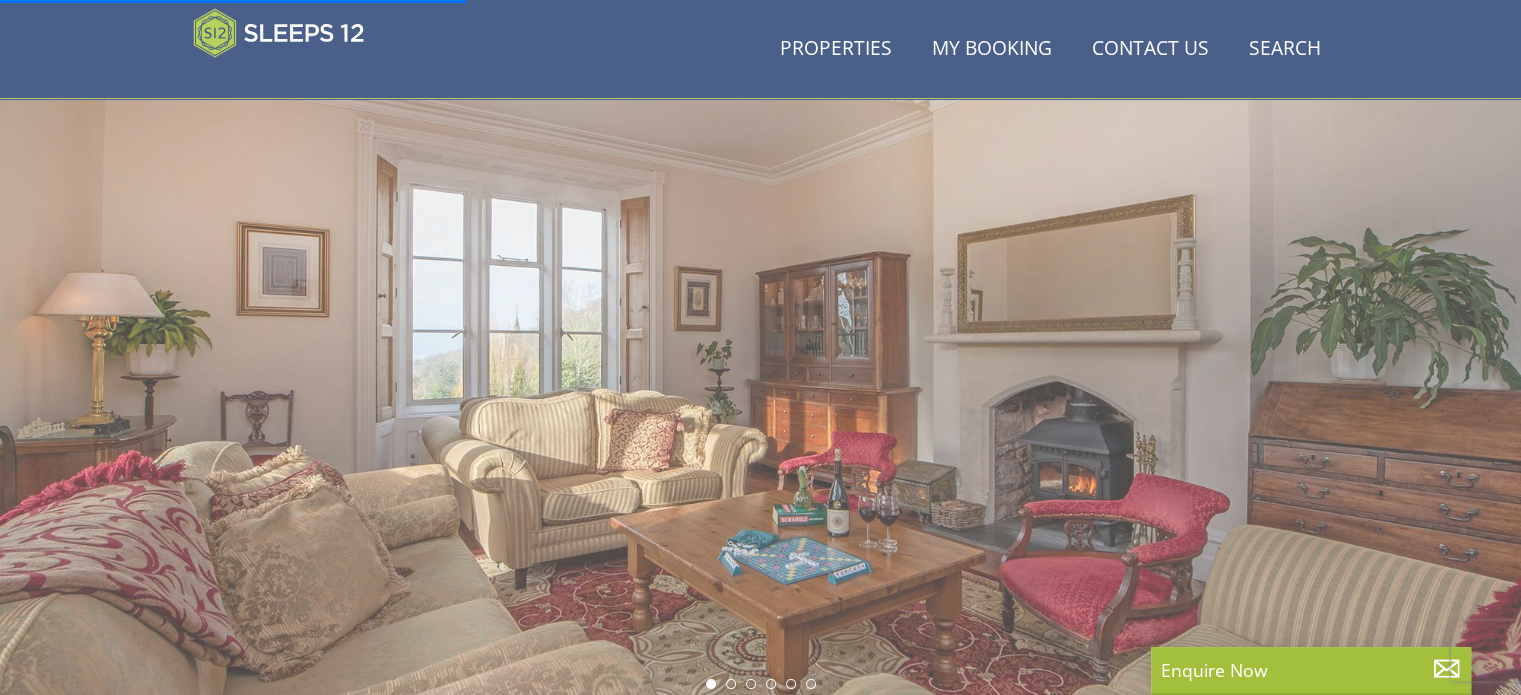 scroll, scrollTop: 0, scrollLeft: 0, axis: both 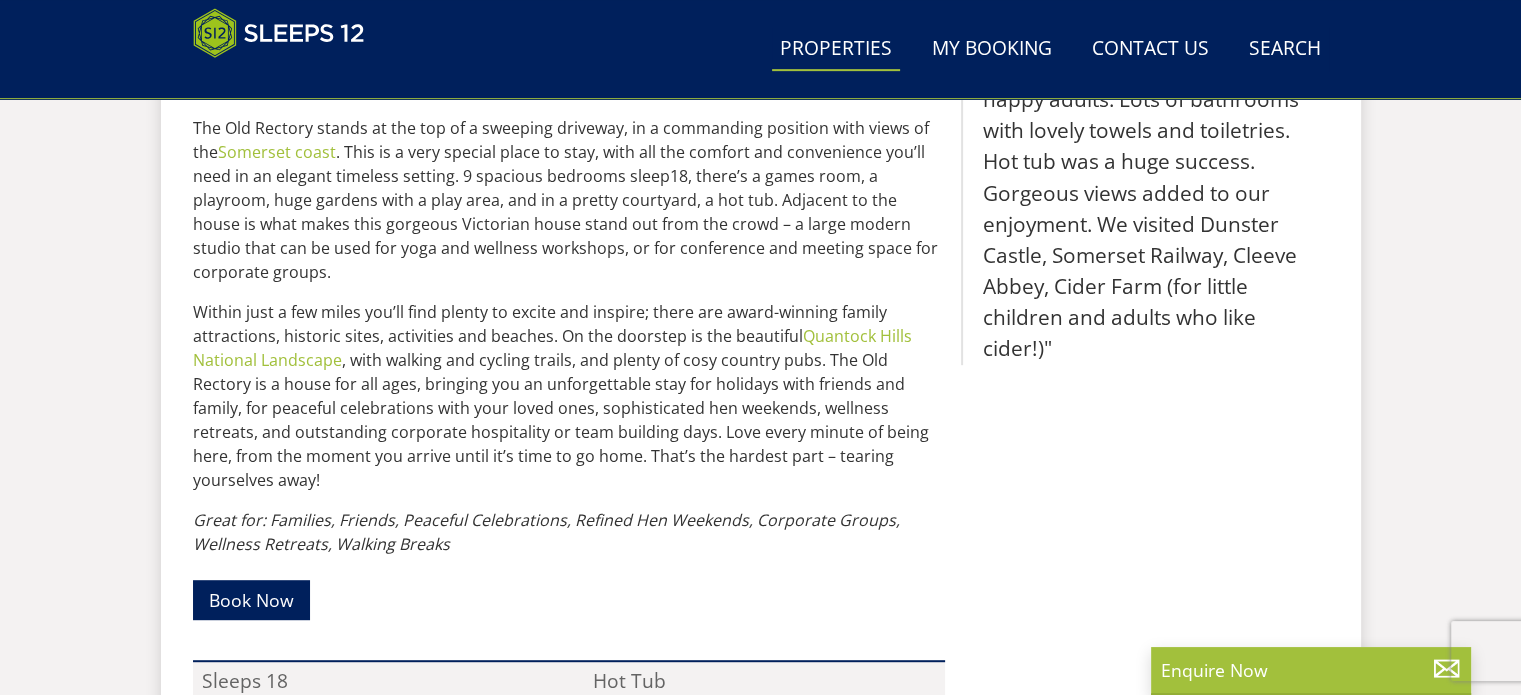 select on "15" 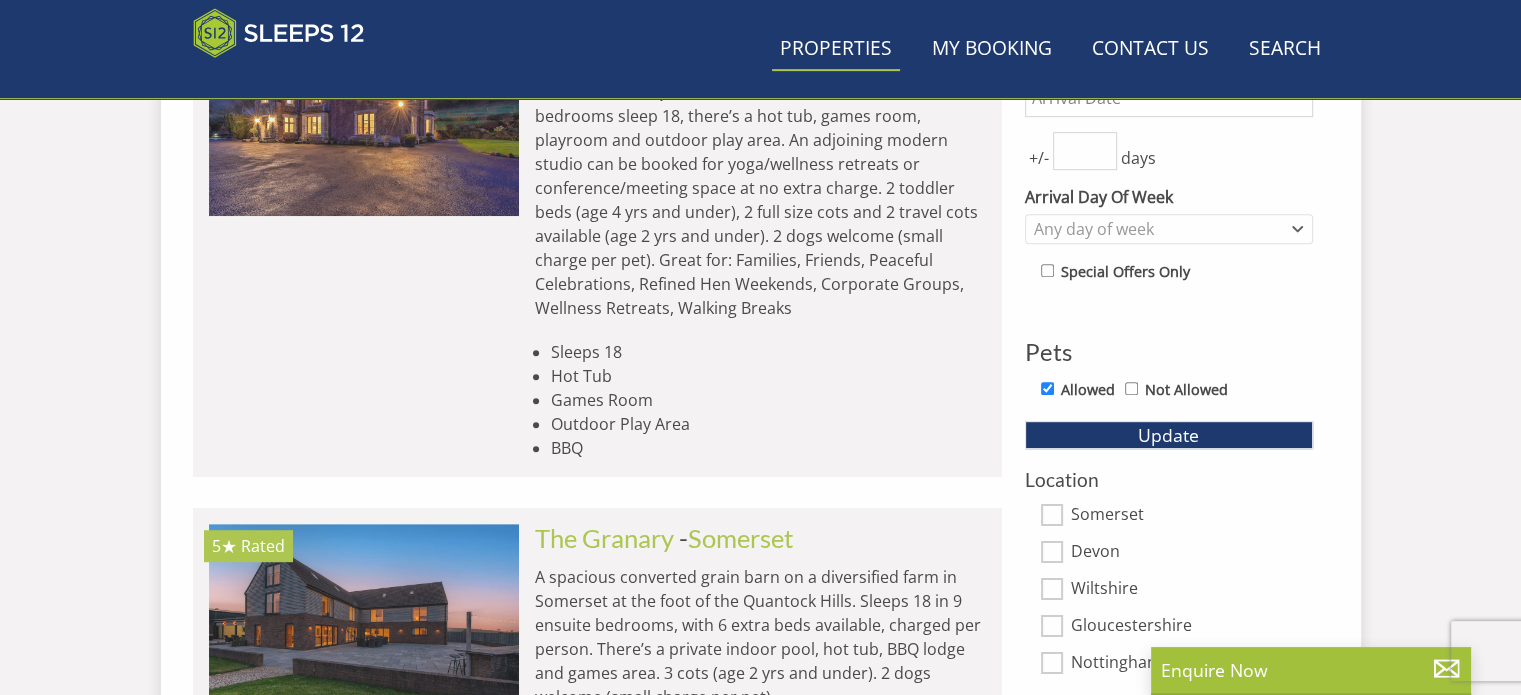 scroll, scrollTop: 739, scrollLeft: 0, axis: vertical 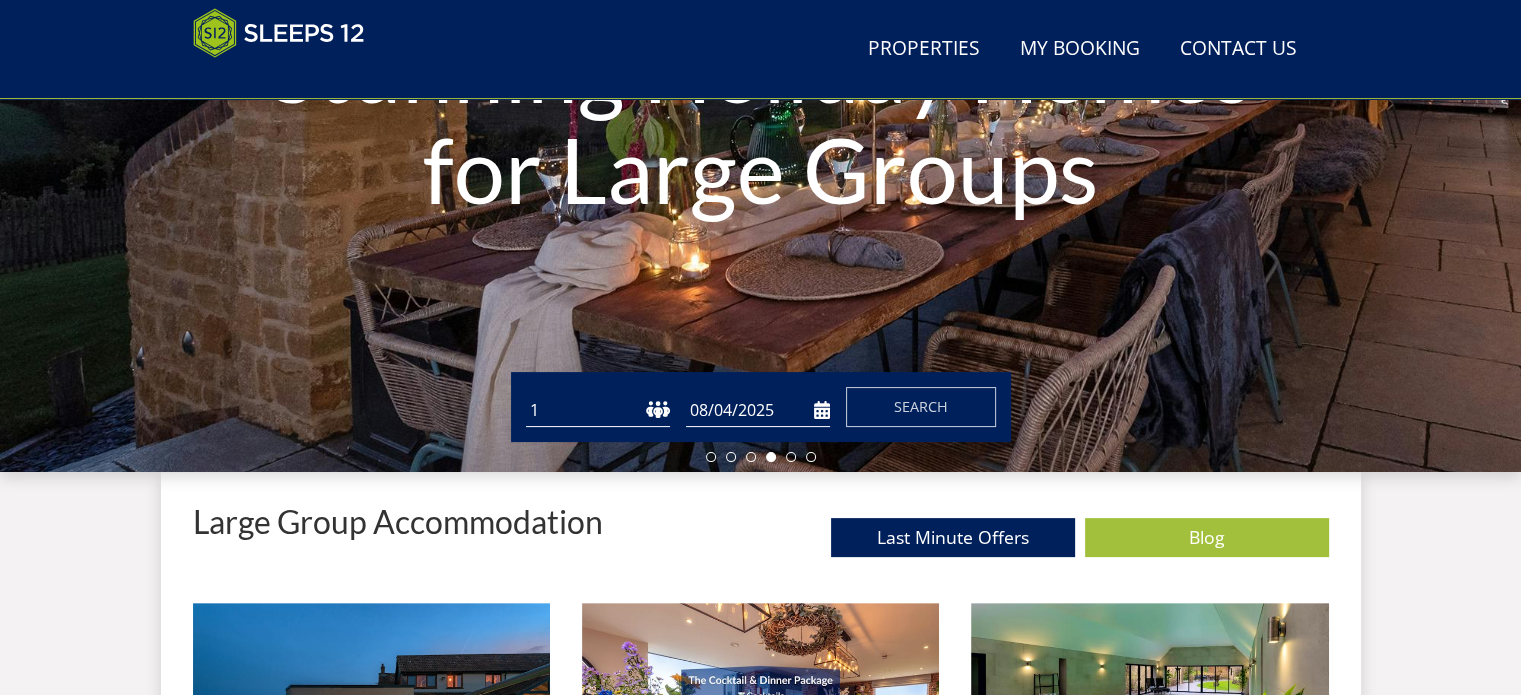 click on "1
2
3
4
5
6
7
8
9
10
11
12
13
14
15
16
17
18
19
20
21
22
23
24
25
26
27
28
29
30
31
32" at bounding box center (598, 410) 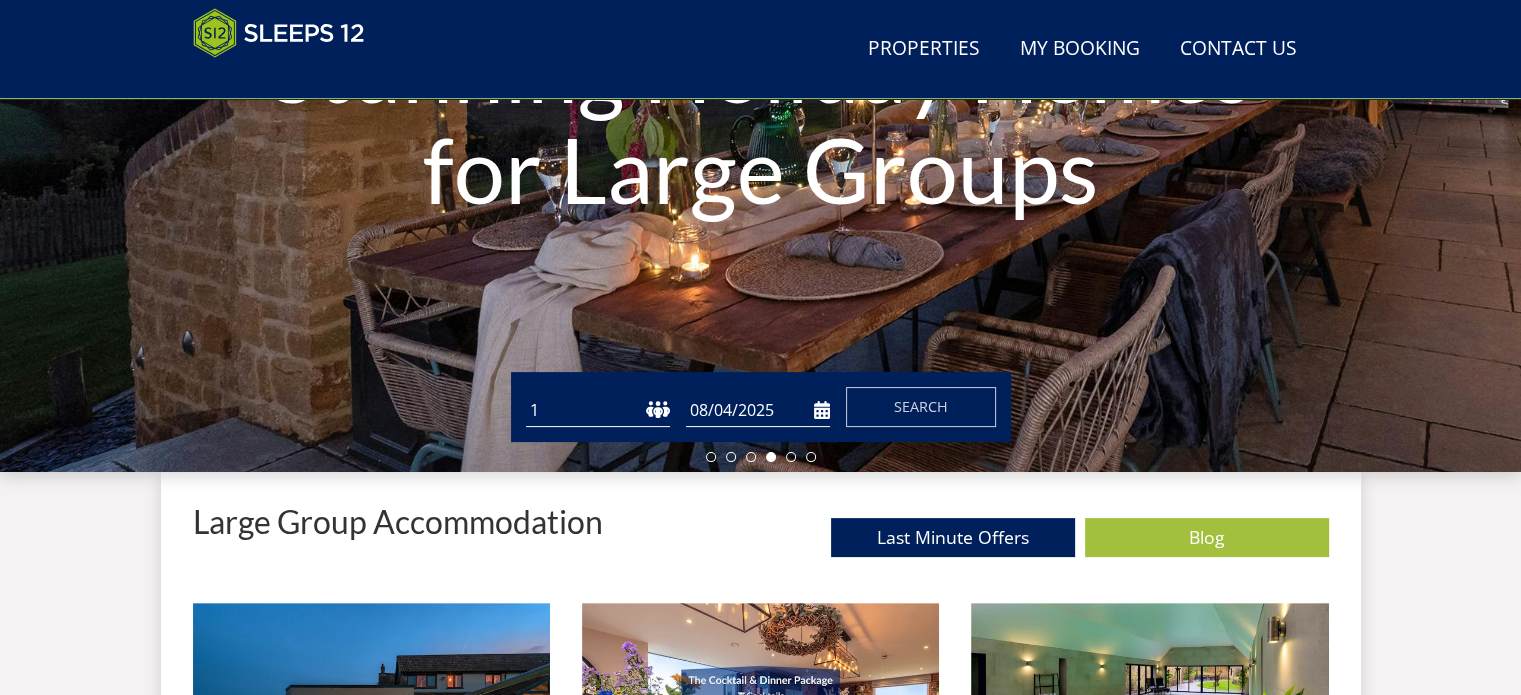 select on "15" 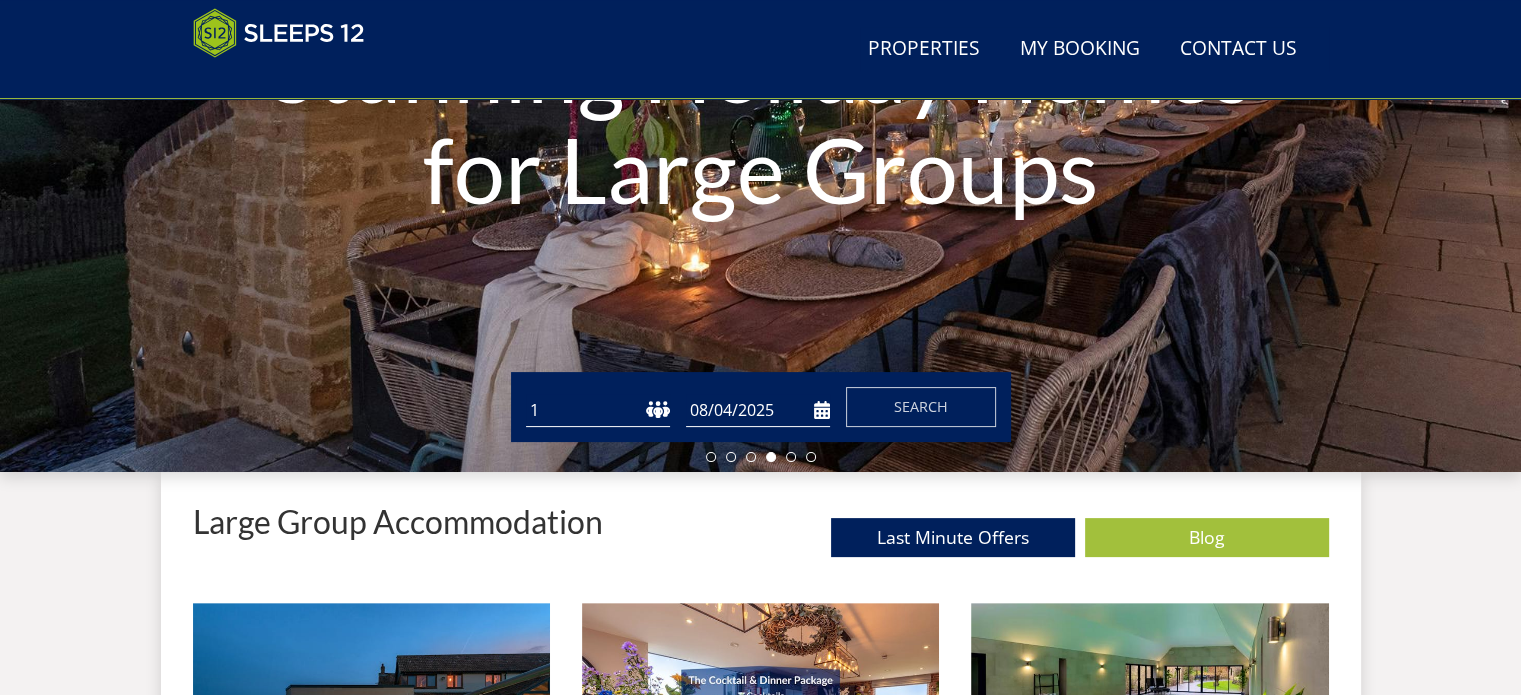 click on "1
2
3
4
5
6
7
8
9
10
11
12
13
14
15
16
17
18
19
20
21
22
23
24
25
26
27
28
29
30
31
32" at bounding box center [598, 410] 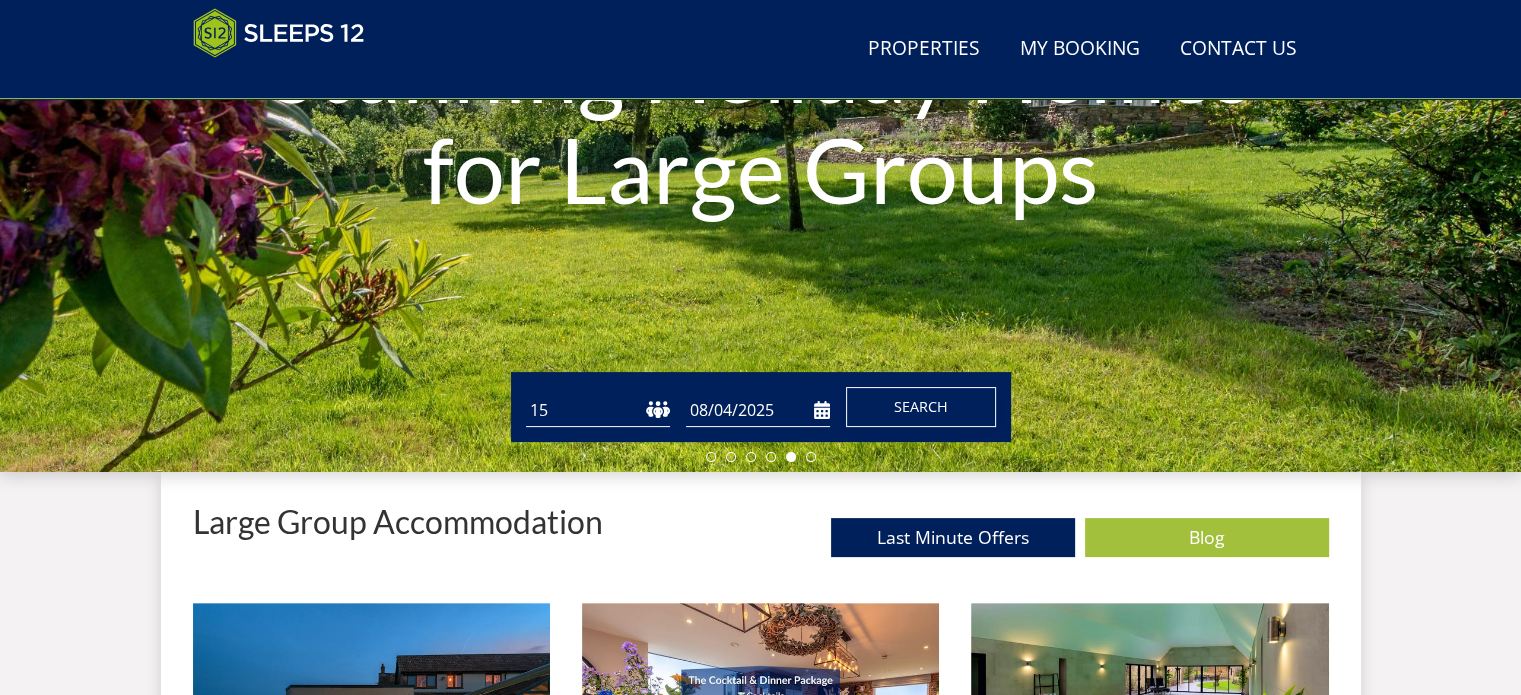 click on "Search" at bounding box center (921, 406) 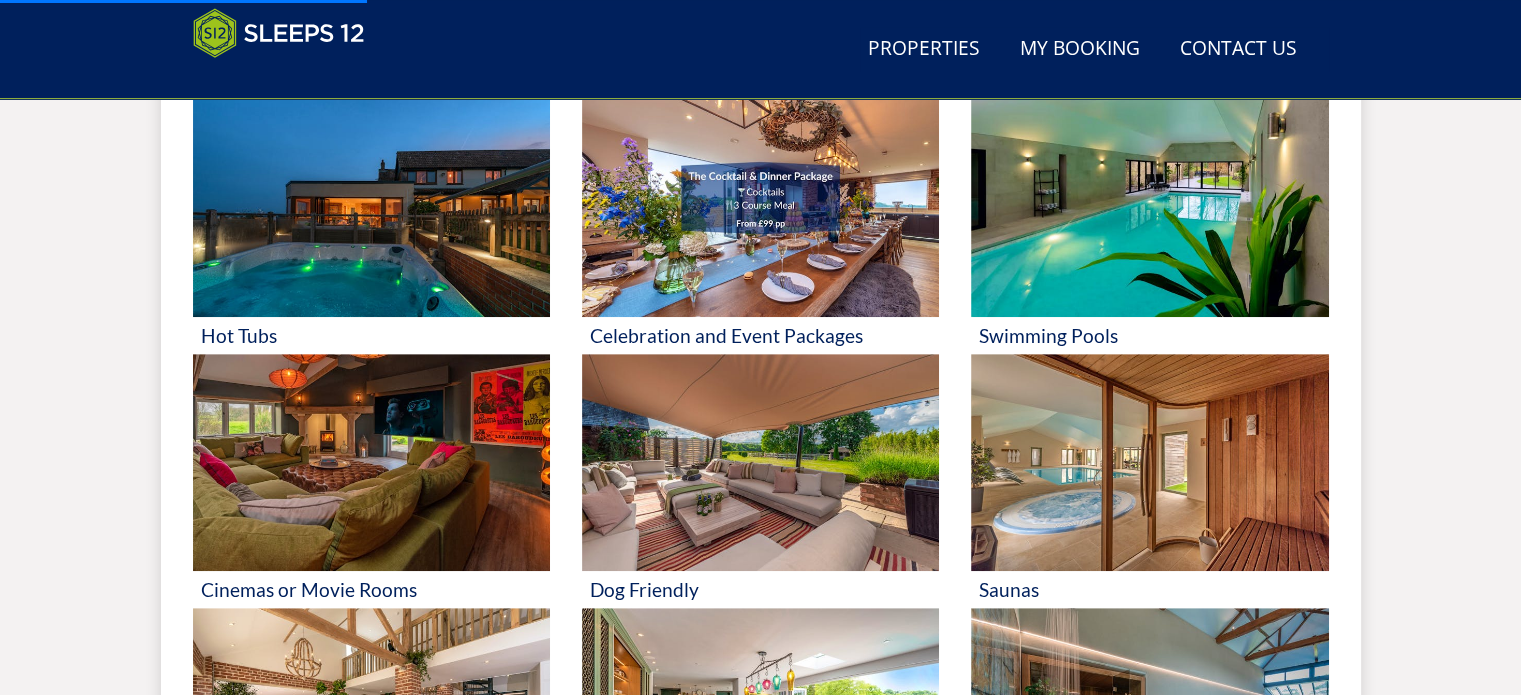 scroll, scrollTop: 892, scrollLeft: 0, axis: vertical 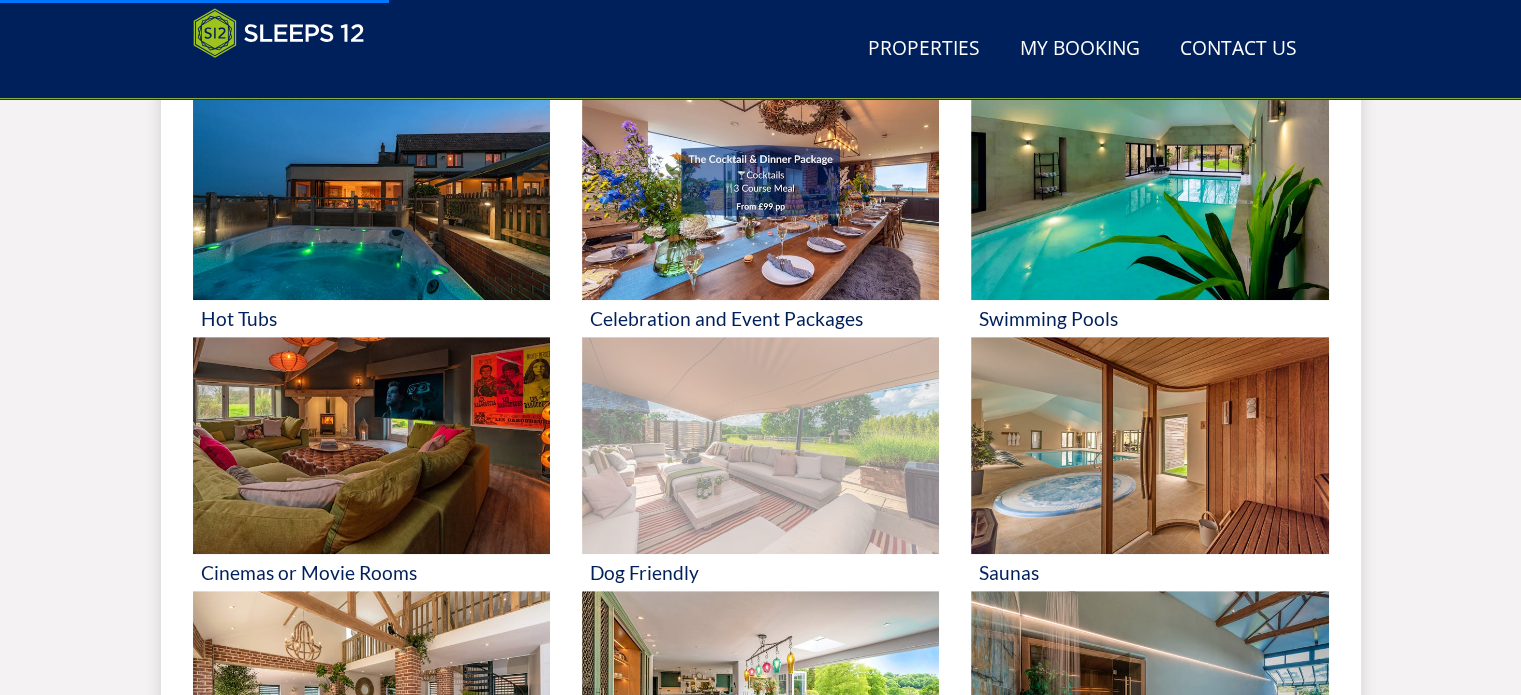 click at bounding box center (760, 446) 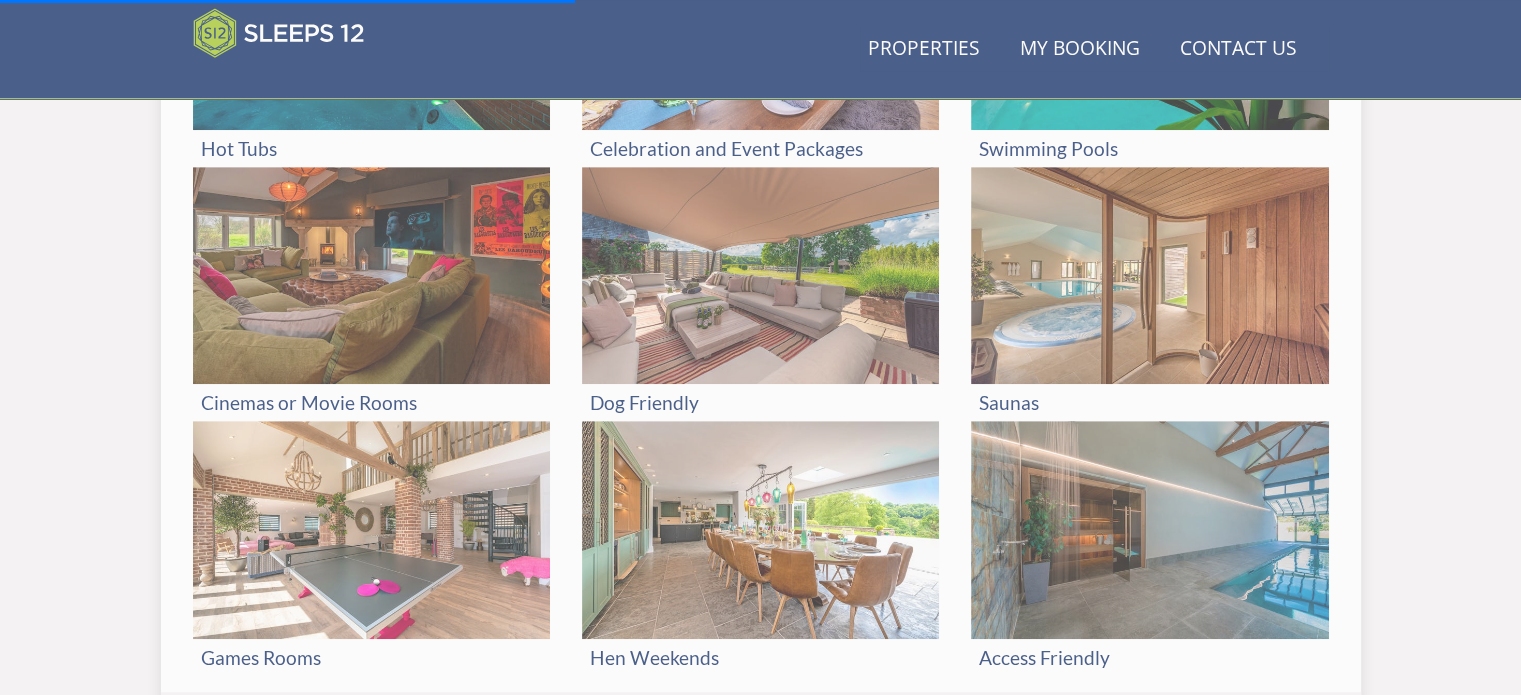 scroll, scrollTop: 1097, scrollLeft: 0, axis: vertical 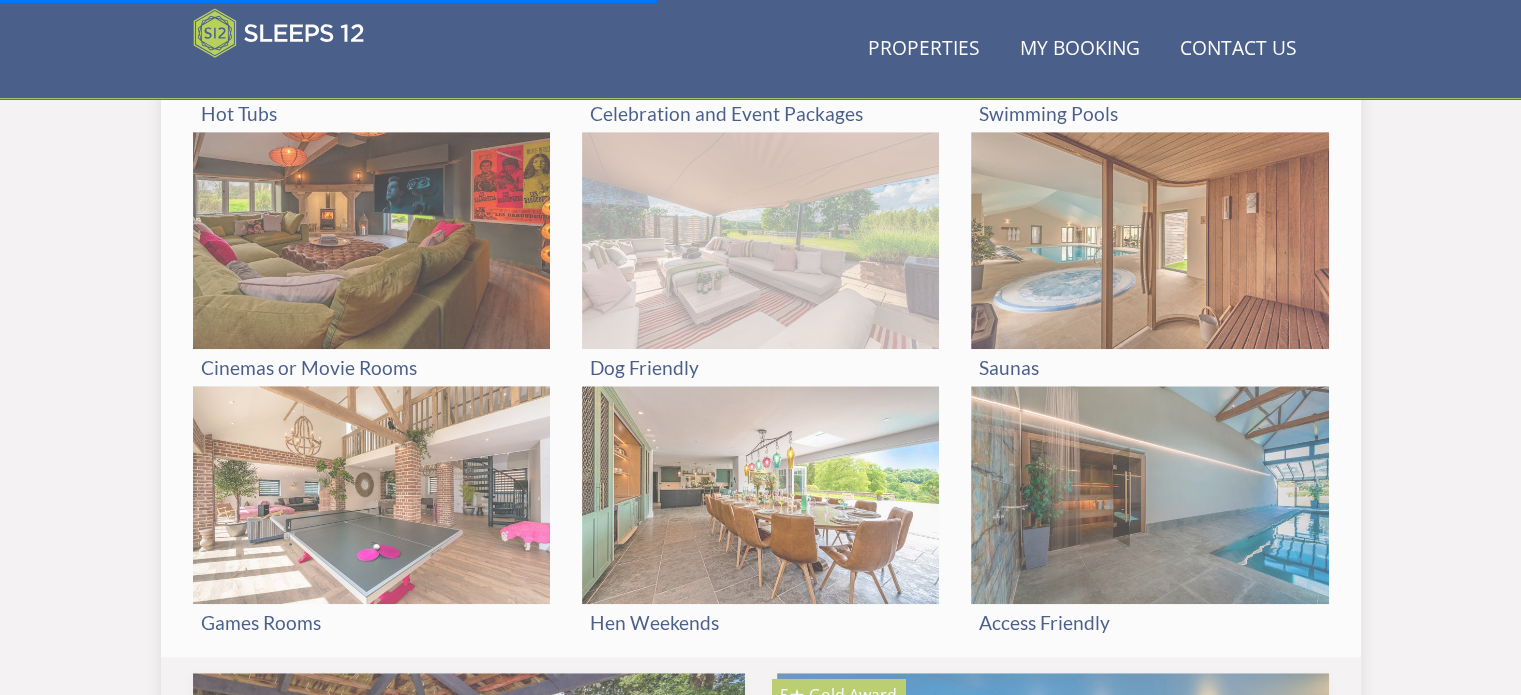 click at bounding box center (760, 241) 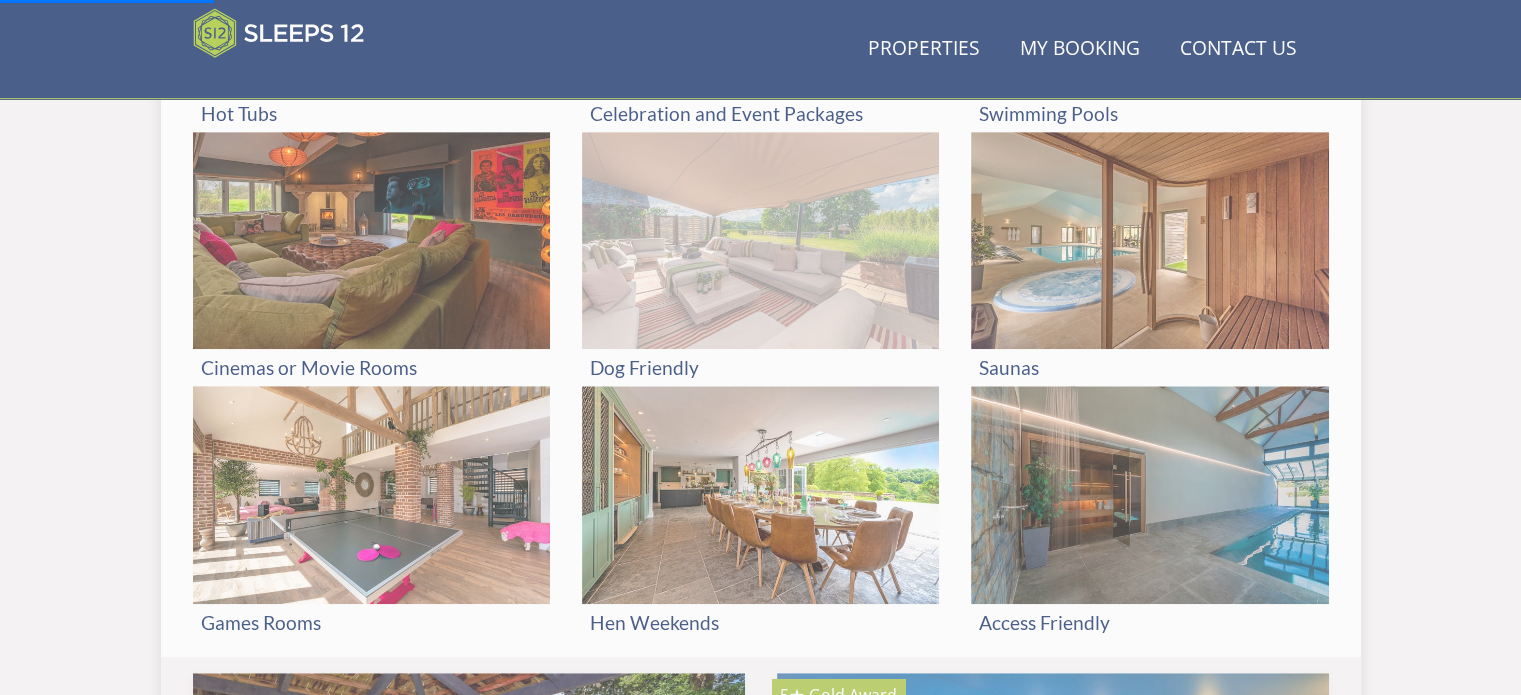 click on "Dog Friendly" at bounding box center [760, 367] 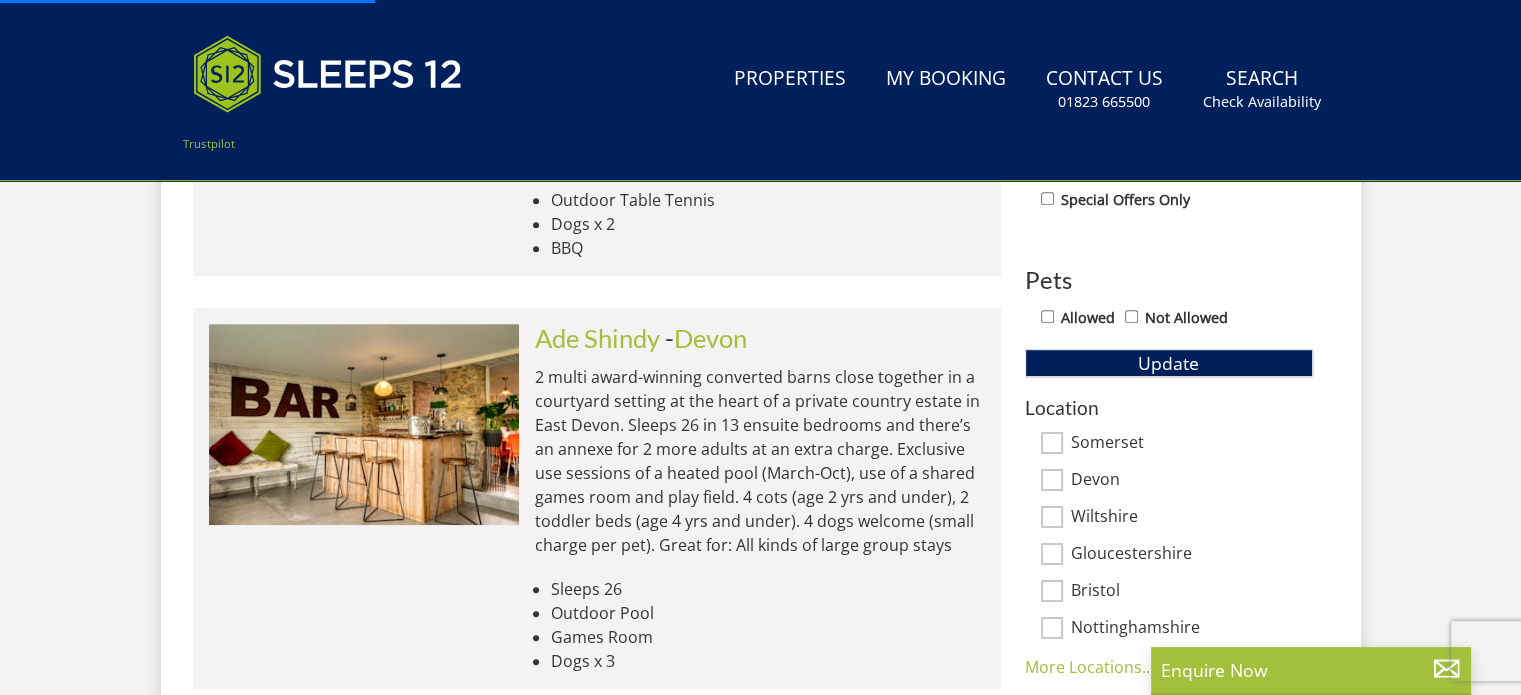 scroll, scrollTop: 0, scrollLeft: 0, axis: both 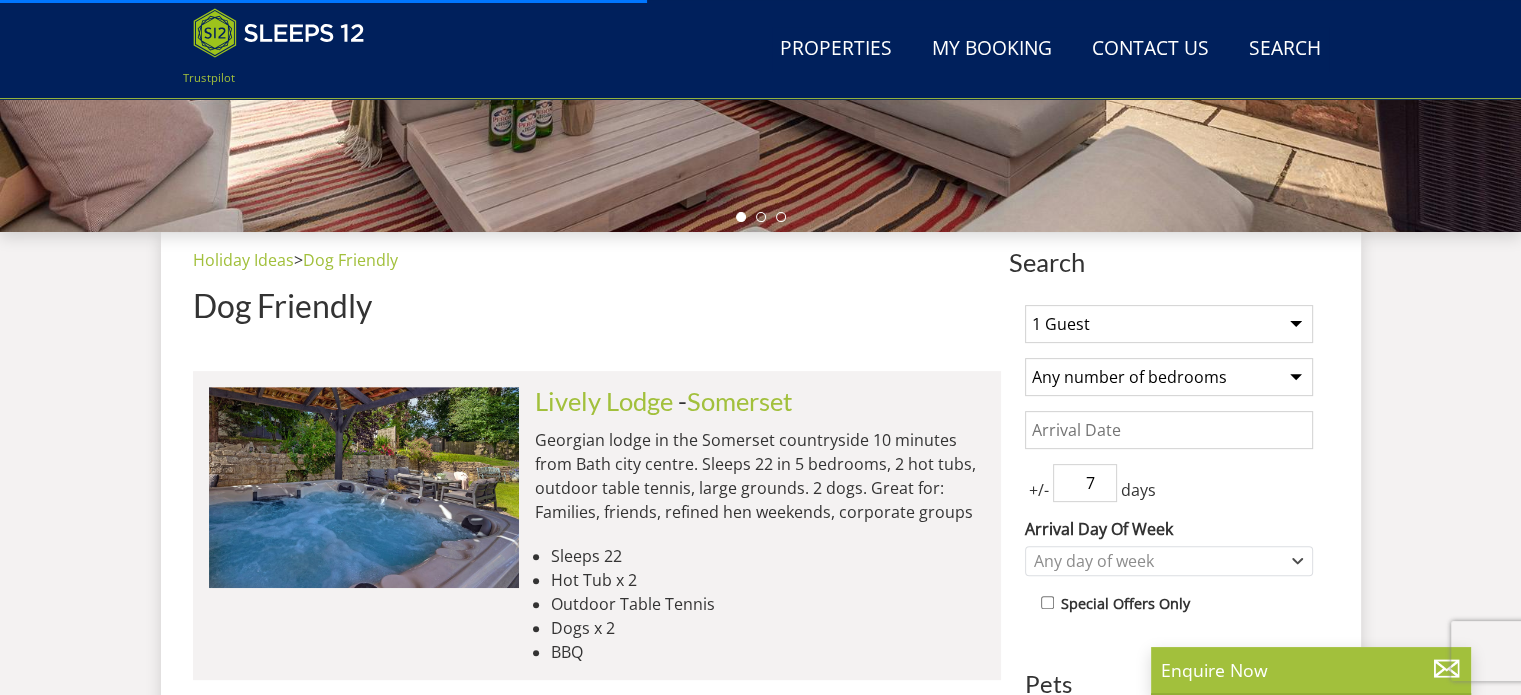 click on "1 Guest
2 Guests
3 Guests
4 Guests
5 Guests
6 Guests
7 Guests
8 Guests
9 Guests
10 Guests
11 Guests
12 Guests
13 Guests
14 Guests
15 Guests
16 Guests
17 Guests
18 Guests
19 Guests
20 Guests
21 Guests
22 Guests
23 Guests
24 Guests
25 Guests
26 Guests
27 Guests
28 Guests
29 Guests
30 Guests
31 Guests
32 Guests
33 Guests
34 Guests
35 Guests
36 Guests
37 Guests
38 Guests
39 Guests
40 Guests
41 Guests
42 Guests
43 Guests
44 Guests
45 Guests
46 Guests
47 Guests
48 Guests
49 Guests
50 Guests
51 Guests
52 Guests
53 Guests
54 Guests
55 Guests
56 Guests
57 Guests
58 Guests
59 Guests
60 Guests
61 Guests
62 Guests
63 Guests
64 Guests
65 Guests
66 Guests
67 Guests
68 Guests
69 Guests
70 Guests
71 Guests
72 Guests
73 Guests
74 Guests
75 Guests
76 Guests
77 Guests
78 Guests
79 Guests
80 Guests
81 Guests
82 Guests
83 Guests
84 Guests
85 Guests
86 Guests" at bounding box center [1169, 324] 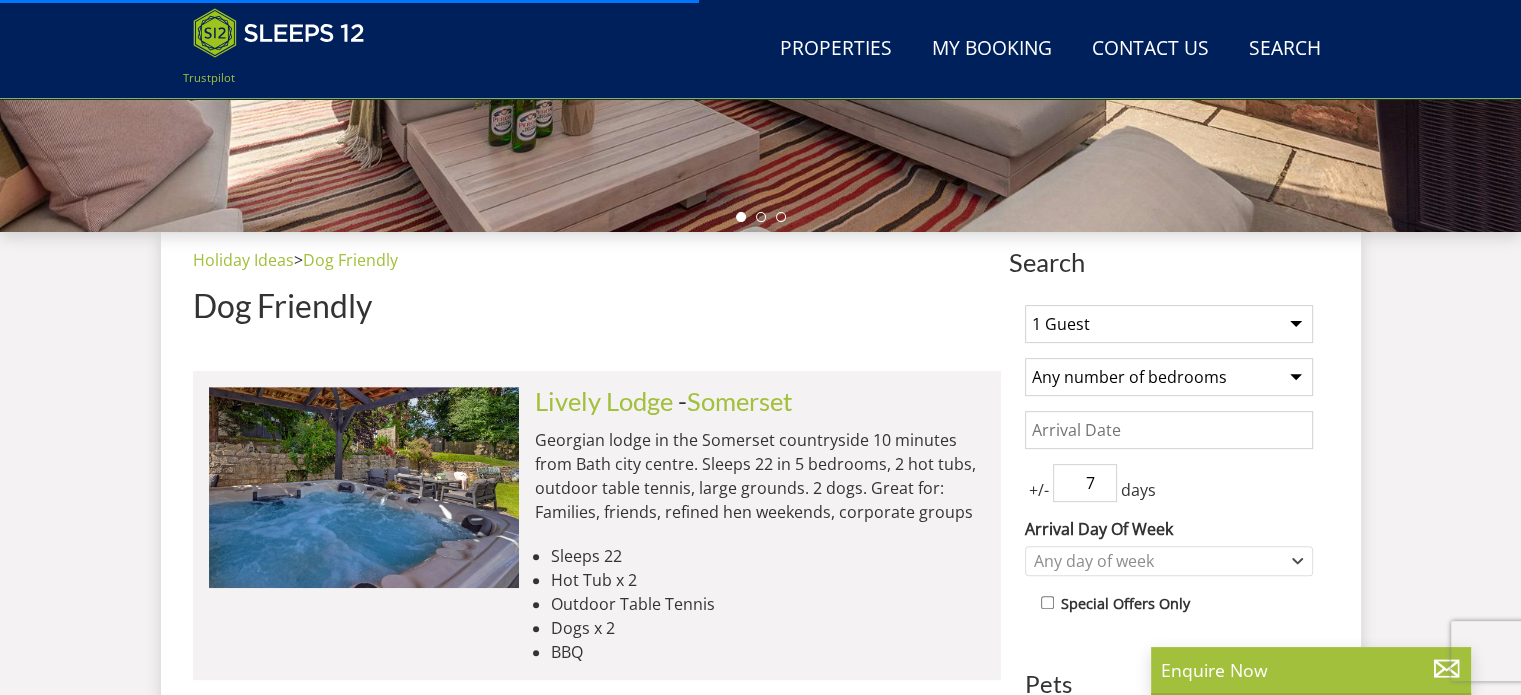 select on "15" 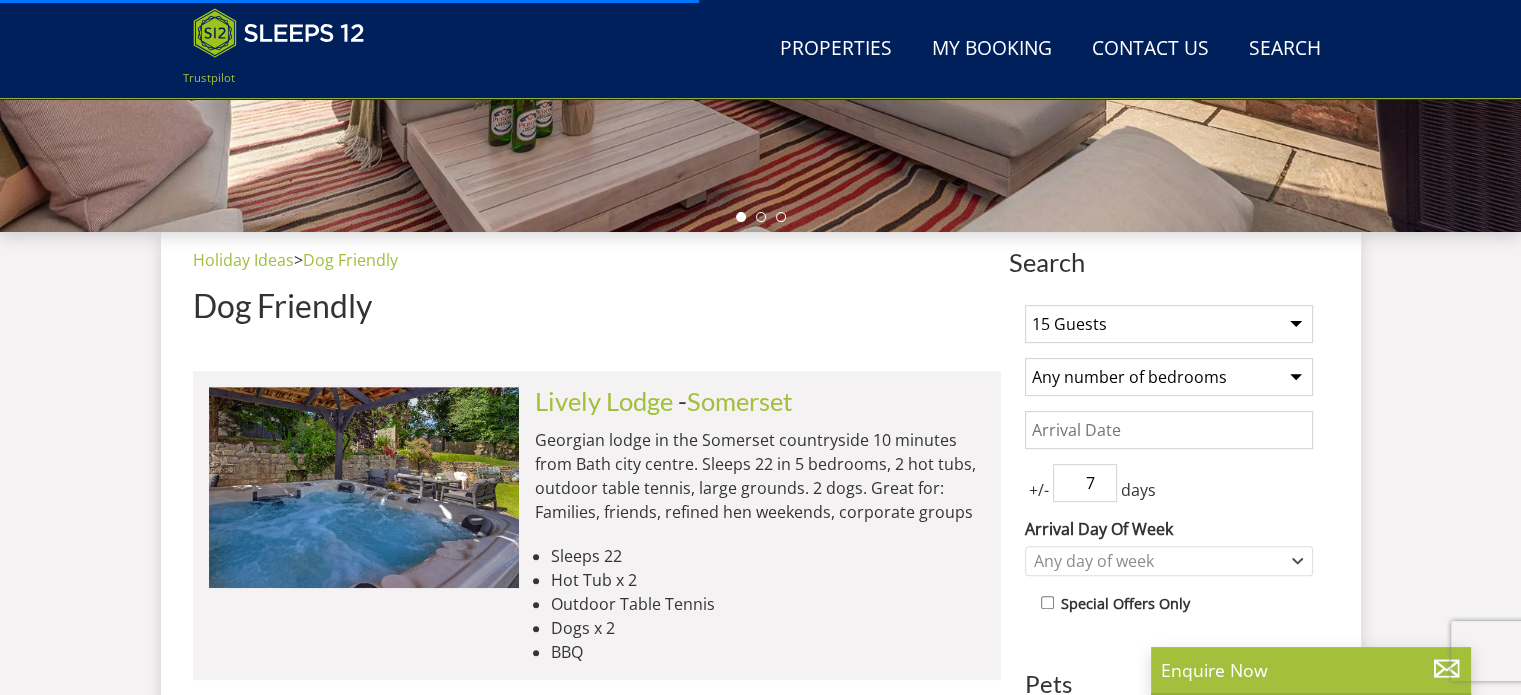 click on "1 Guest
2 Guests
3 Guests
4 Guests
5 Guests
6 Guests
7 Guests
8 Guests
9 Guests
10 Guests
11 Guests
12 Guests
13 Guests
14 Guests
15 Guests
16 Guests
17 Guests
18 Guests
19 Guests
20 Guests
21 Guests
22 Guests
23 Guests
24 Guests
25 Guests
26 Guests
27 Guests
28 Guests
29 Guests
30 Guests
31 Guests
32 Guests
33 Guests
34 Guests
35 Guests
36 Guests
37 Guests
38 Guests
39 Guests
40 Guests
41 Guests
42 Guests
43 Guests
44 Guests
45 Guests
46 Guests
47 Guests
48 Guests
49 Guests
50 Guests
51 Guests
52 Guests
53 Guests
54 Guests
55 Guests
56 Guests
57 Guests
58 Guests
59 Guests
60 Guests
61 Guests
62 Guests
63 Guests
64 Guests
65 Guests
66 Guests
67 Guests
68 Guests
69 Guests
70 Guests
71 Guests
72 Guests
73 Guests
74 Guests
75 Guests
76 Guests
77 Guests
78 Guests
79 Guests
80 Guests
81 Guests
82 Guests
83 Guests
84 Guests
85 Guests
86 Guests" at bounding box center (1169, 324) 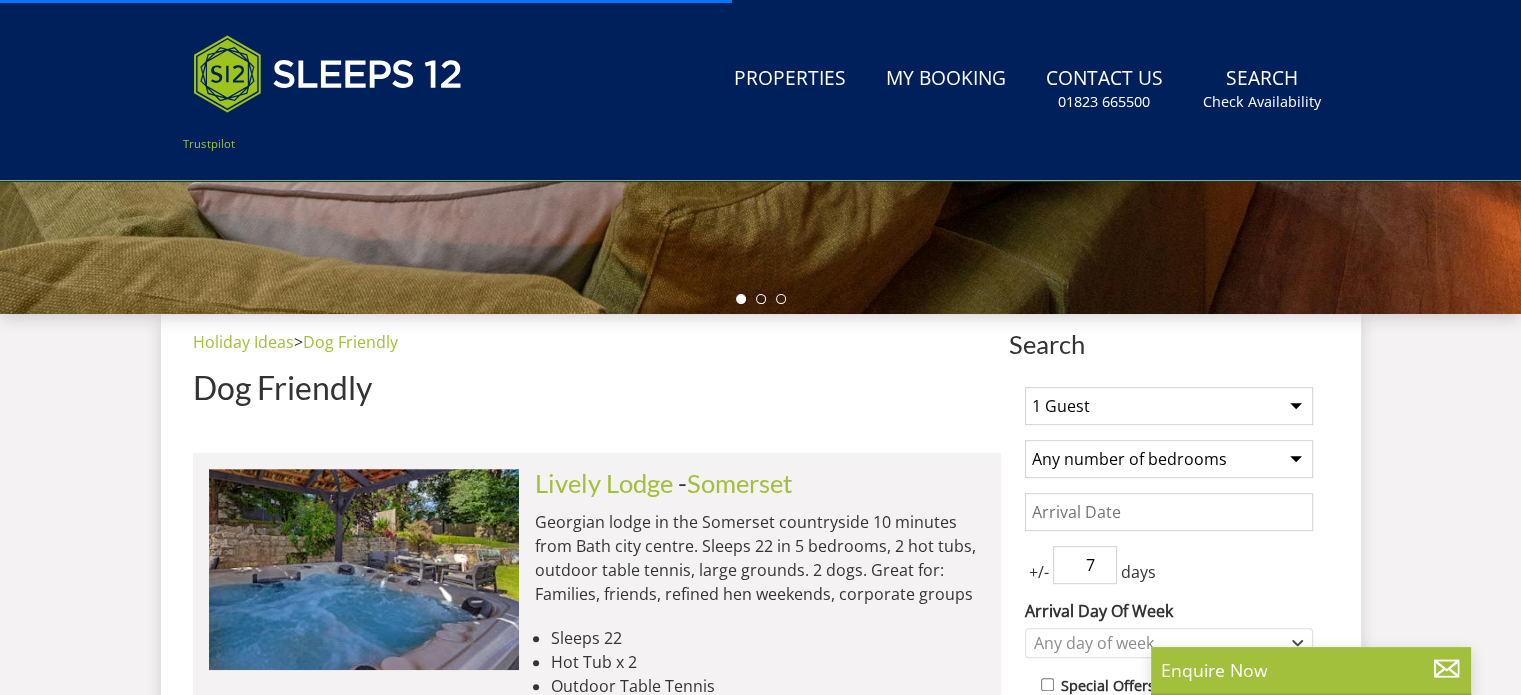 scroll, scrollTop: 0, scrollLeft: 0, axis: both 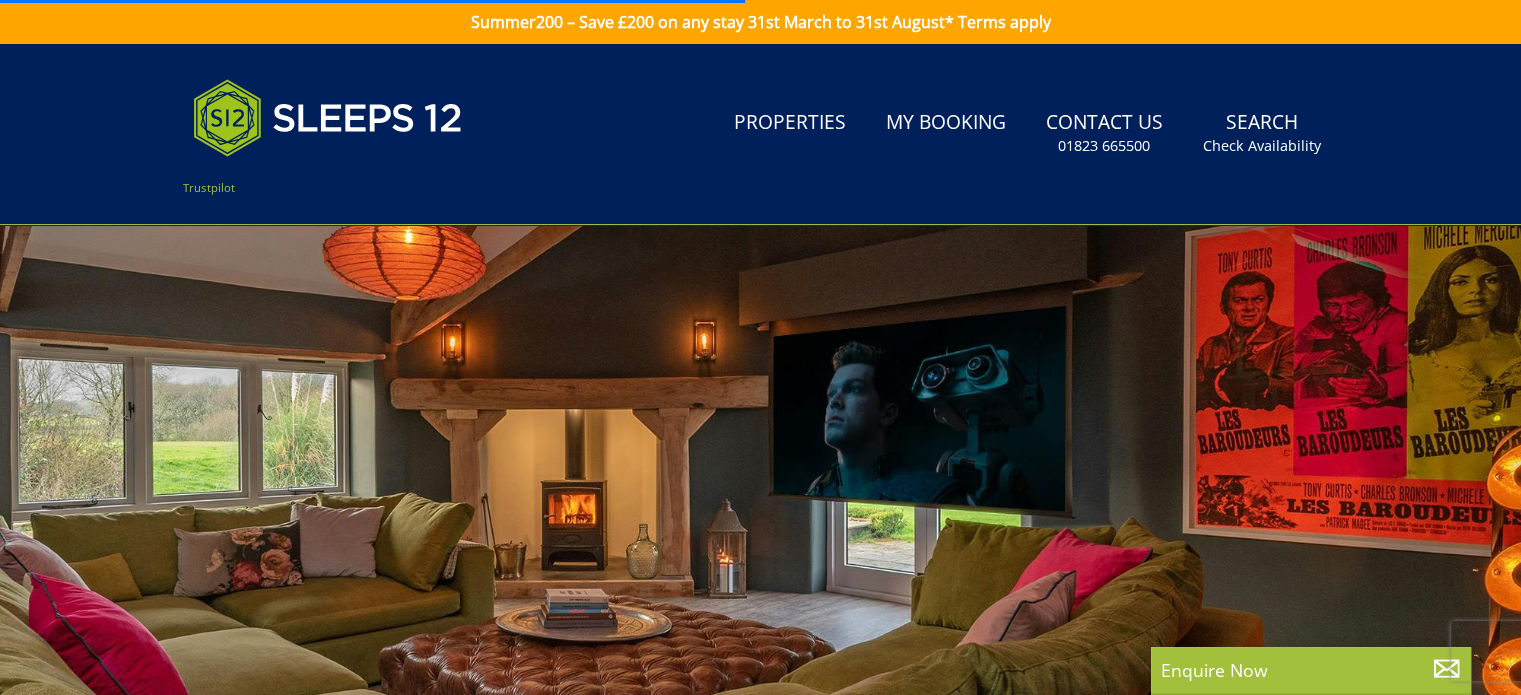 click at bounding box center (760, 575) 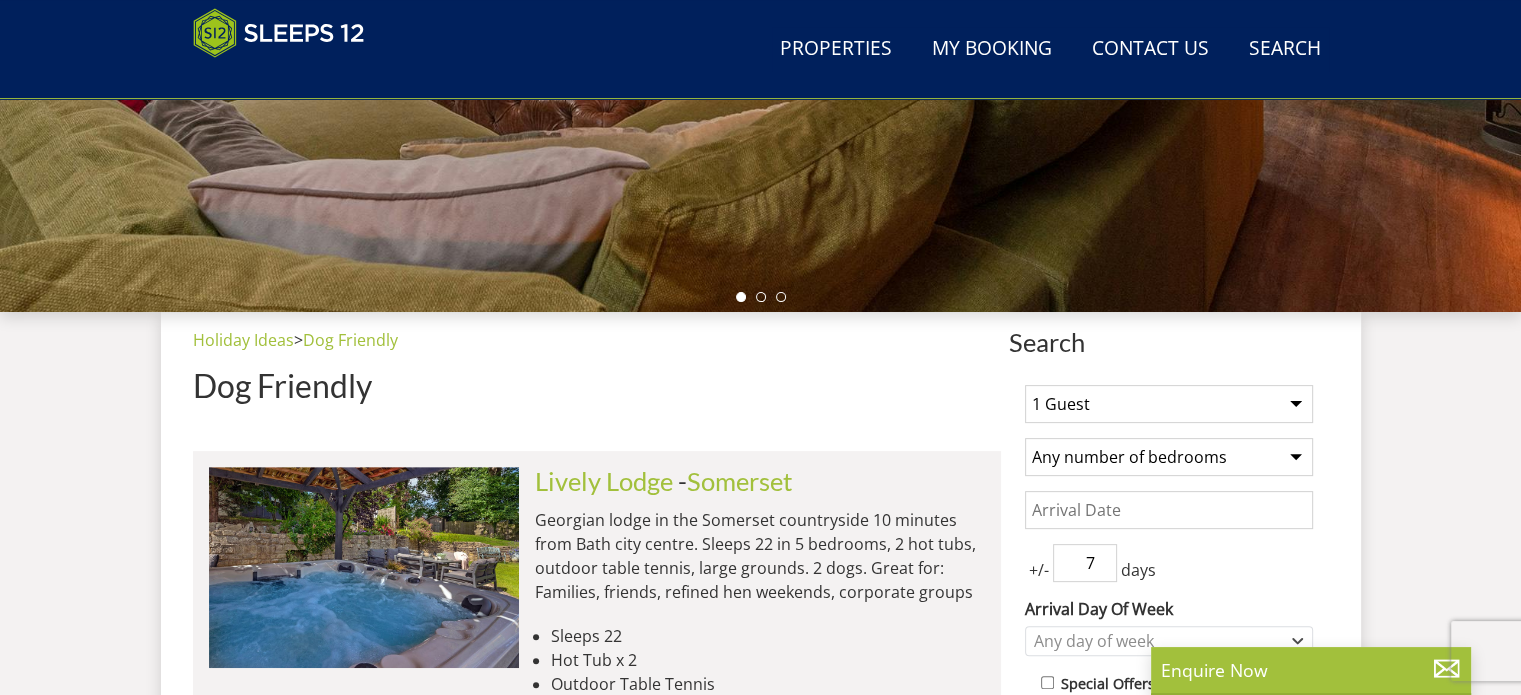 scroll, scrollTop: 588, scrollLeft: 0, axis: vertical 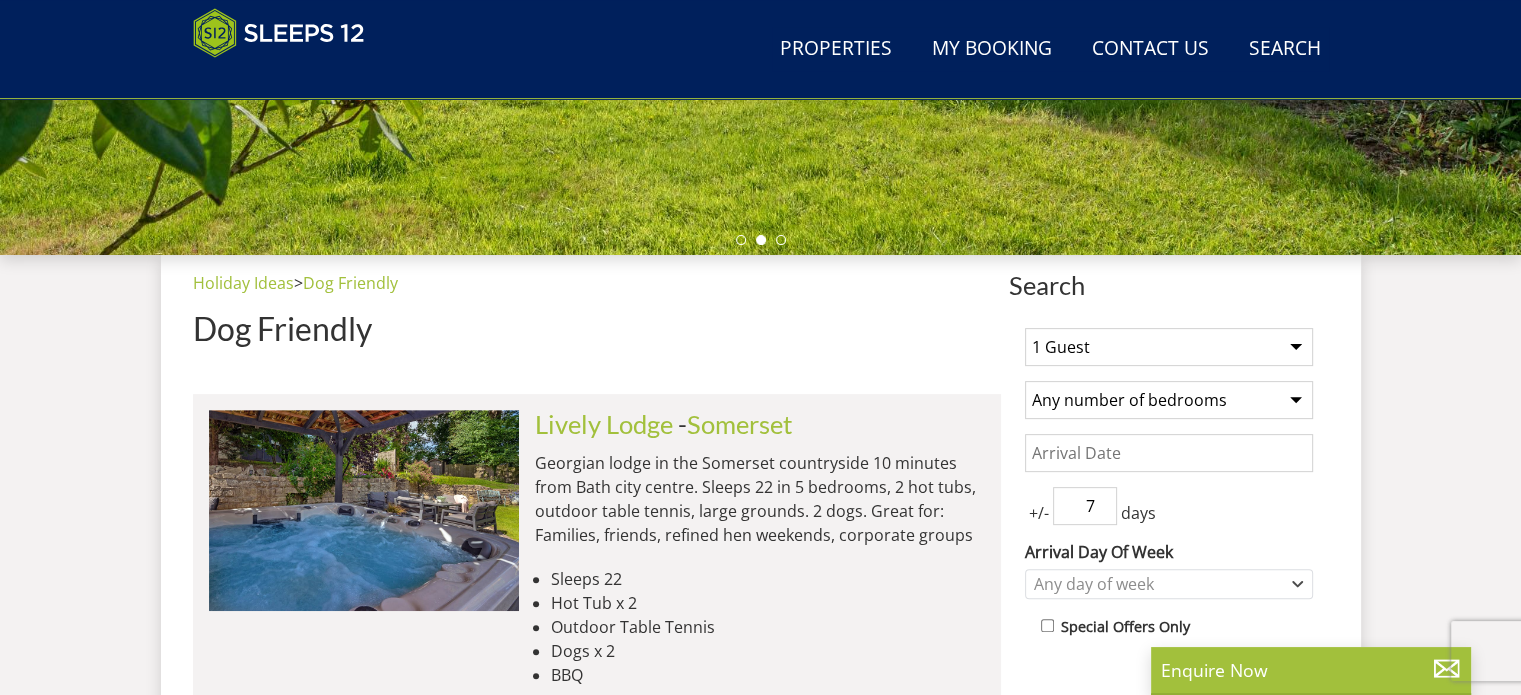 click on "1 Guest
2 Guests
3 Guests
4 Guests
5 Guests
6 Guests
7 Guests
8 Guests
9 Guests
10 Guests
11 Guests
12 Guests
13 Guests
14 Guests
15 Guests
16 Guests
17 Guests
18 Guests
19 Guests
20 Guests
21 Guests
22 Guests
23 Guests
24 Guests
25 Guests
26 Guests
27 Guests
28 Guests
29 Guests
30 Guests
31 Guests
32 Guests
33 Guests
34 Guests
35 Guests
36 Guests
37 Guests
38 Guests
39 Guests
40 Guests
41 Guests
42 Guests
43 Guests
44 Guests
45 Guests
46 Guests
47 Guests
48 Guests
49 Guests
50 Guests
51 Guests
52 Guests
53 Guests
54 Guests
55 Guests
56 Guests
57 Guests
58 Guests
59 Guests
60 Guests
61 Guests
62 Guests
63 Guests
64 Guests
65 Guests
66 Guests
67 Guests
68 Guests
69 Guests
70 Guests
71 Guests
72 Guests
73 Guests
74 Guests
75 Guests
76 Guests
77 Guests
78 Guests
79 Guests
80 Guests
81 Guests
82 Guests
83 Guests
84 Guests
85 Guests
86 Guests" at bounding box center [1169, 347] 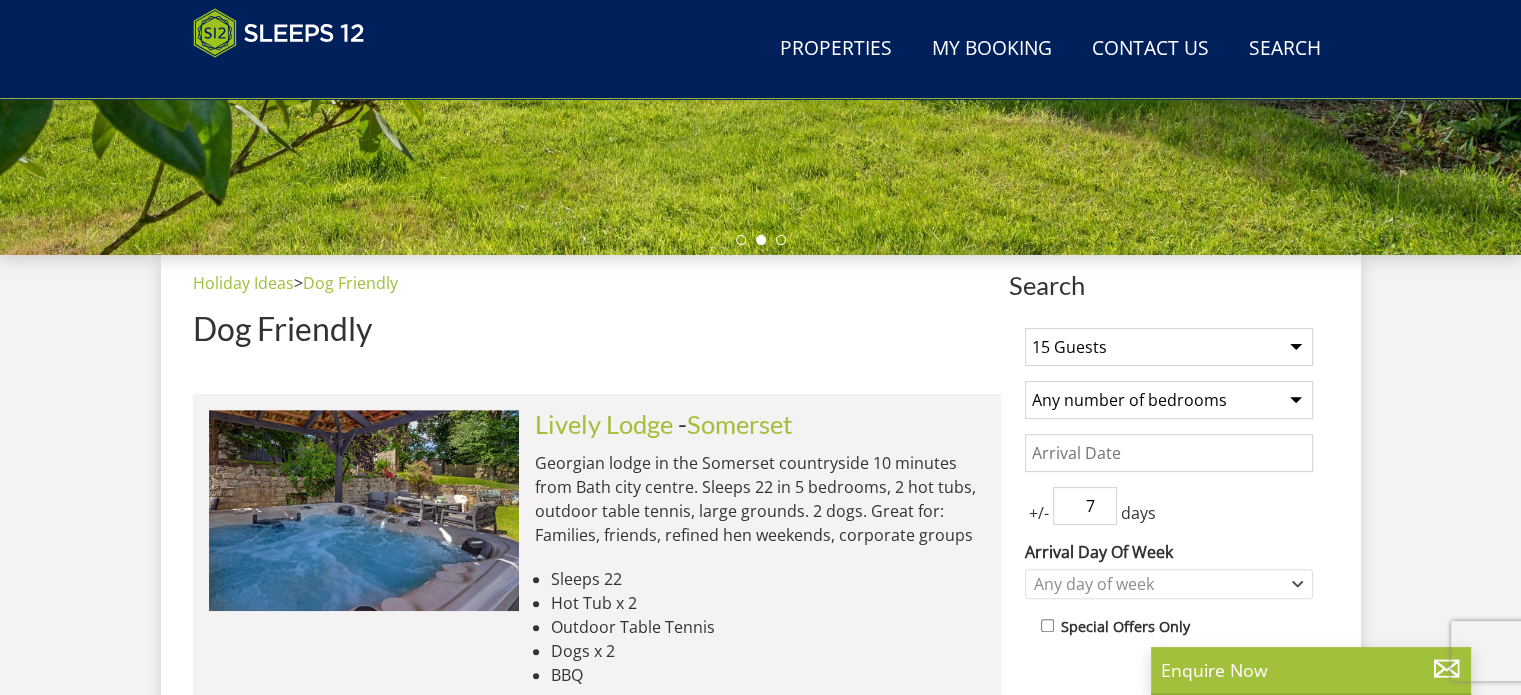 click on "1 Guest
2 Guests
3 Guests
4 Guests
5 Guests
6 Guests
7 Guests
8 Guests
9 Guests
10 Guests
11 Guests
12 Guests
13 Guests
14 Guests
15 Guests
16 Guests
17 Guests
18 Guests
19 Guests
20 Guests
21 Guests
22 Guests
23 Guests
24 Guests
25 Guests
26 Guests
27 Guests
28 Guests
29 Guests
30 Guests
31 Guests
32 Guests
33 Guests
34 Guests
35 Guests
36 Guests
37 Guests
38 Guests
39 Guests
40 Guests
41 Guests
42 Guests
43 Guests
44 Guests
45 Guests
46 Guests
47 Guests
48 Guests
49 Guests
50 Guests
51 Guests
52 Guests
53 Guests
54 Guests
55 Guests
56 Guests
57 Guests
58 Guests
59 Guests
60 Guests
61 Guests
62 Guests
63 Guests
64 Guests
65 Guests
66 Guests
67 Guests
68 Guests
69 Guests
70 Guests
71 Guests
72 Guests
73 Guests
74 Guests
75 Guests
76 Guests
77 Guests
78 Guests
79 Guests
80 Guests
81 Guests
82 Guests
83 Guests
84 Guests
85 Guests
86 Guests" at bounding box center [1169, 347] 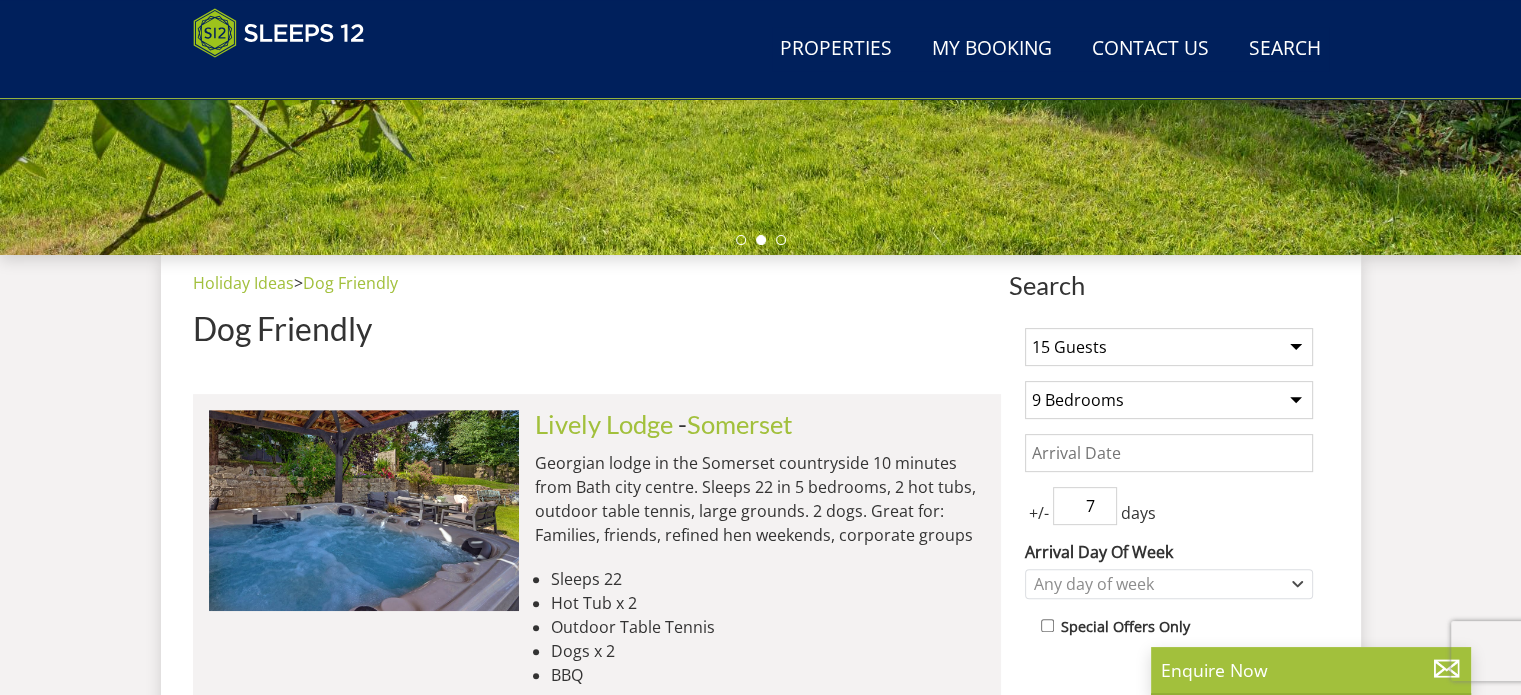 click on "Any number of bedrooms
1 Bedroom
2 Bedrooms
3 Bedrooms
4 Bedrooms
5 Bedrooms
6 Bedrooms
7 Bedrooms
8 Bedrooms
9 Bedrooms
10 Bedrooms
11 Bedrooms
12 Bedrooms
13 Bedrooms
14 Bedrooms
15 Bedrooms
16 Bedrooms
17 Bedrooms
18 Bedrooms
19 Bedrooms
20 Bedrooms
21 Bedrooms
22 Bedrooms
23 Bedrooms
24 Bedrooms
25 Bedrooms" at bounding box center (1169, 400) 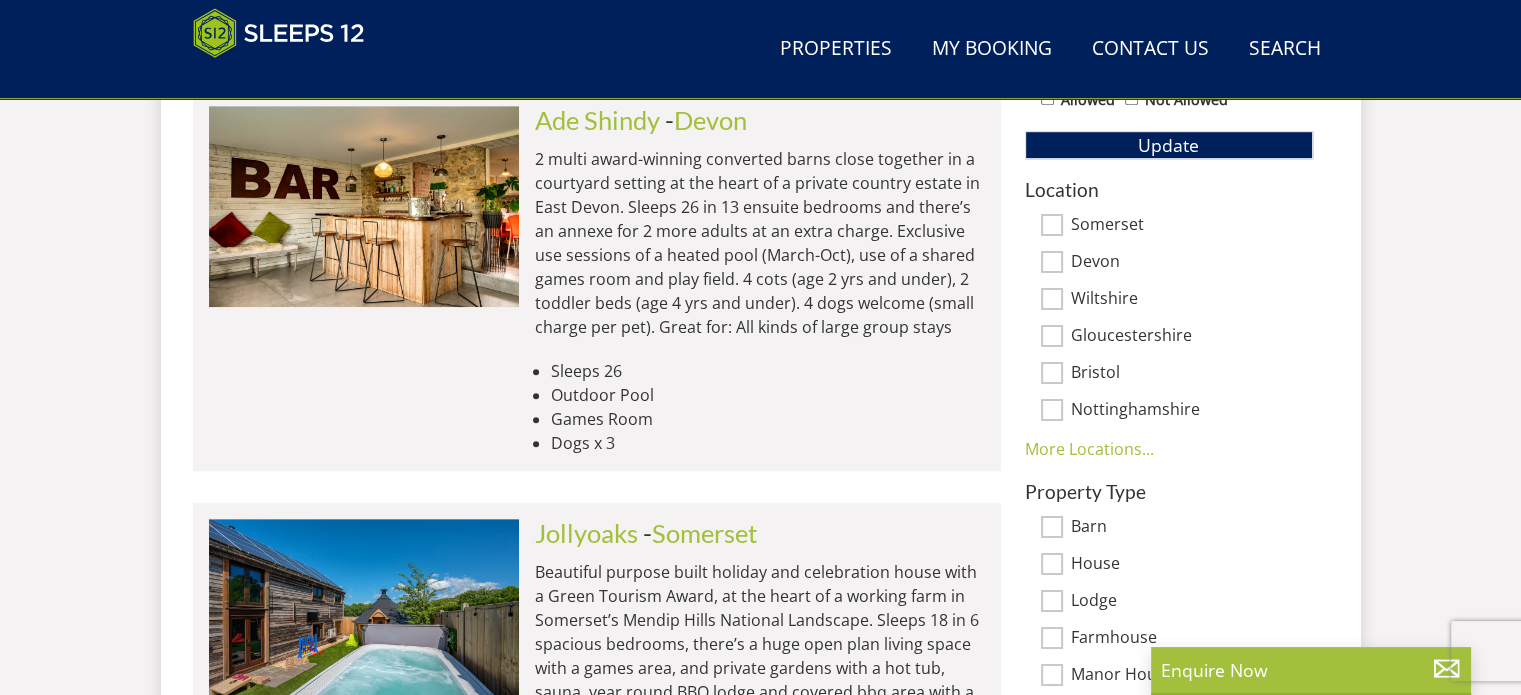 scroll, scrollTop: 1245, scrollLeft: 0, axis: vertical 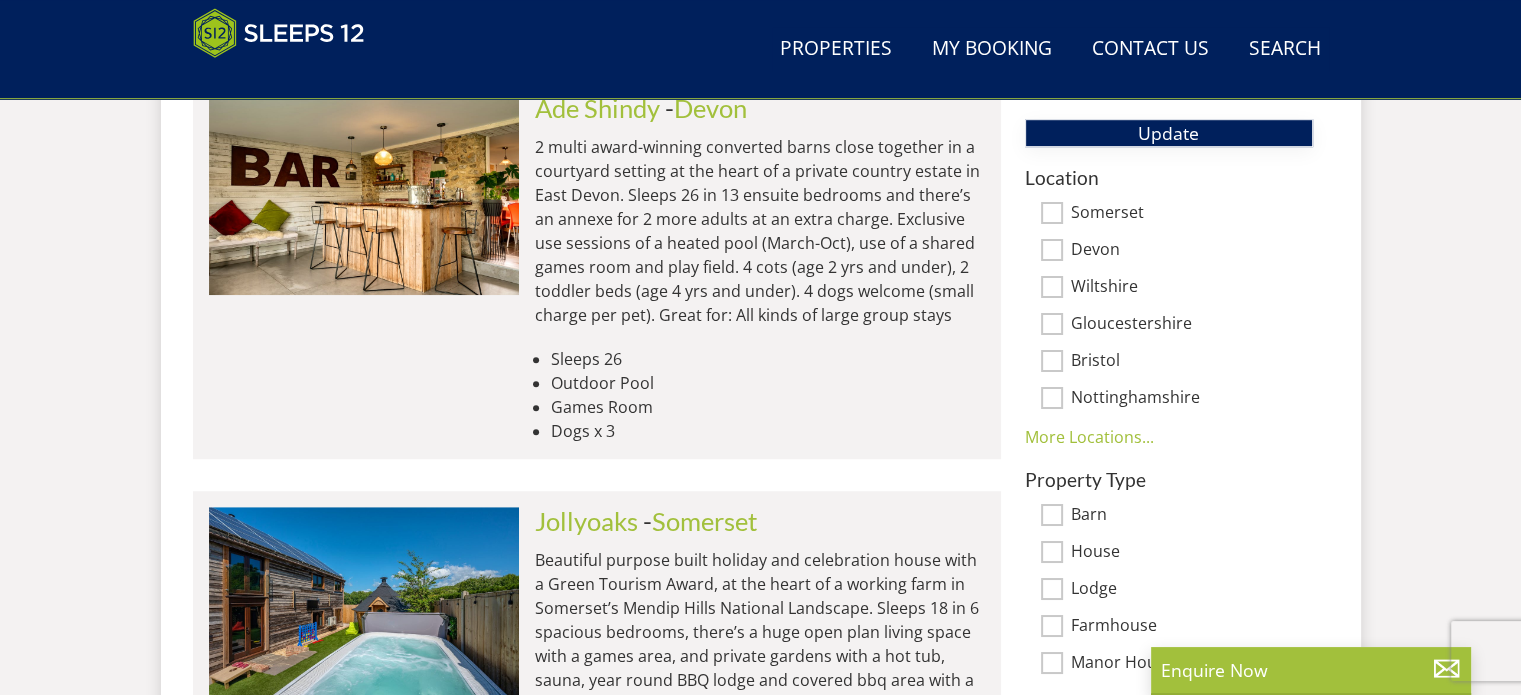 click on "Update" at bounding box center (1169, 133) 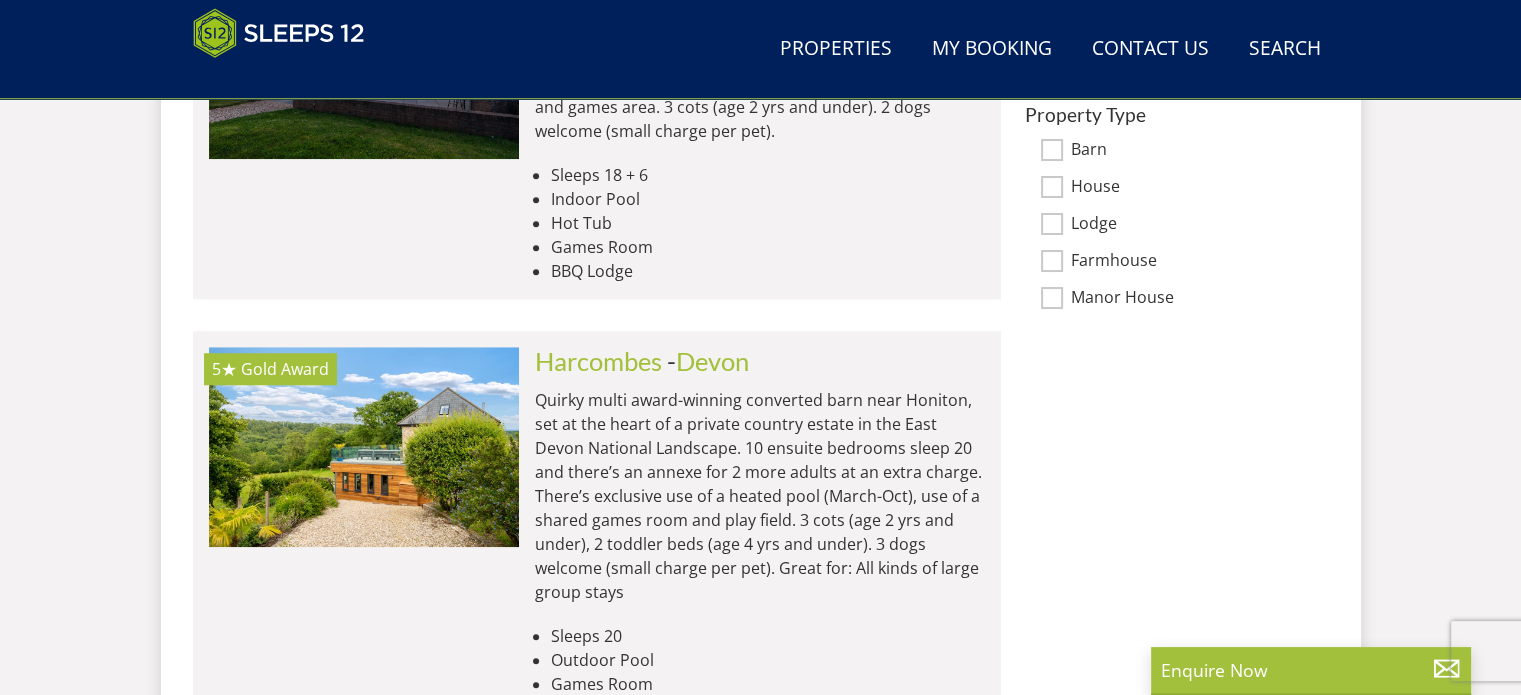 scroll, scrollTop: 1560, scrollLeft: 0, axis: vertical 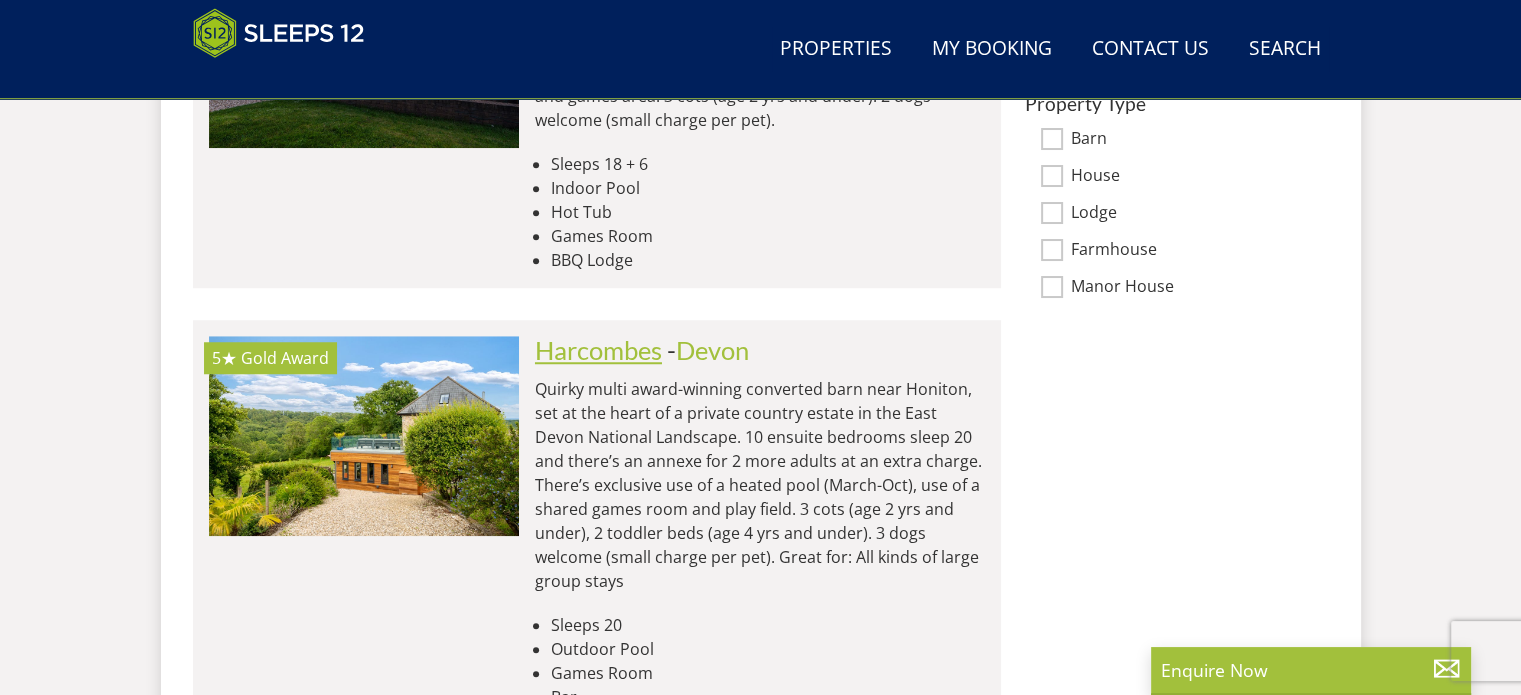 click on "Harcombes" at bounding box center (598, 350) 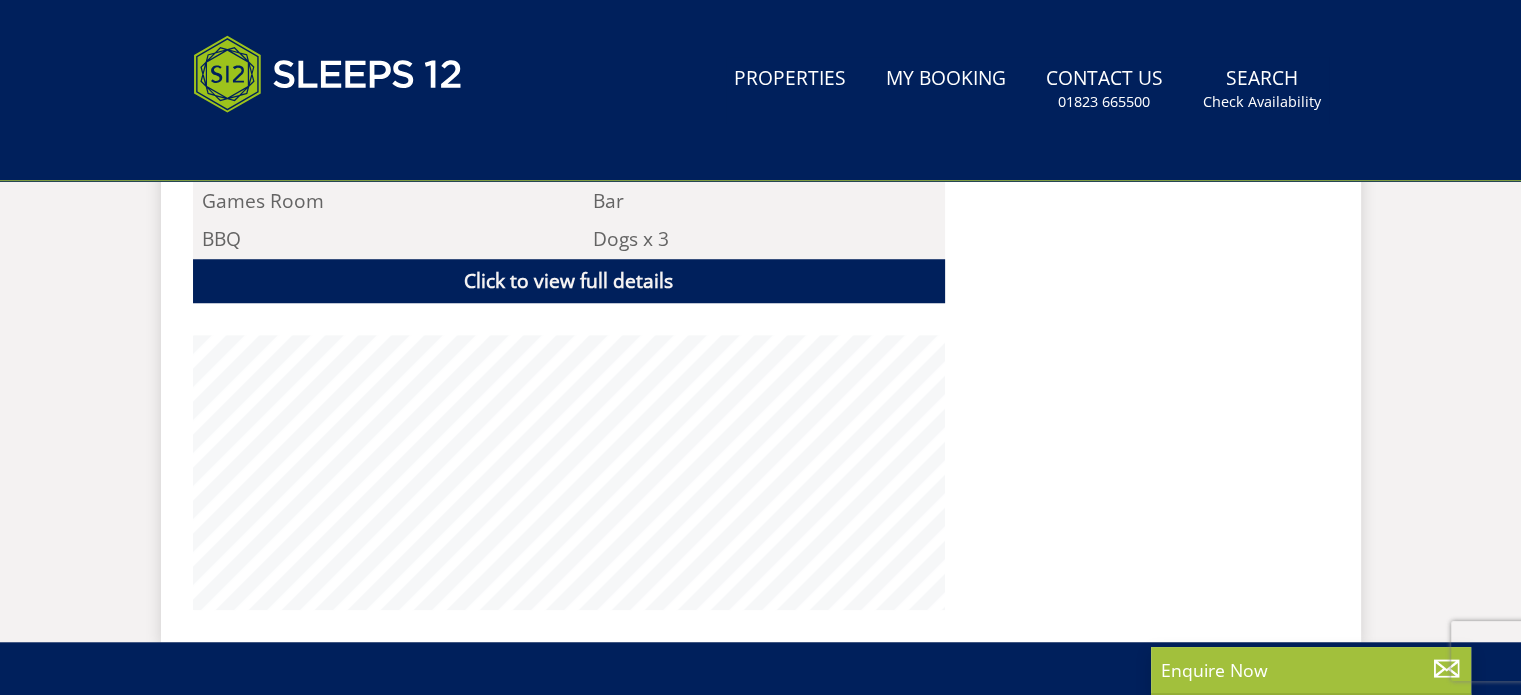 scroll, scrollTop: 0, scrollLeft: 0, axis: both 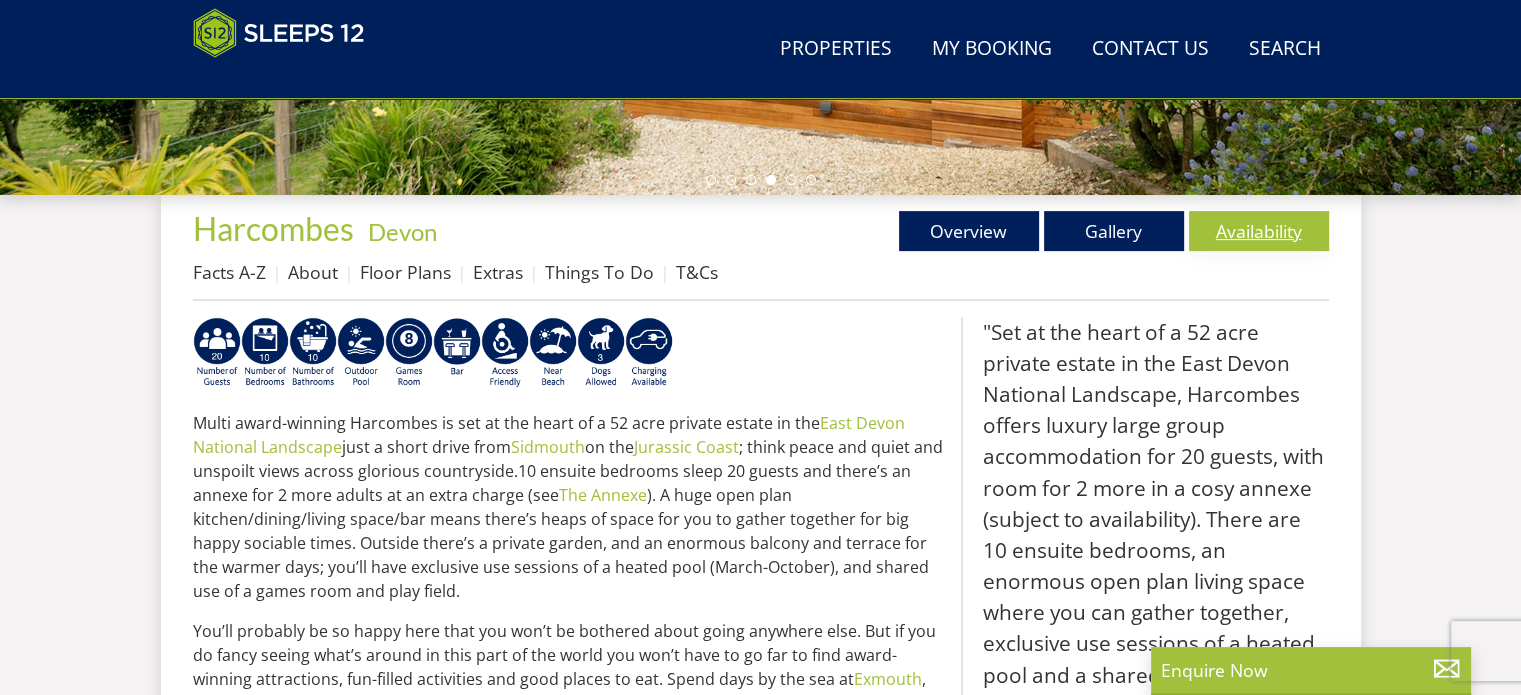 click on "Availability" at bounding box center [1259, 231] 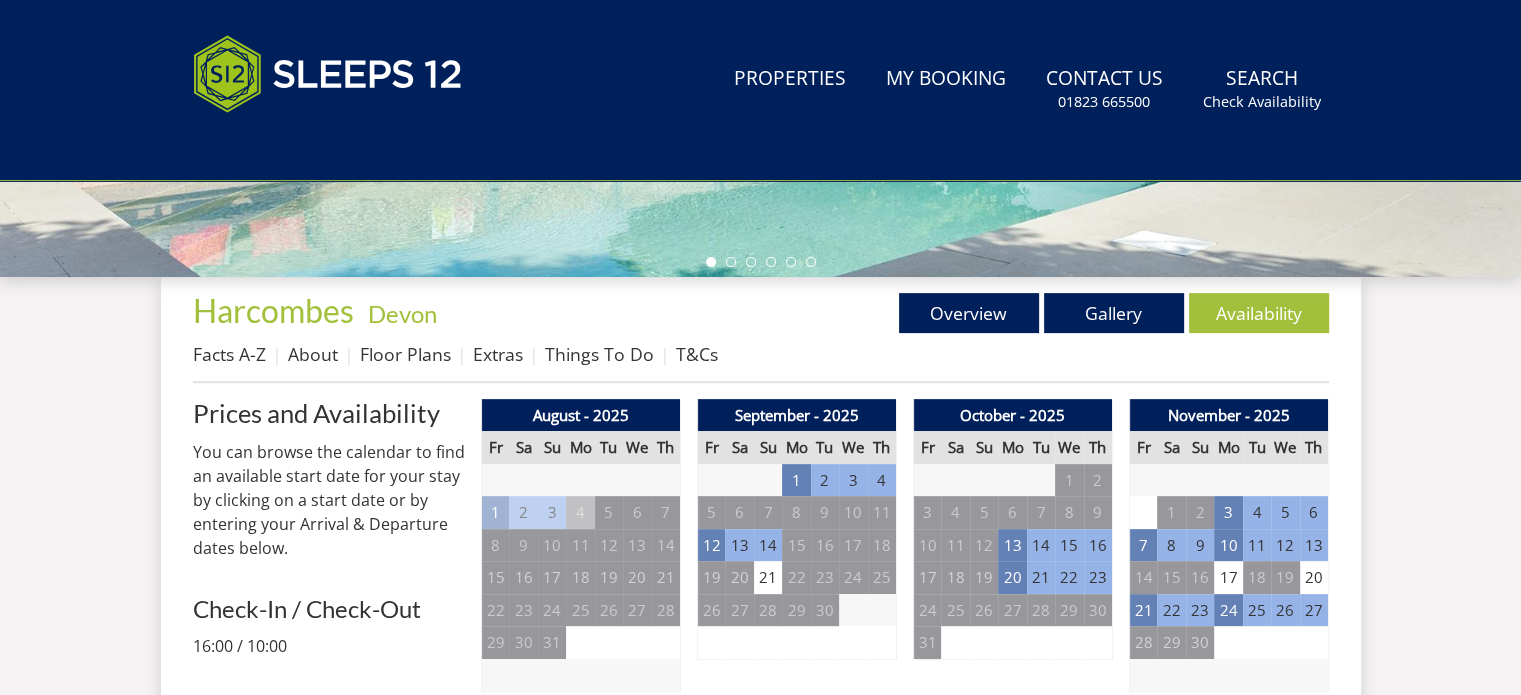 scroll, scrollTop: 0, scrollLeft: 0, axis: both 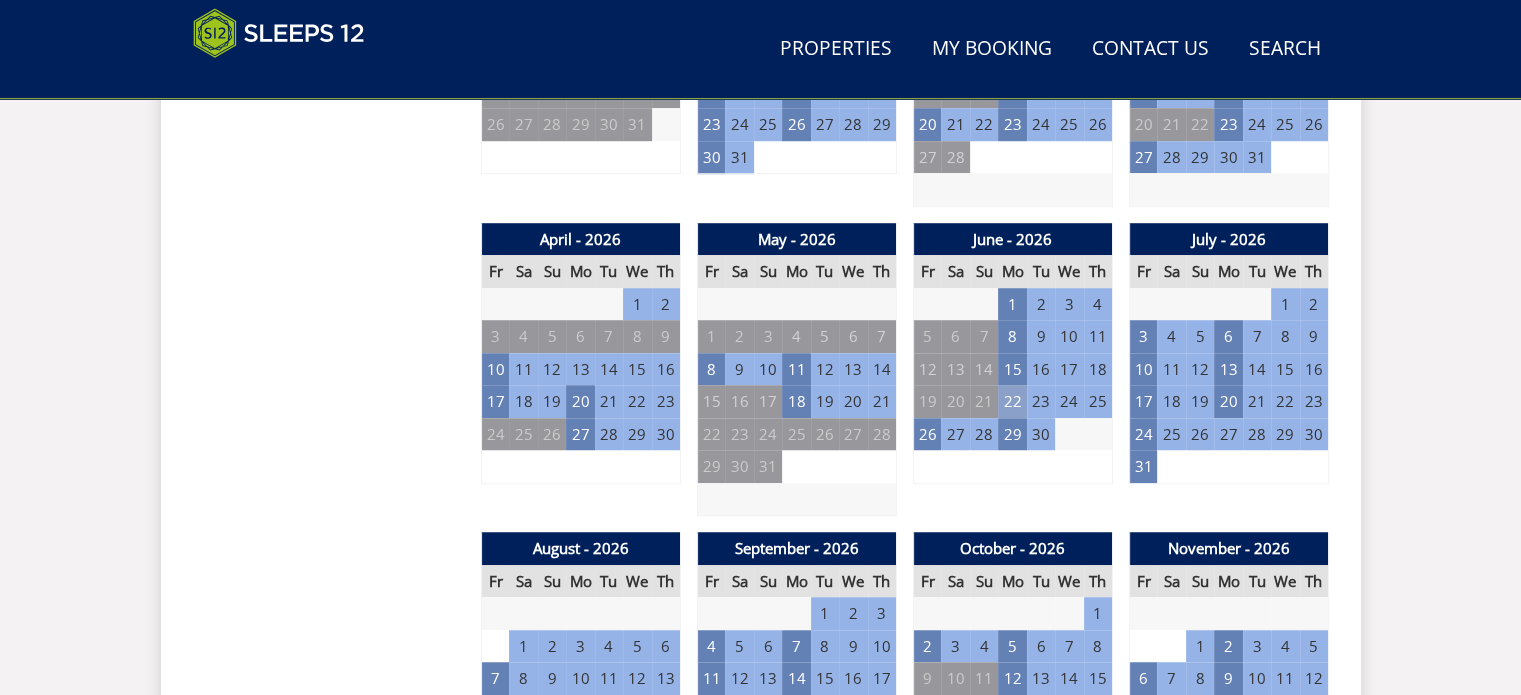 click on "22" at bounding box center (1012, 401) 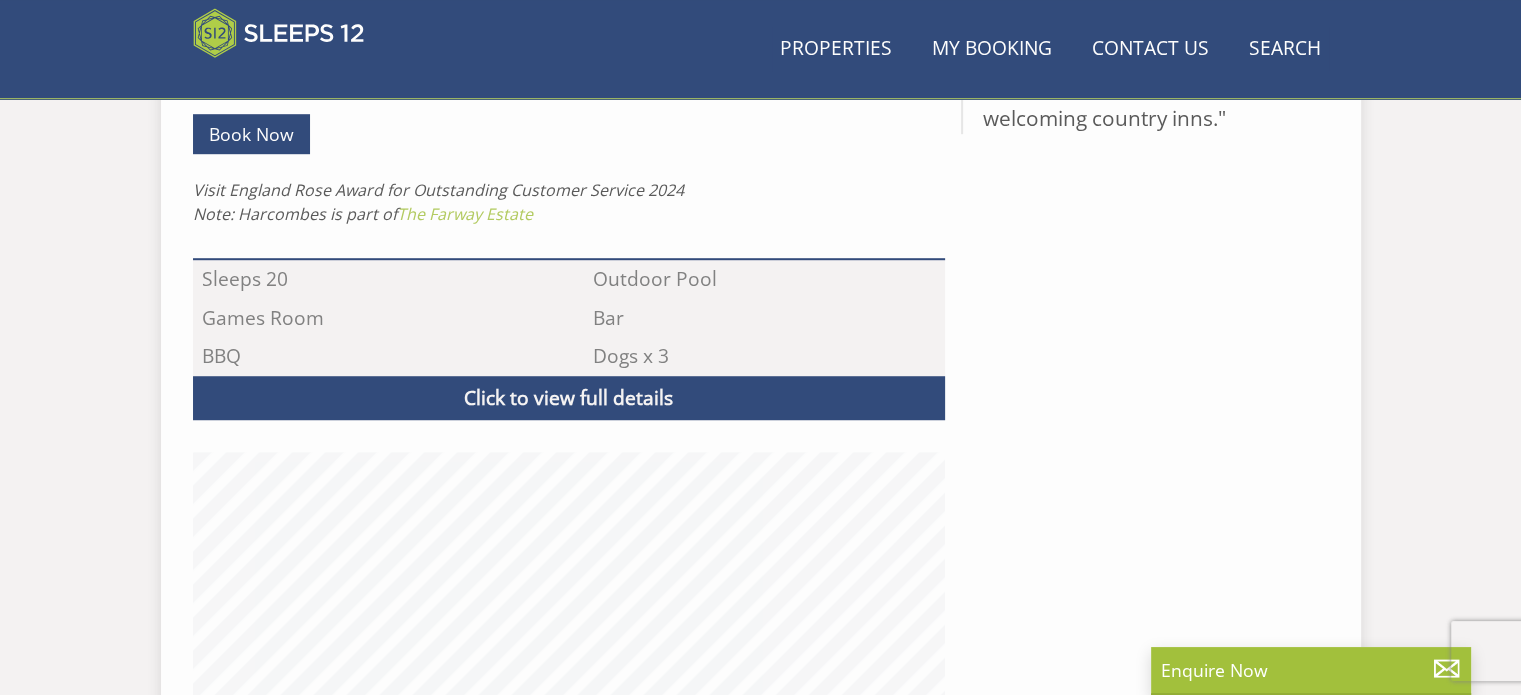 scroll, scrollTop: 648, scrollLeft: 0, axis: vertical 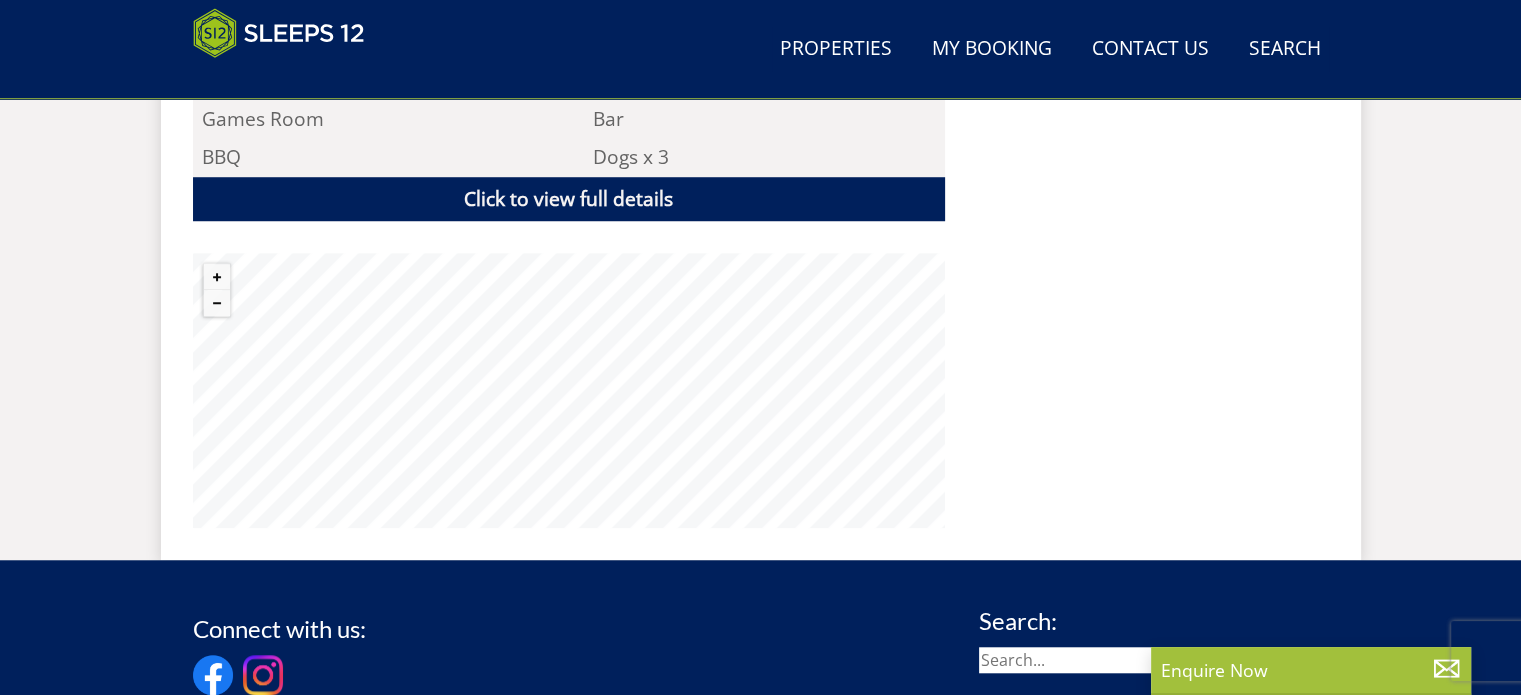 select on "15" 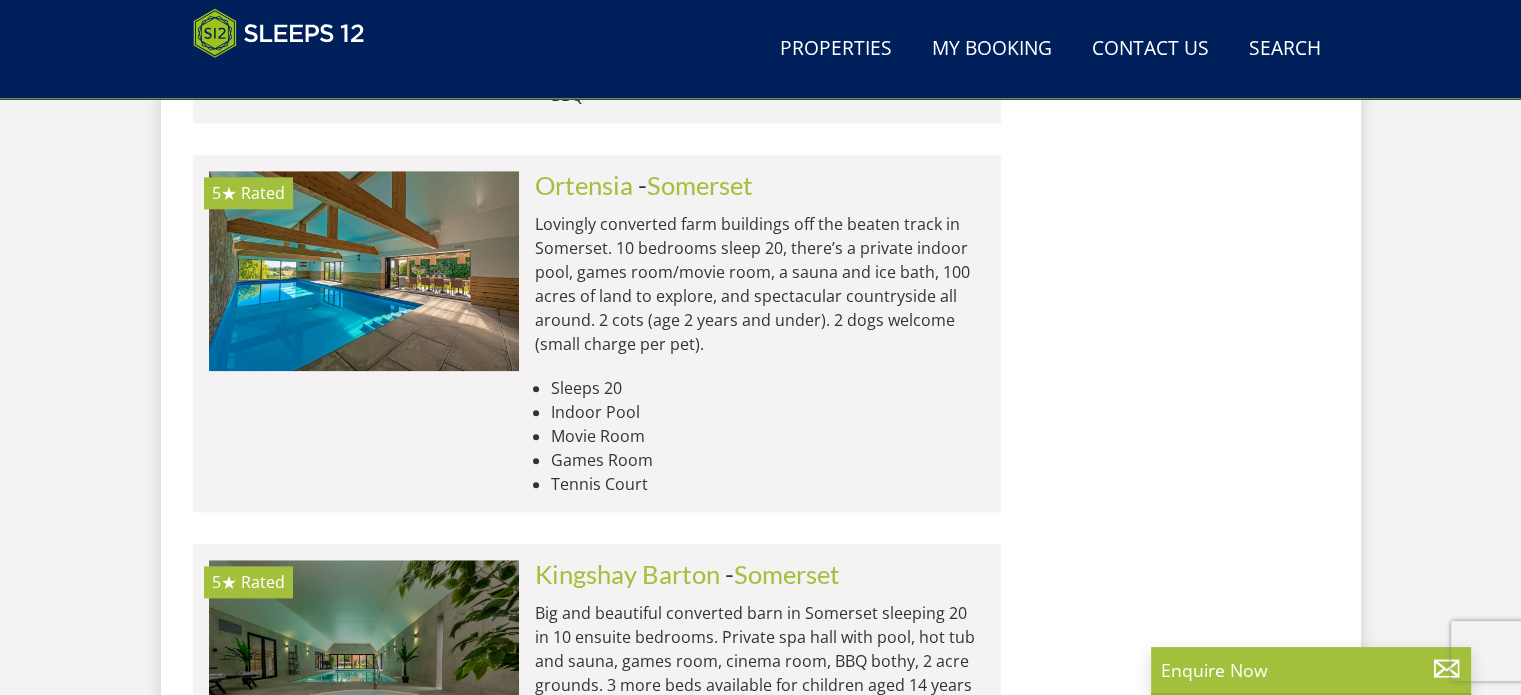 scroll, scrollTop: 2235, scrollLeft: 0, axis: vertical 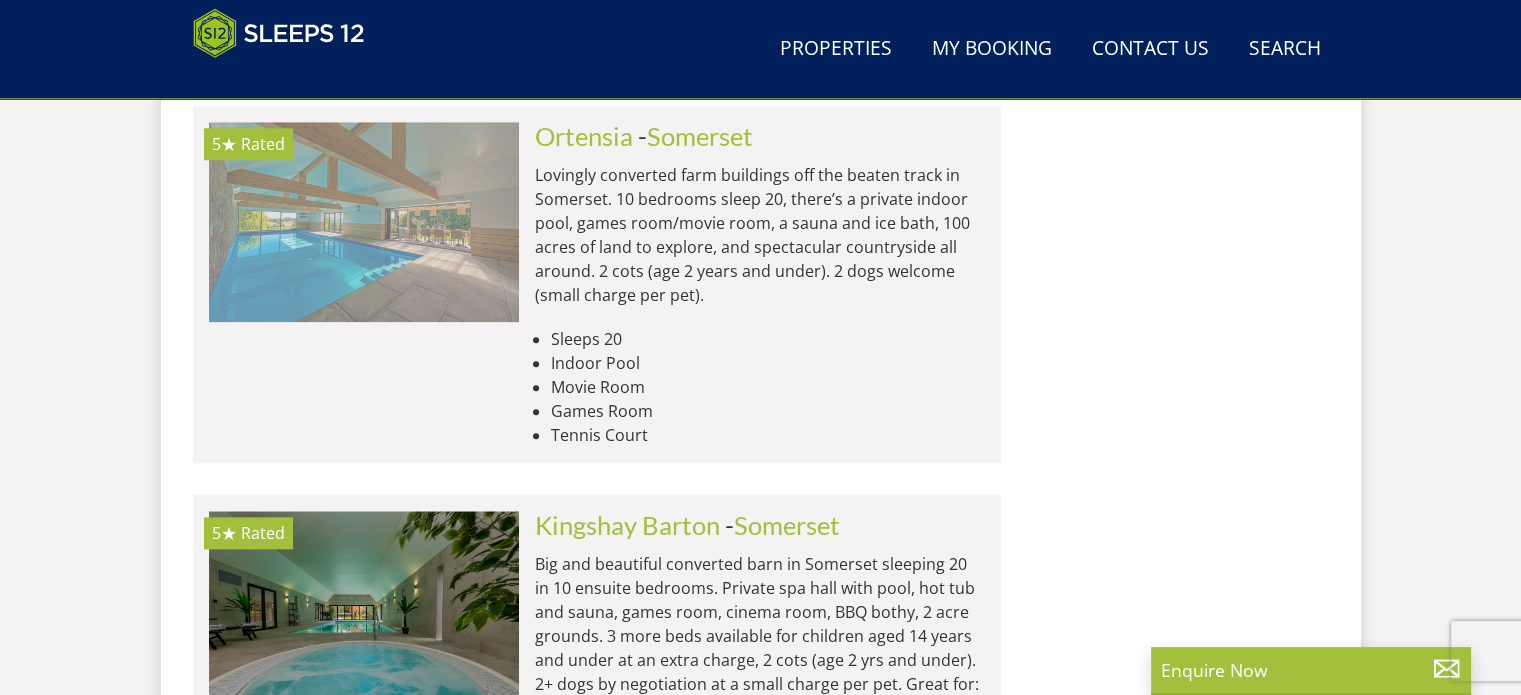 click at bounding box center (364, 222) 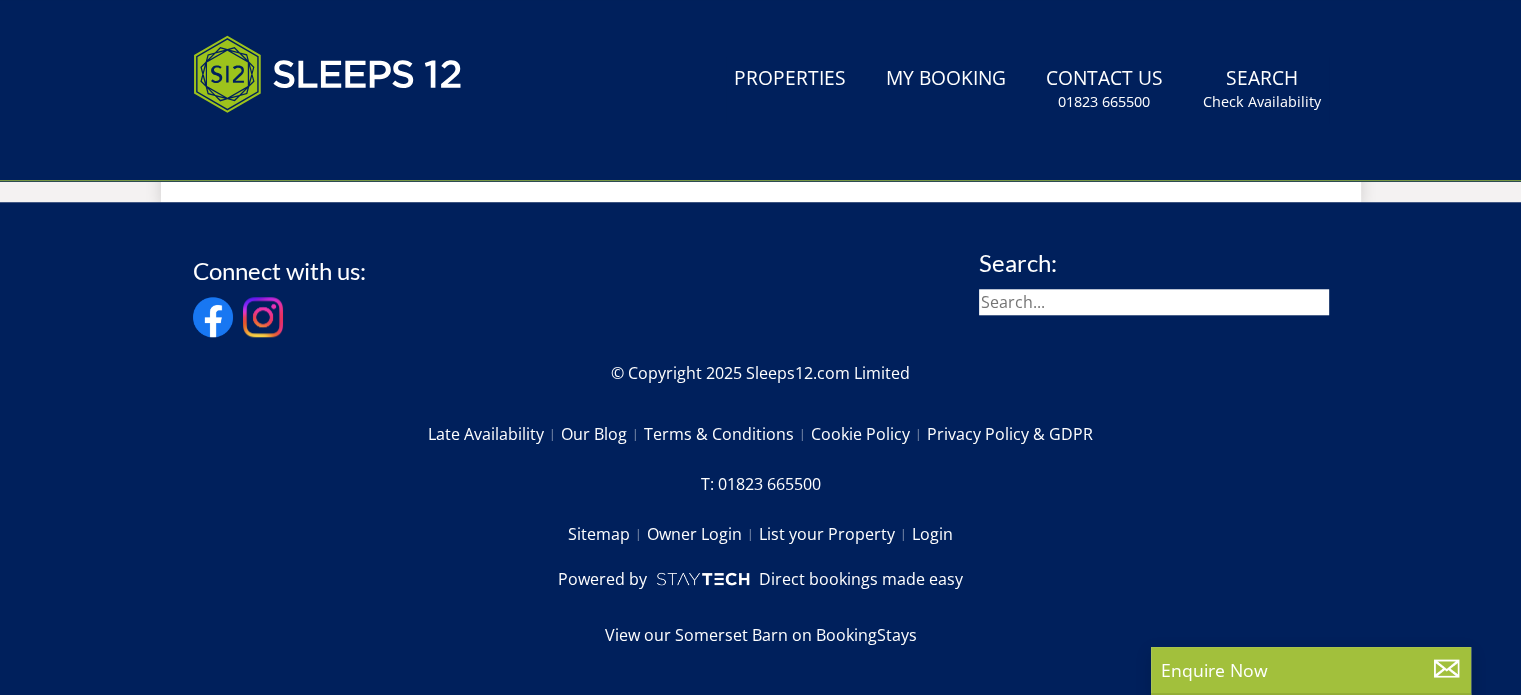 scroll, scrollTop: 0, scrollLeft: 0, axis: both 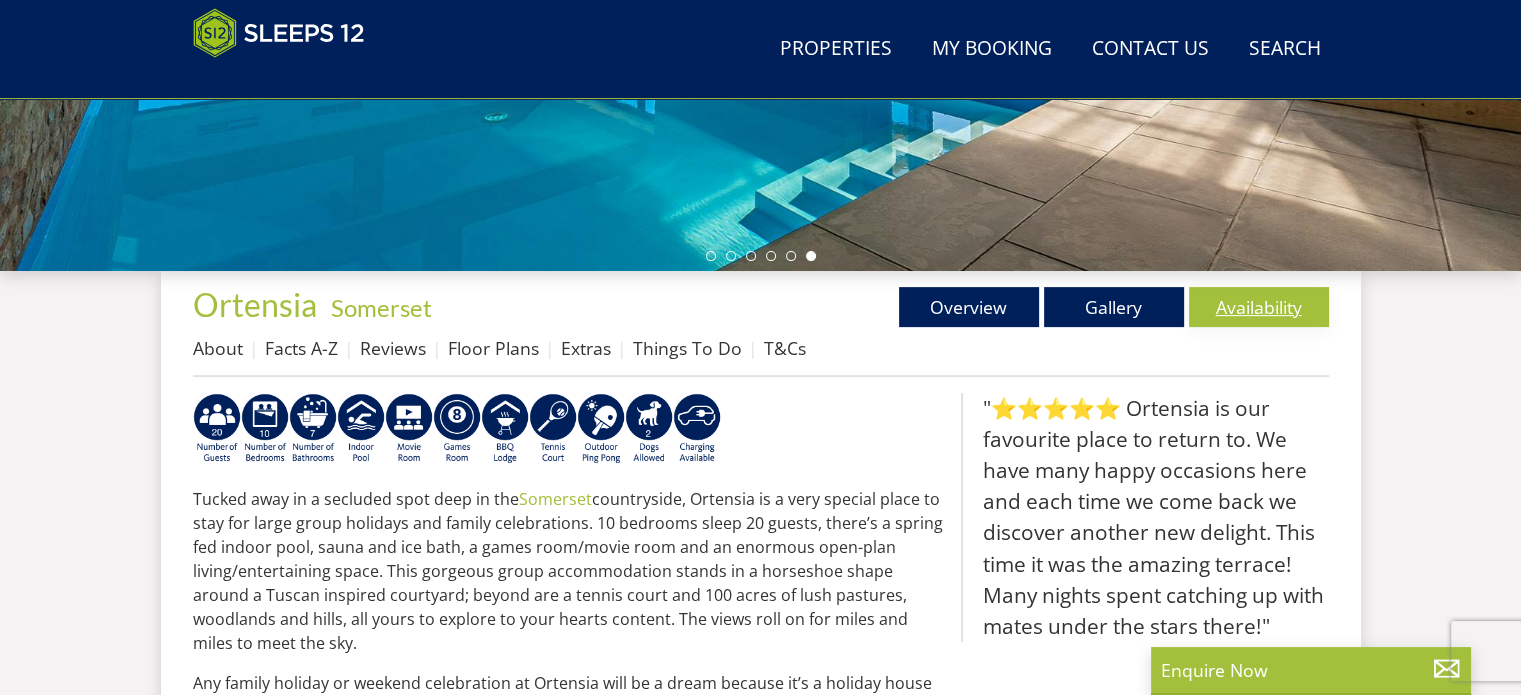 click on "Availability" at bounding box center [1259, 307] 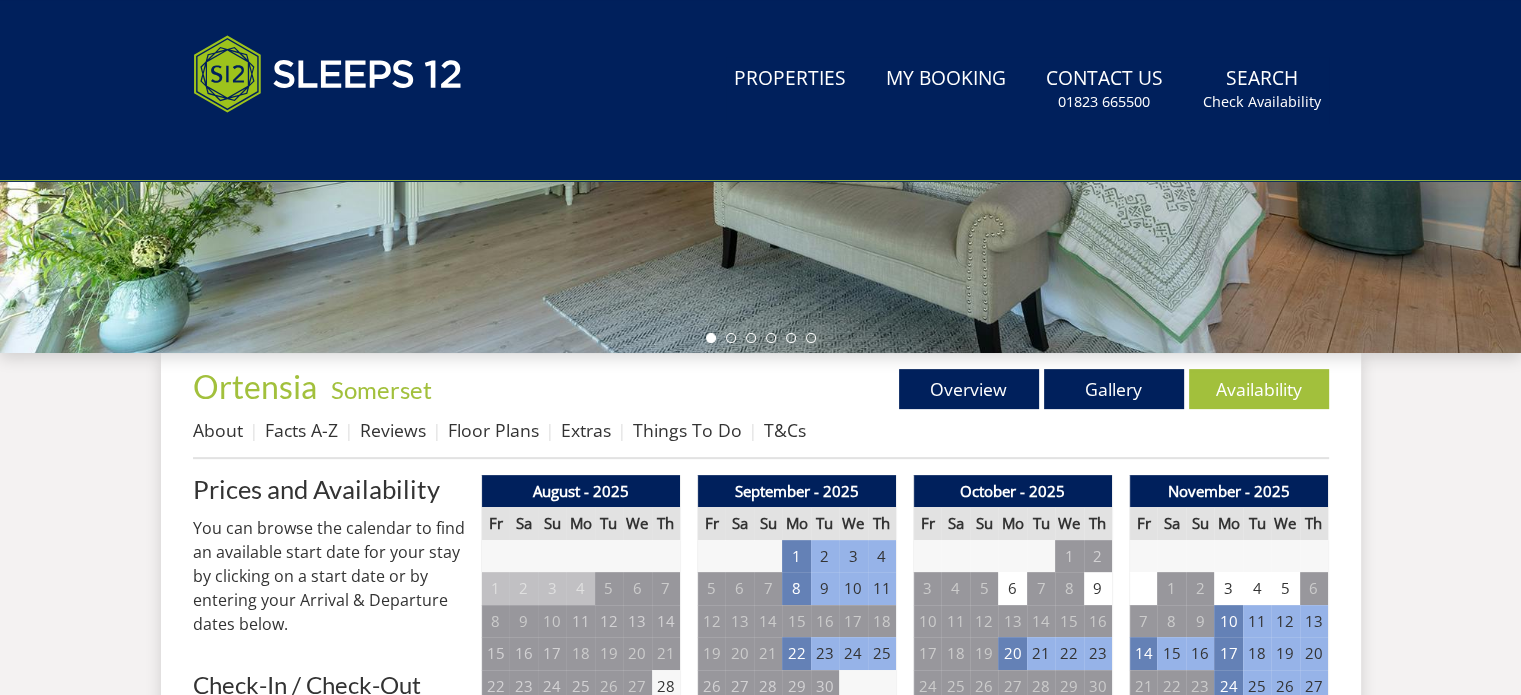 scroll, scrollTop: 0, scrollLeft: 0, axis: both 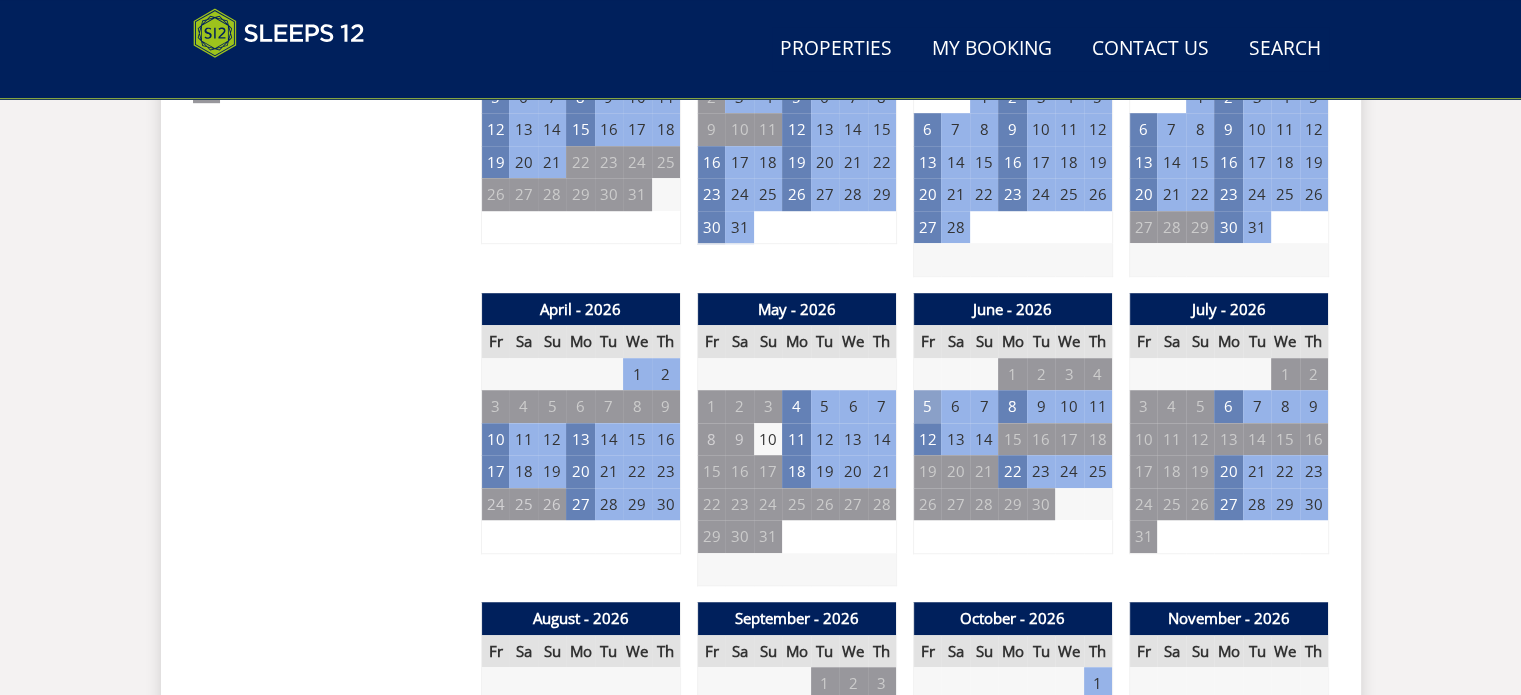 click on "5" at bounding box center (927, 406) 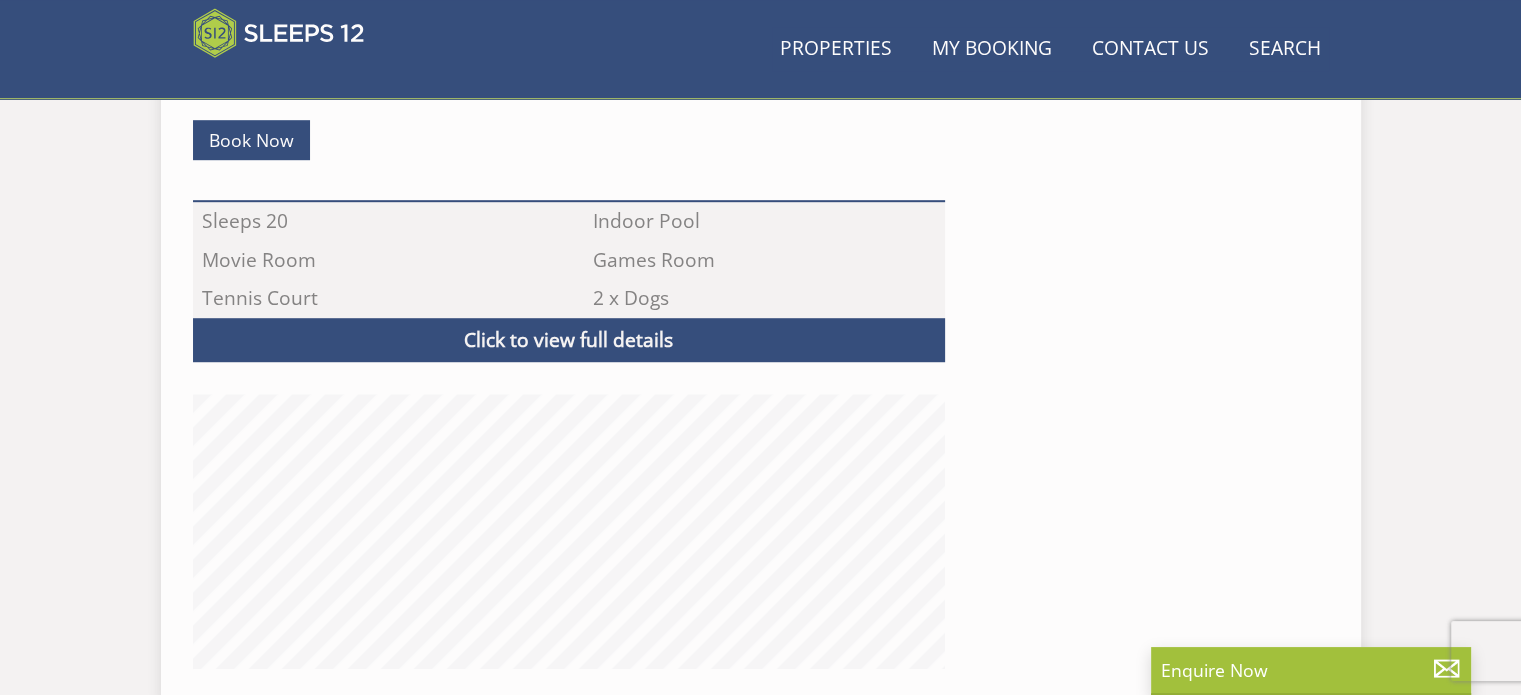 scroll, scrollTop: 572, scrollLeft: 0, axis: vertical 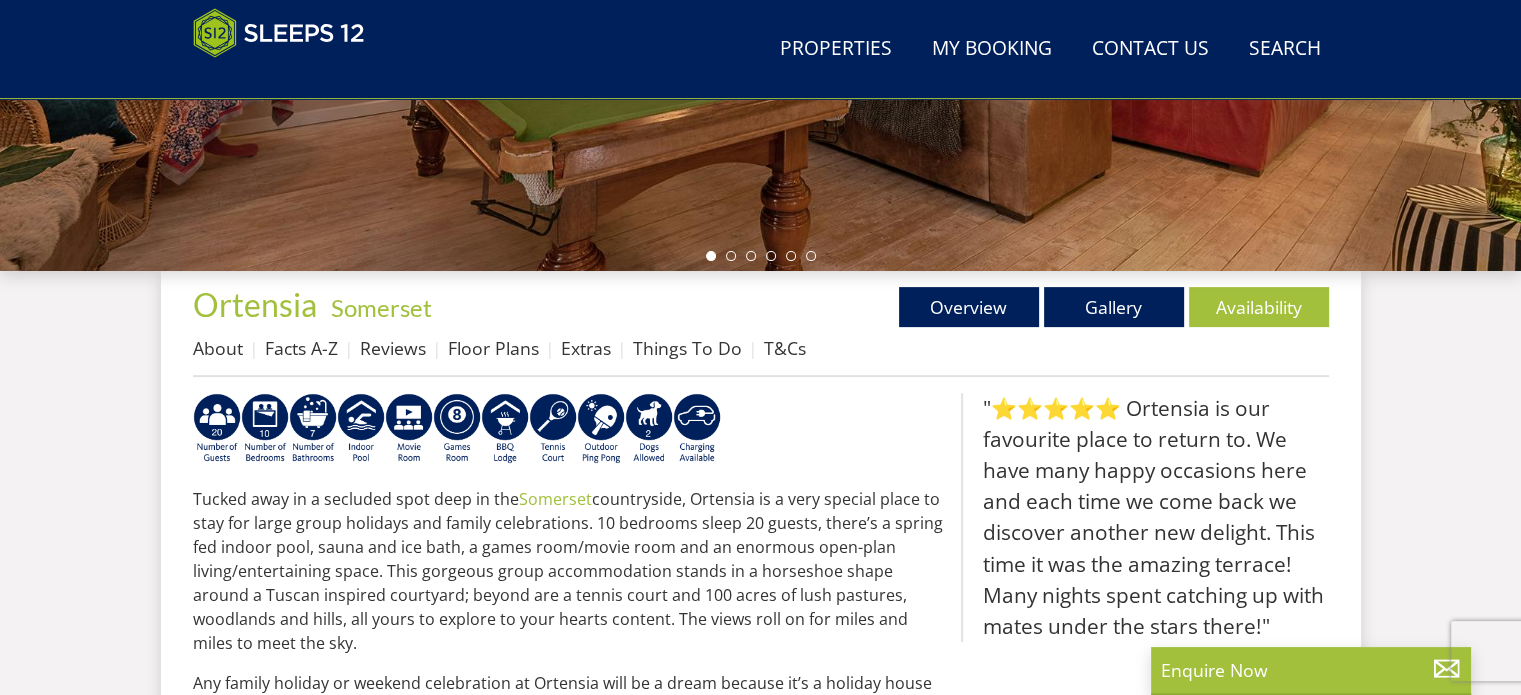 select on "15" 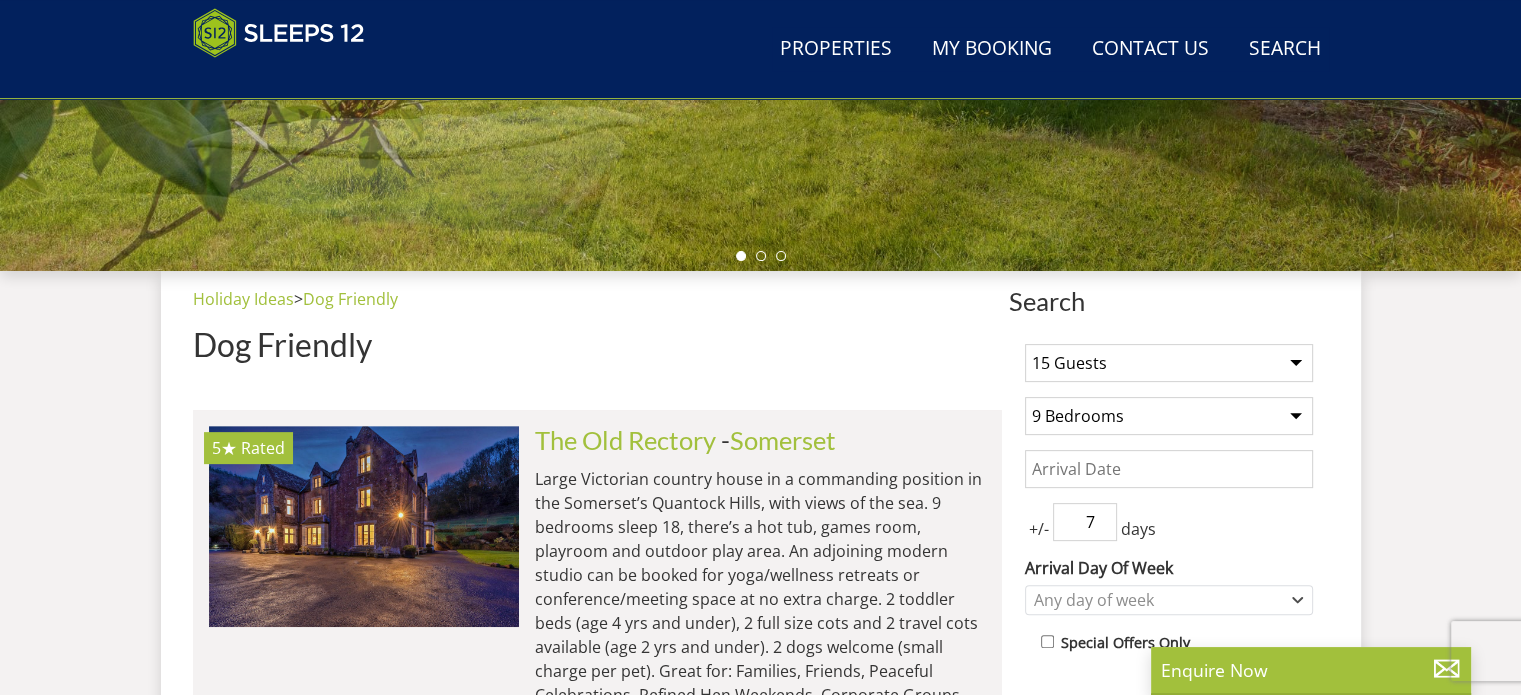 scroll, scrollTop: 2235, scrollLeft: 0, axis: vertical 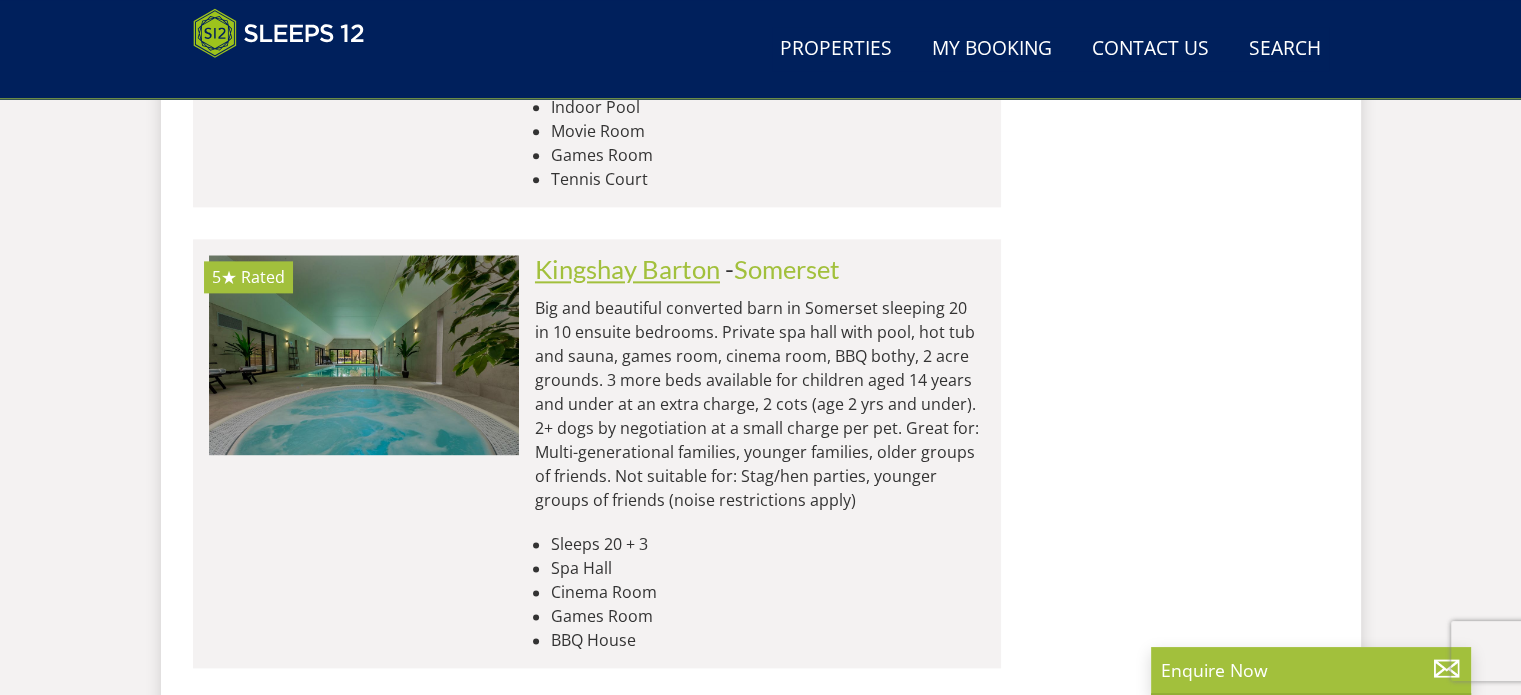 click on "Kingshay Barton" at bounding box center [627, 269] 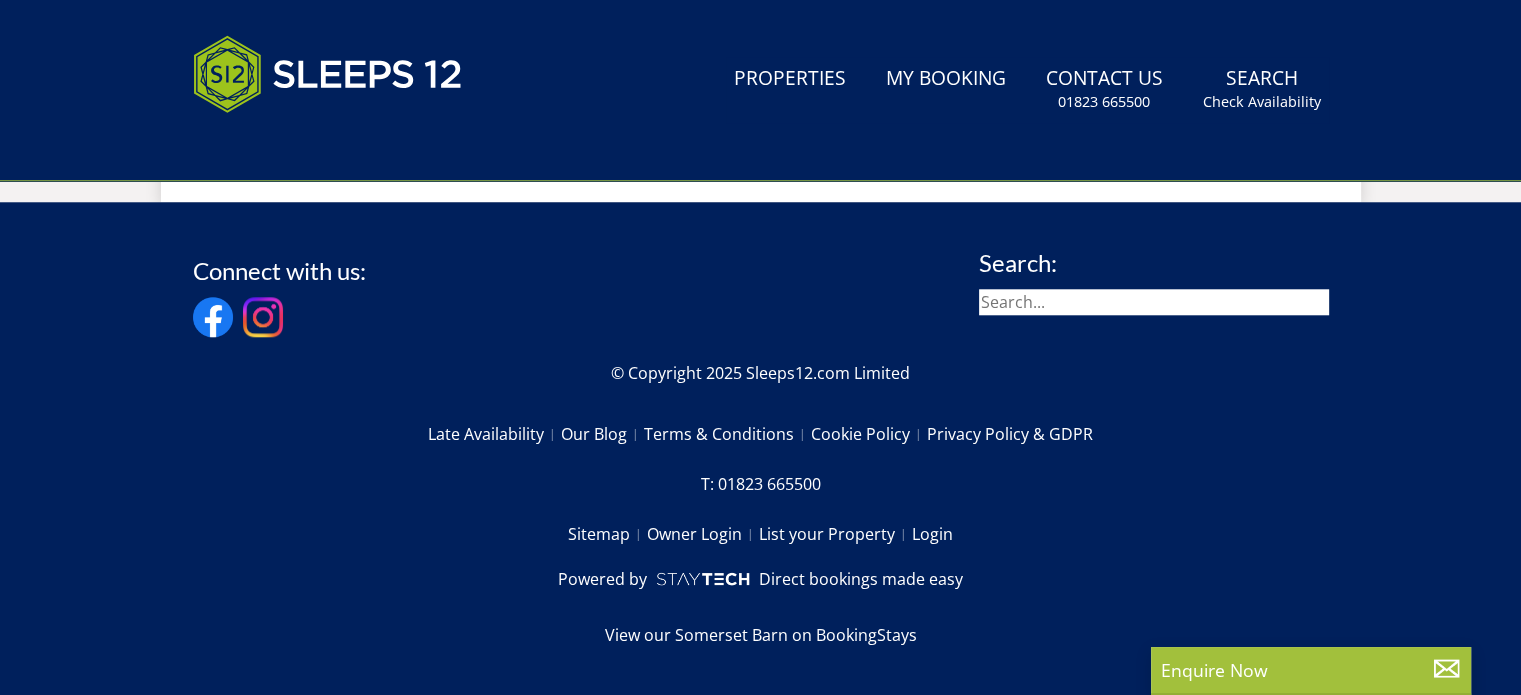 scroll, scrollTop: 0, scrollLeft: 0, axis: both 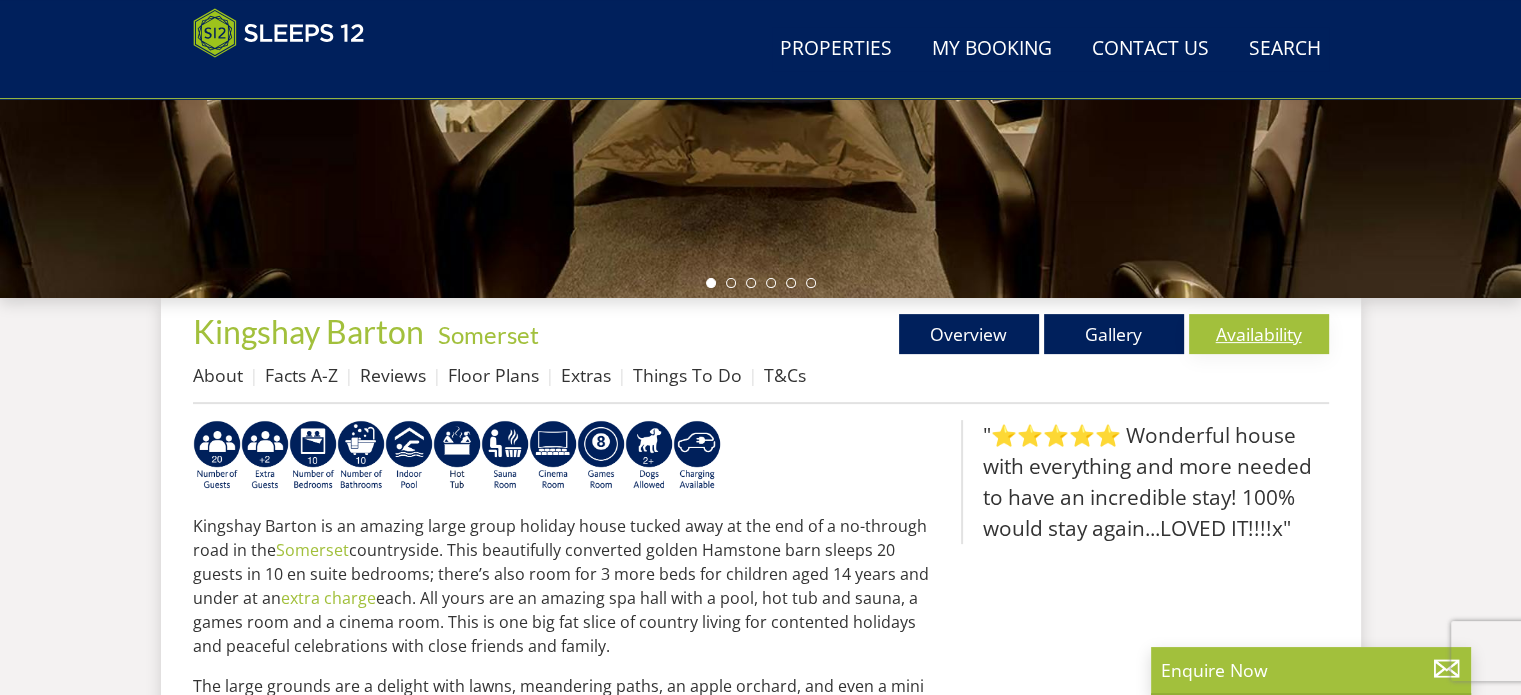click on "Availability" at bounding box center [1259, 334] 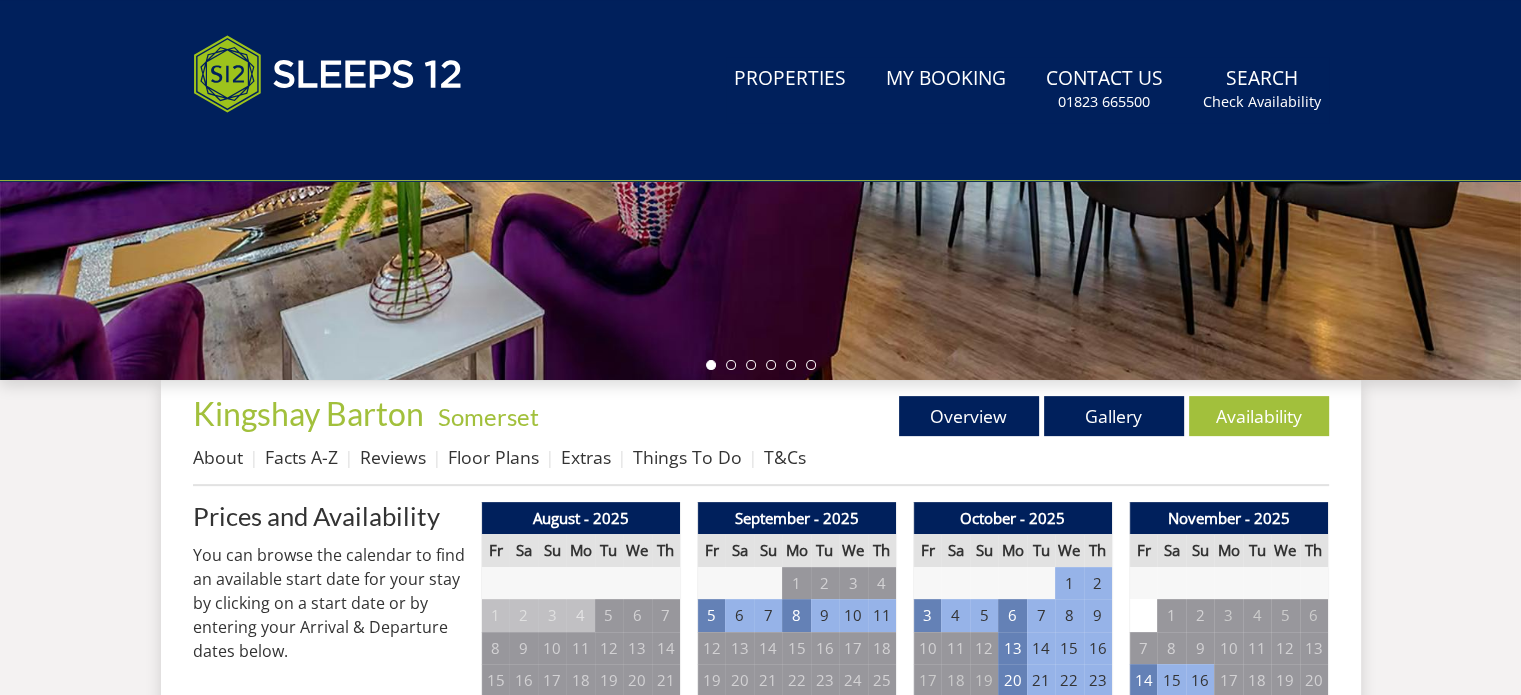 scroll, scrollTop: 0, scrollLeft: 0, axis: both 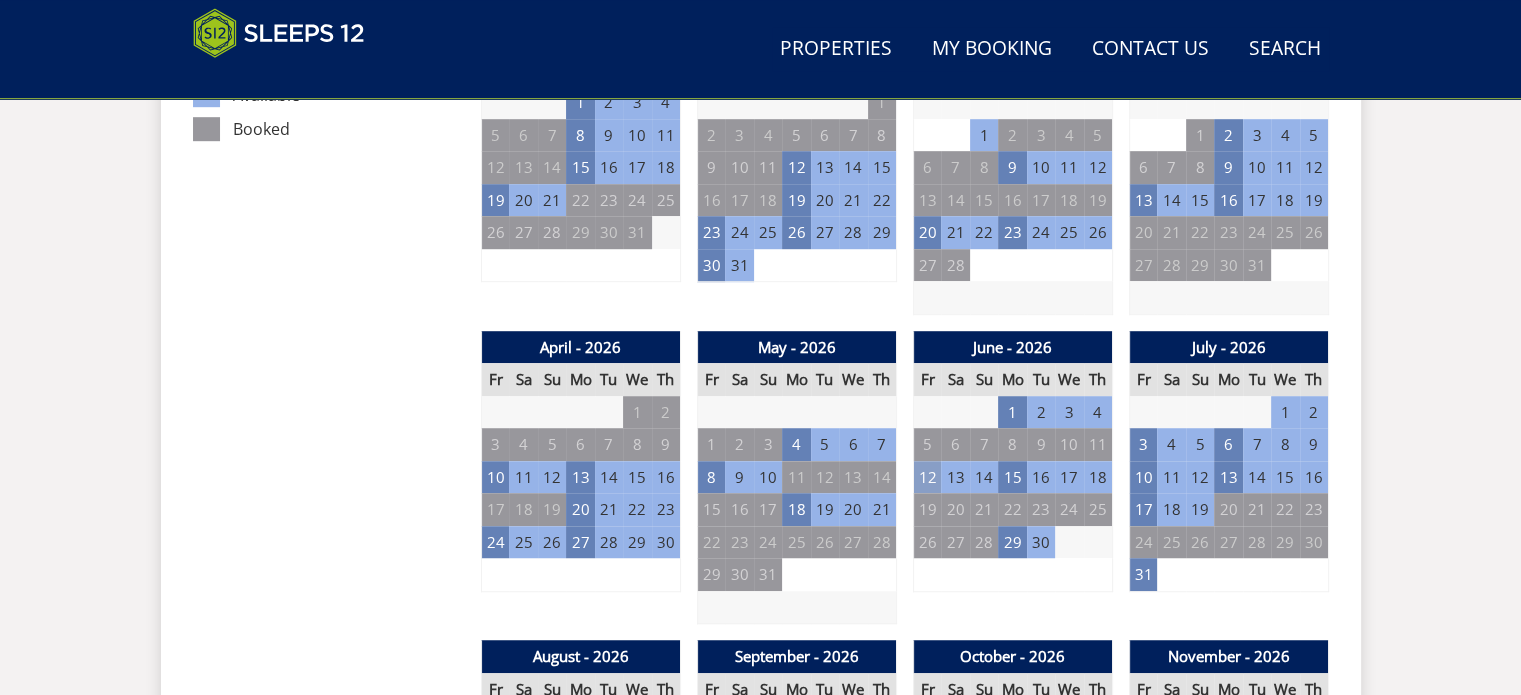 click on "12" at bounding box center [927, 477] 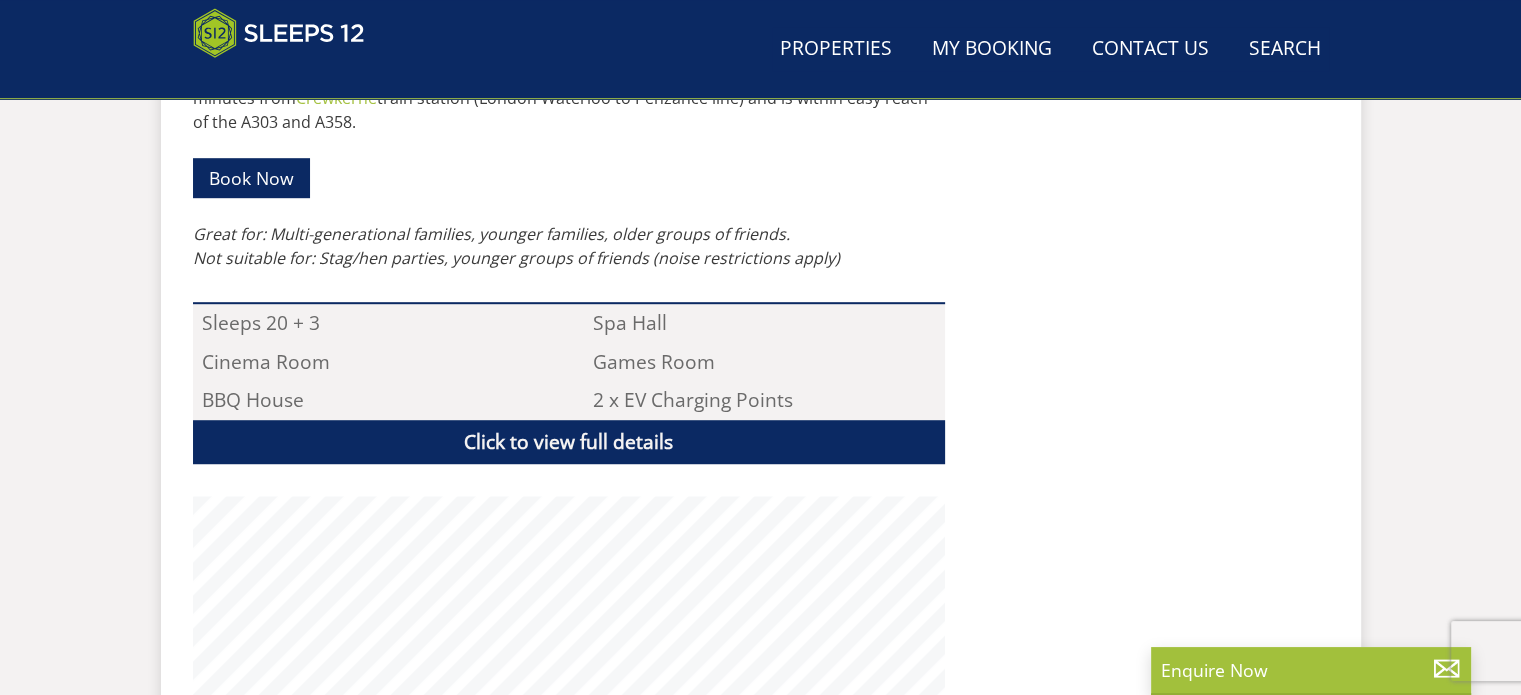 scroll, scrollTop: 545, scrollLeft: 0, axis: vertical 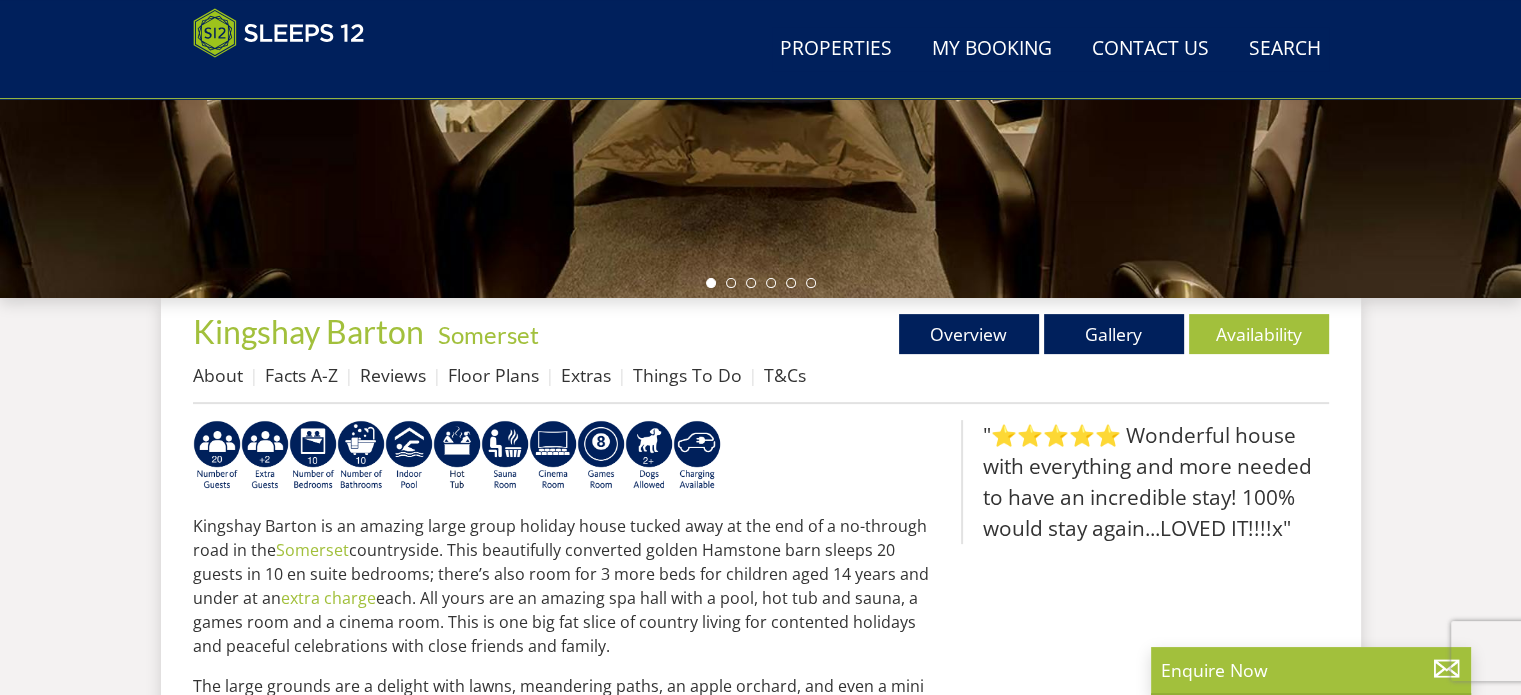 select on "15" 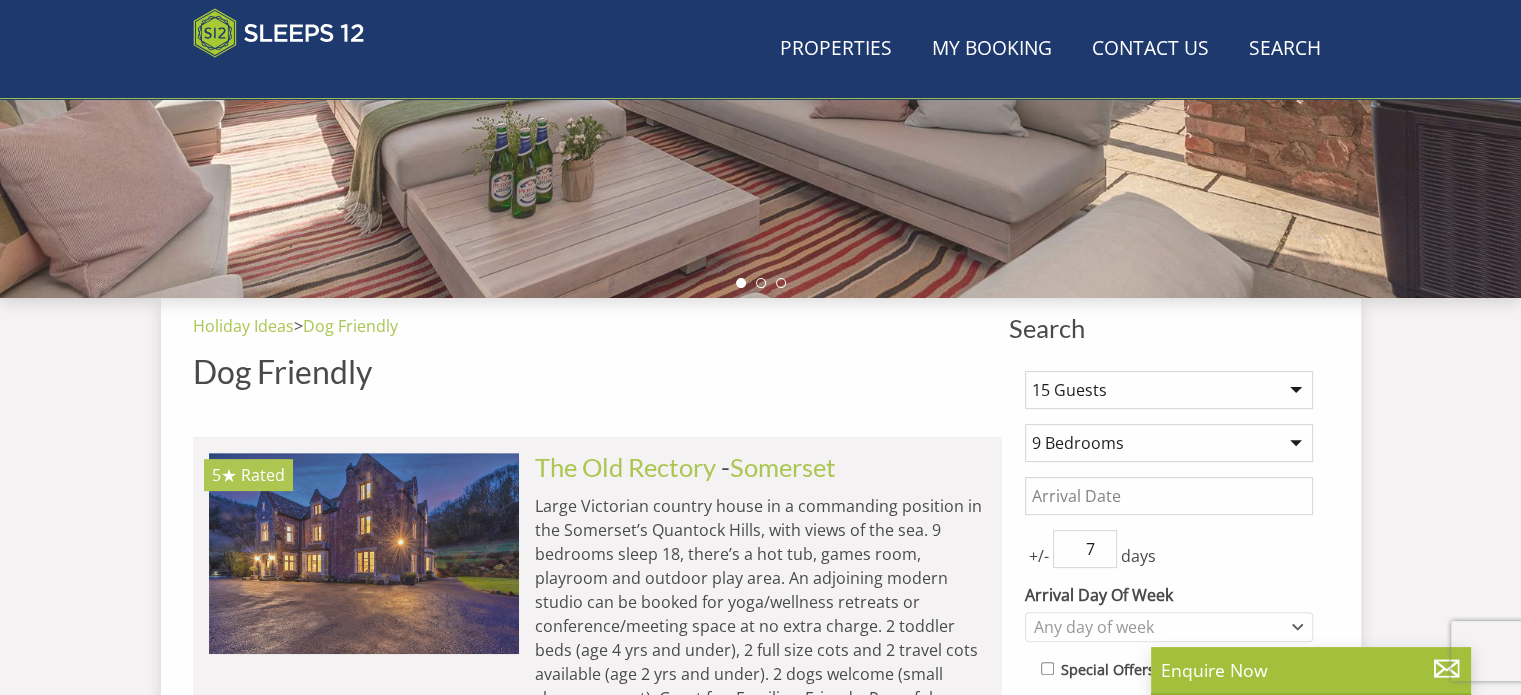 scroll, scrollTop: 2491, scrollLeft: 0, axis: vertical 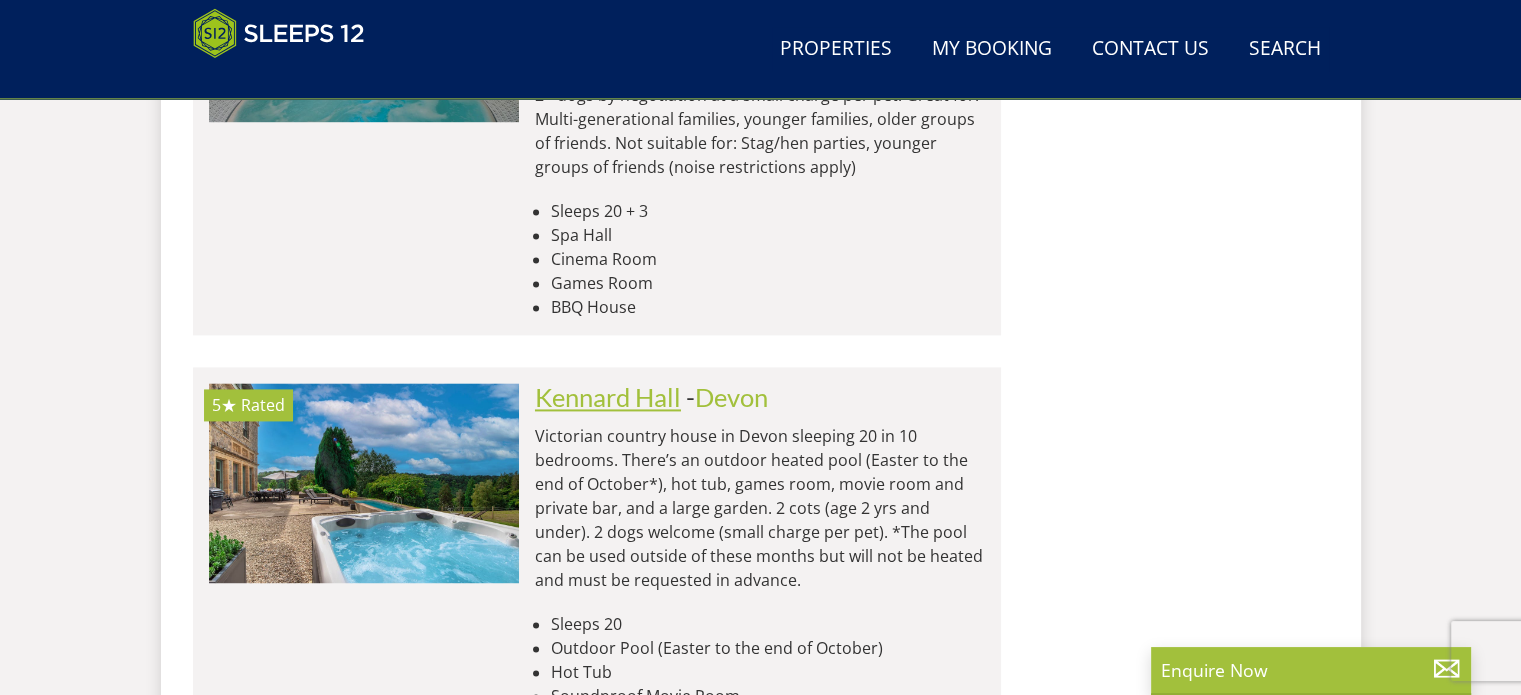 click on "Kennard Hall" at bounding box center [608, 397] 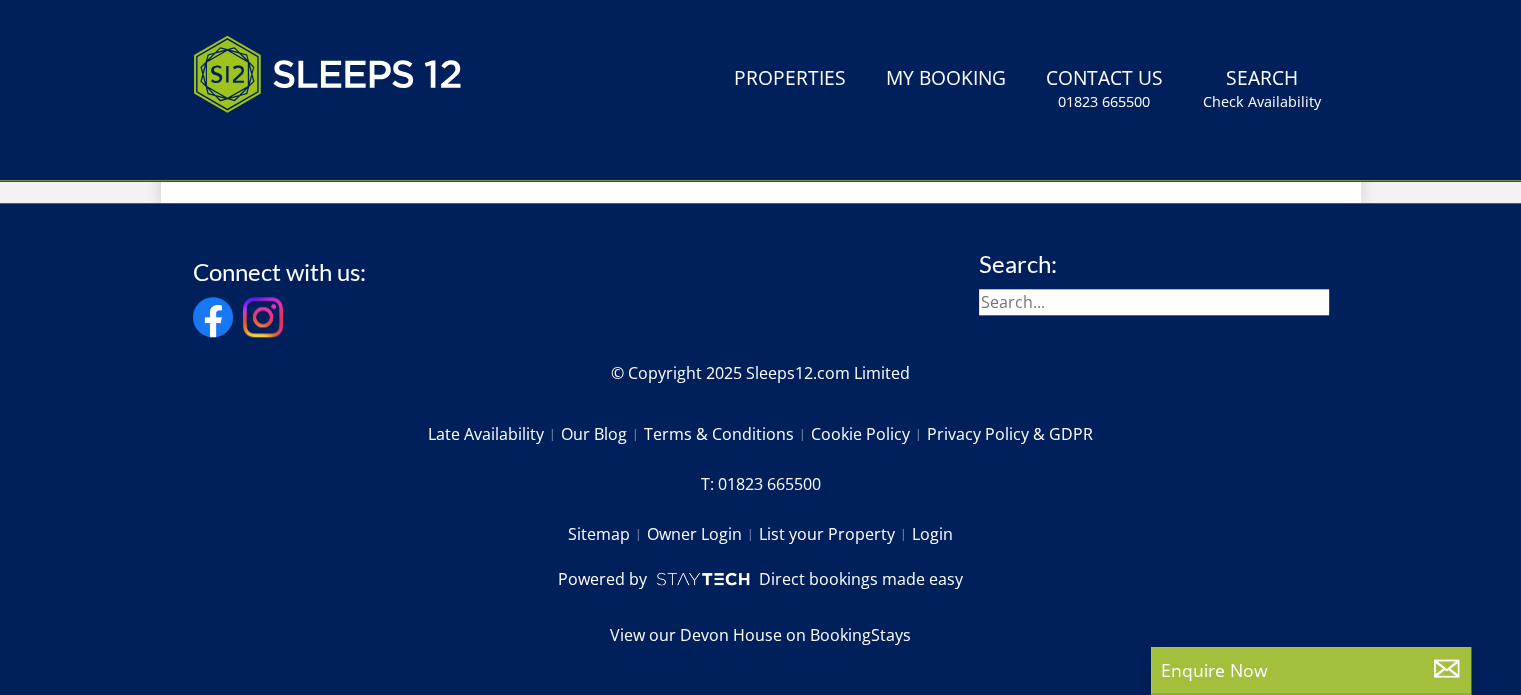 scroll, scrollTop: 0, scrollLeft: 0, axis: both 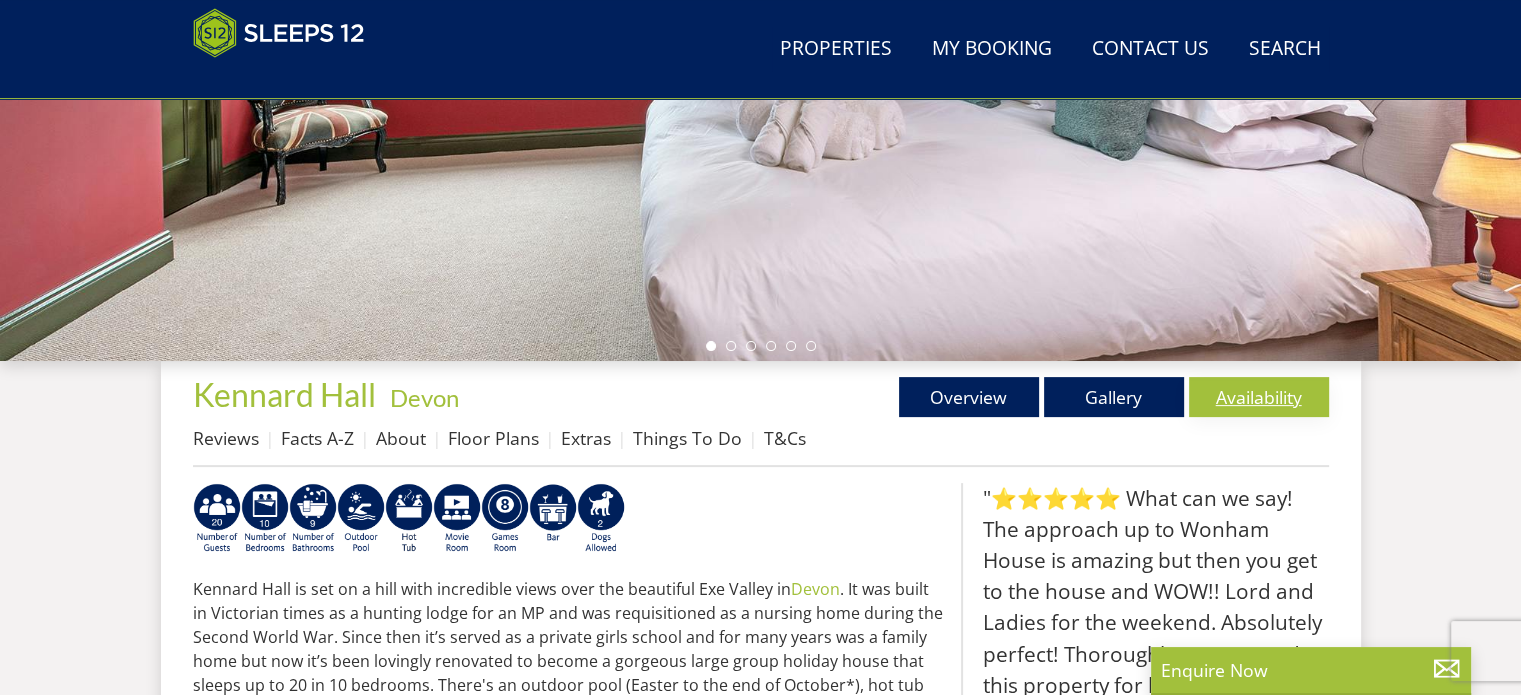 click on "Availability" at bounding box center [1259, 397] 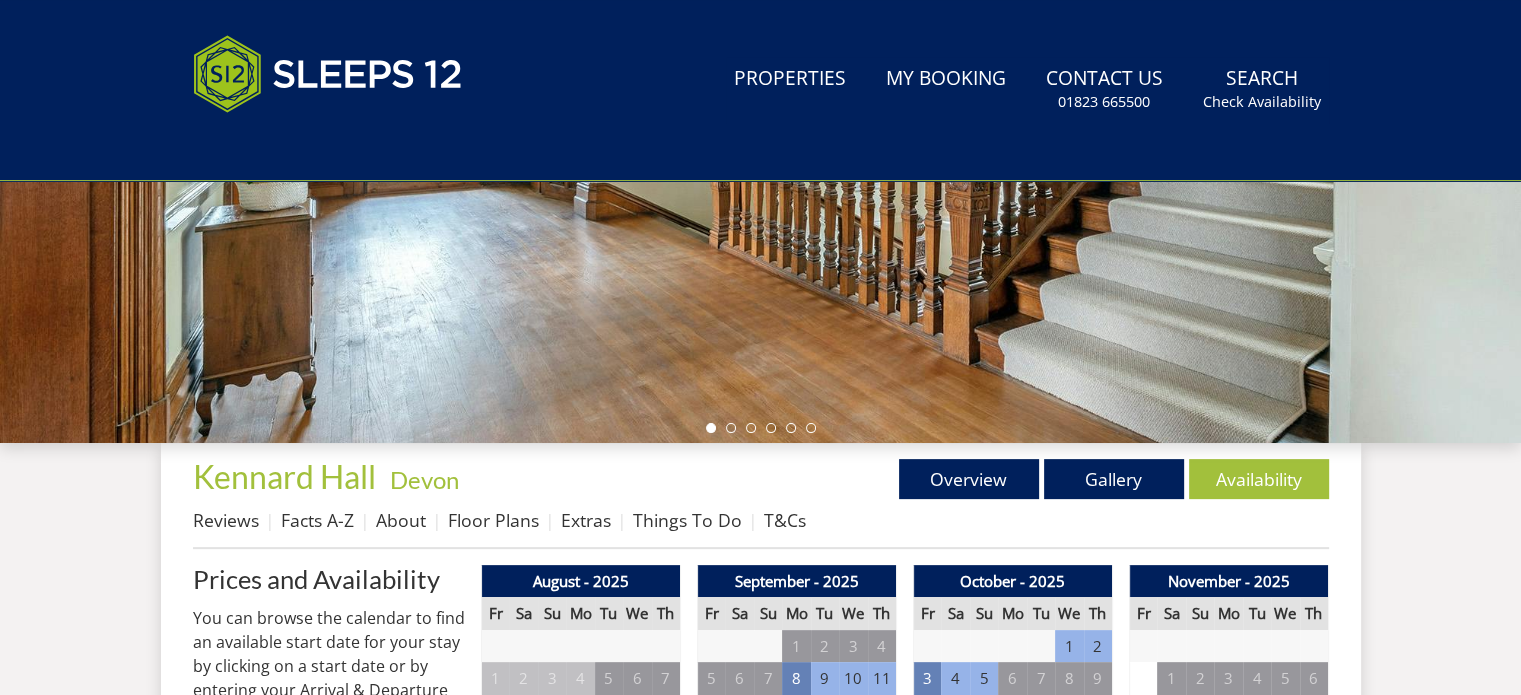 scroll, scrollTop: 0, scrollLeft: 0, axis: both 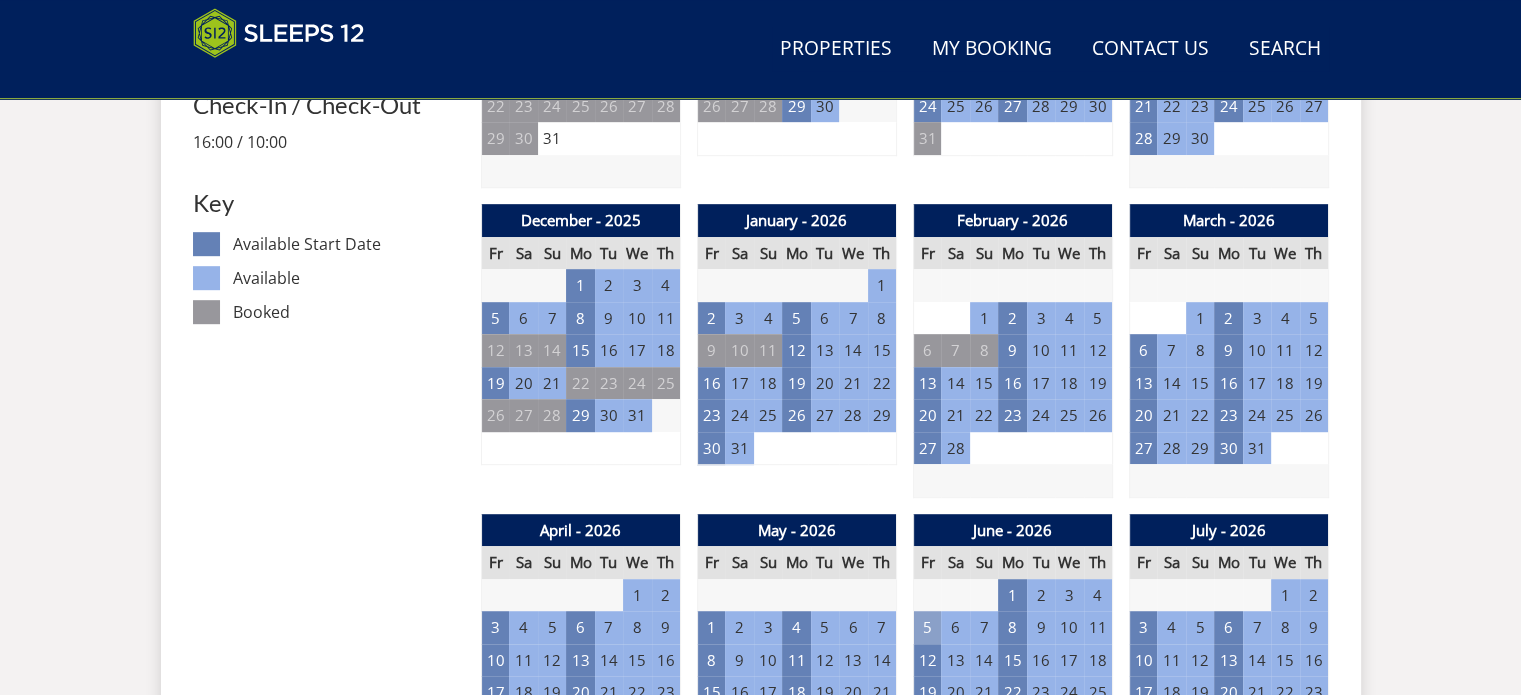 click on "5" at bounding box center [927, 627] 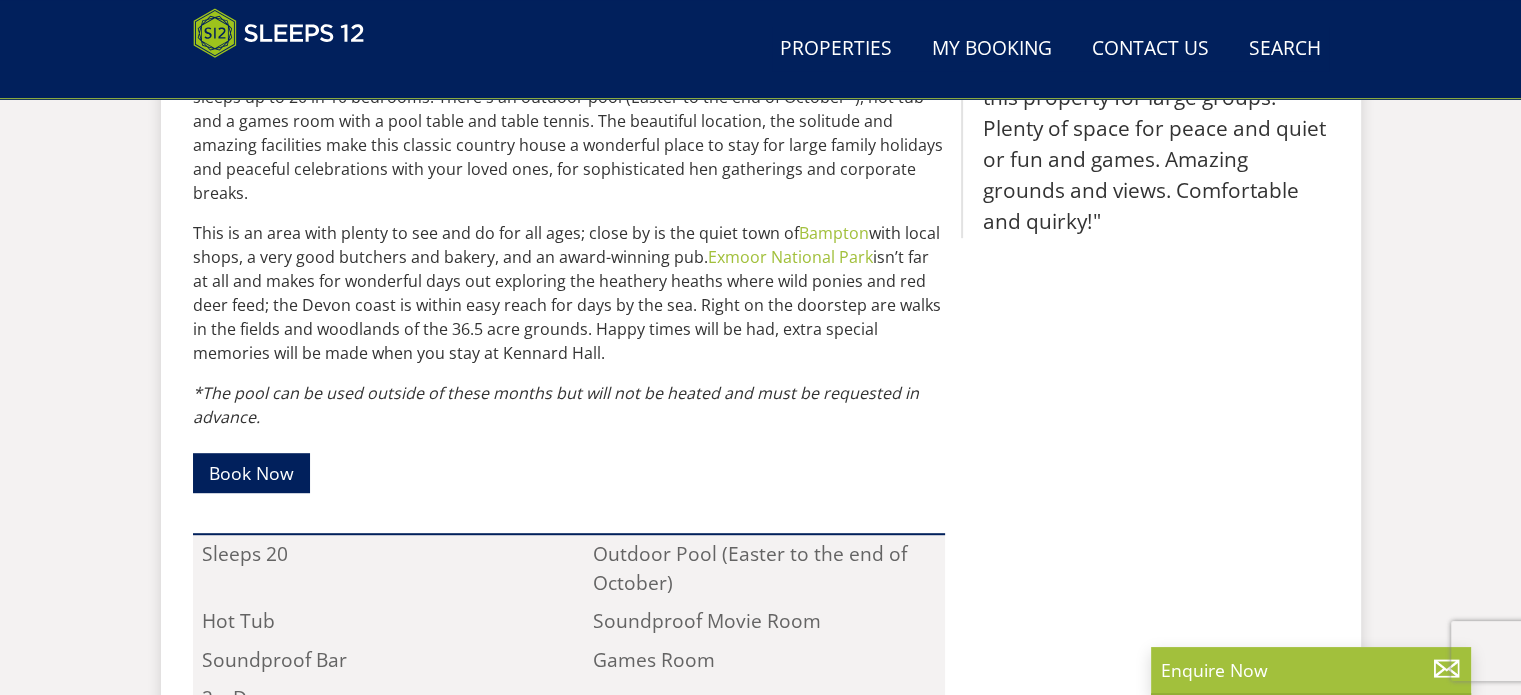 scroll, scrollTop: 482, scrollLeft: 0, axis: vertical 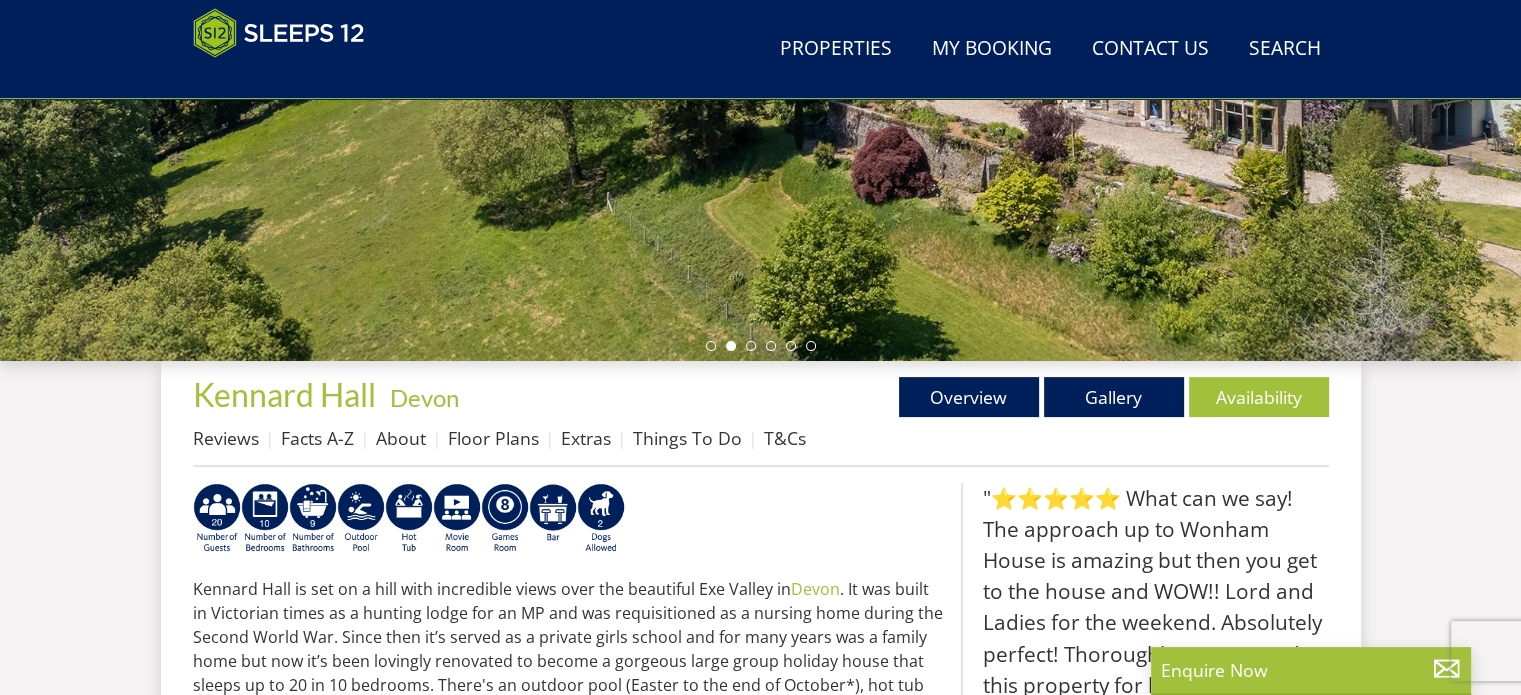 select on "15" 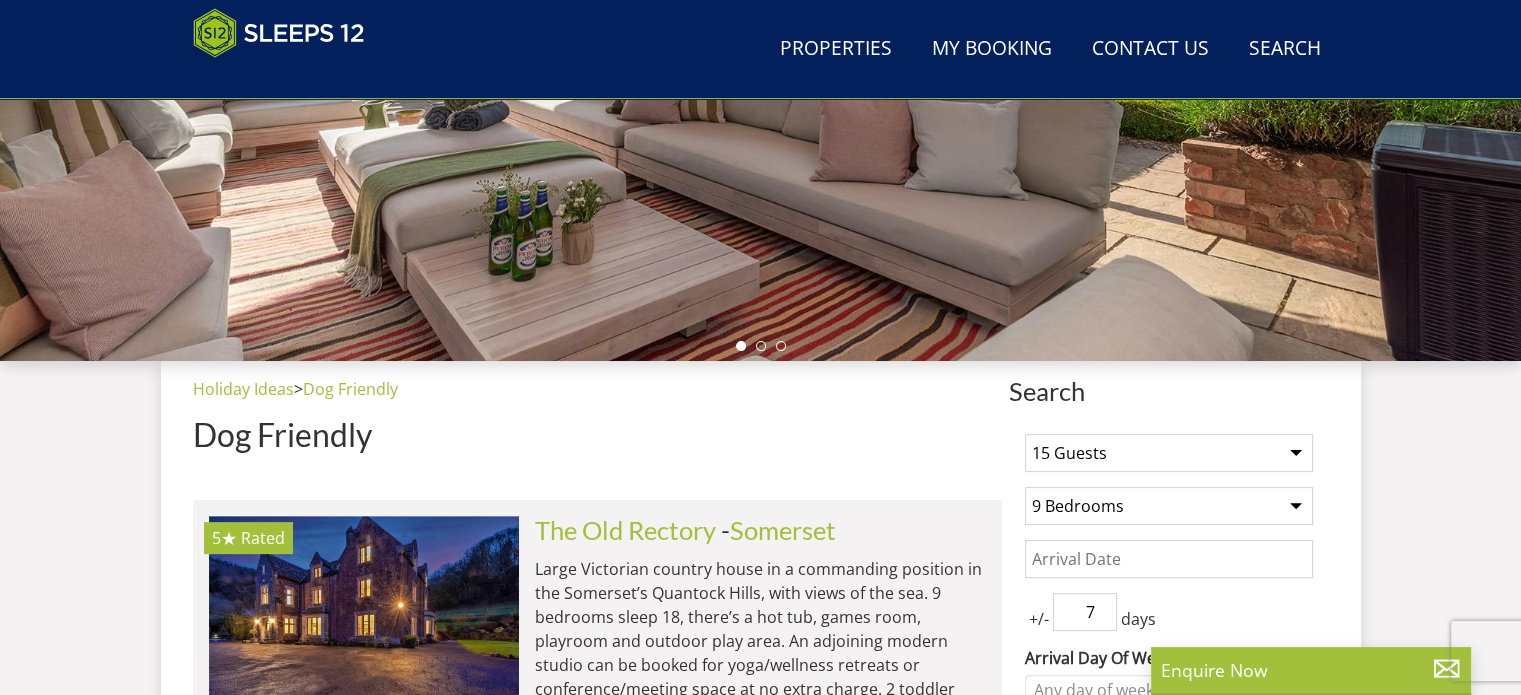 scroll, scrollTop: 2824, scrollLeft: 0, axis: vertical 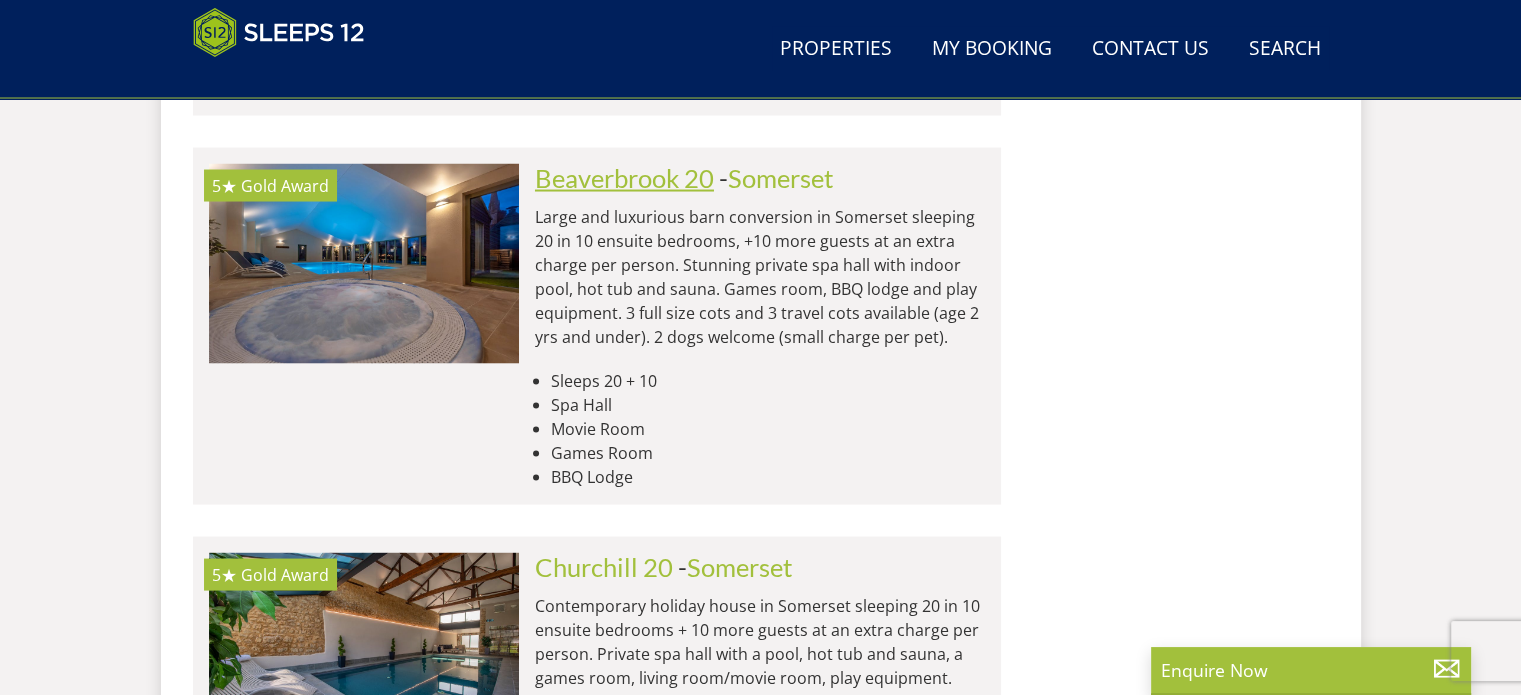 click on "Beaverbrook 20" at bounding box center (624, 178) 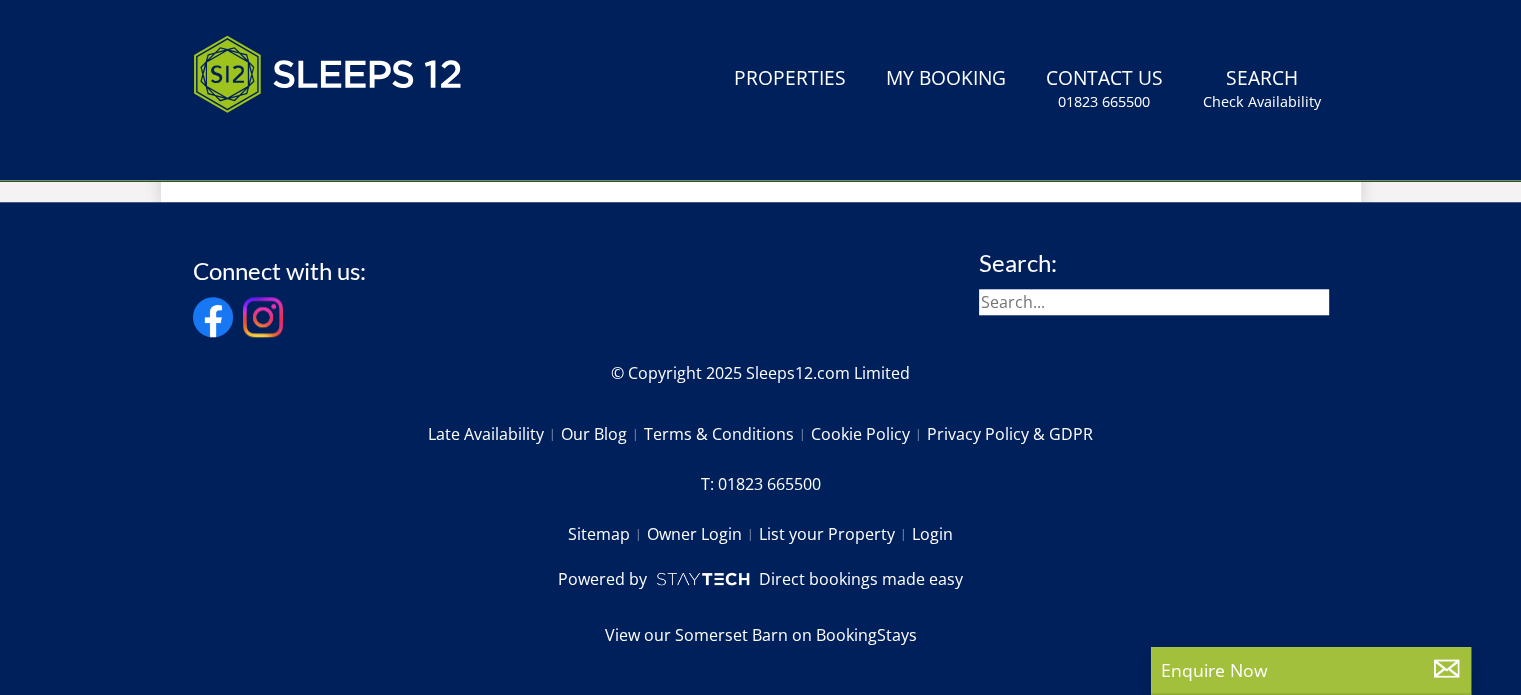 scroll, scrollTop: 0, scrollLeft: 0, axis: both 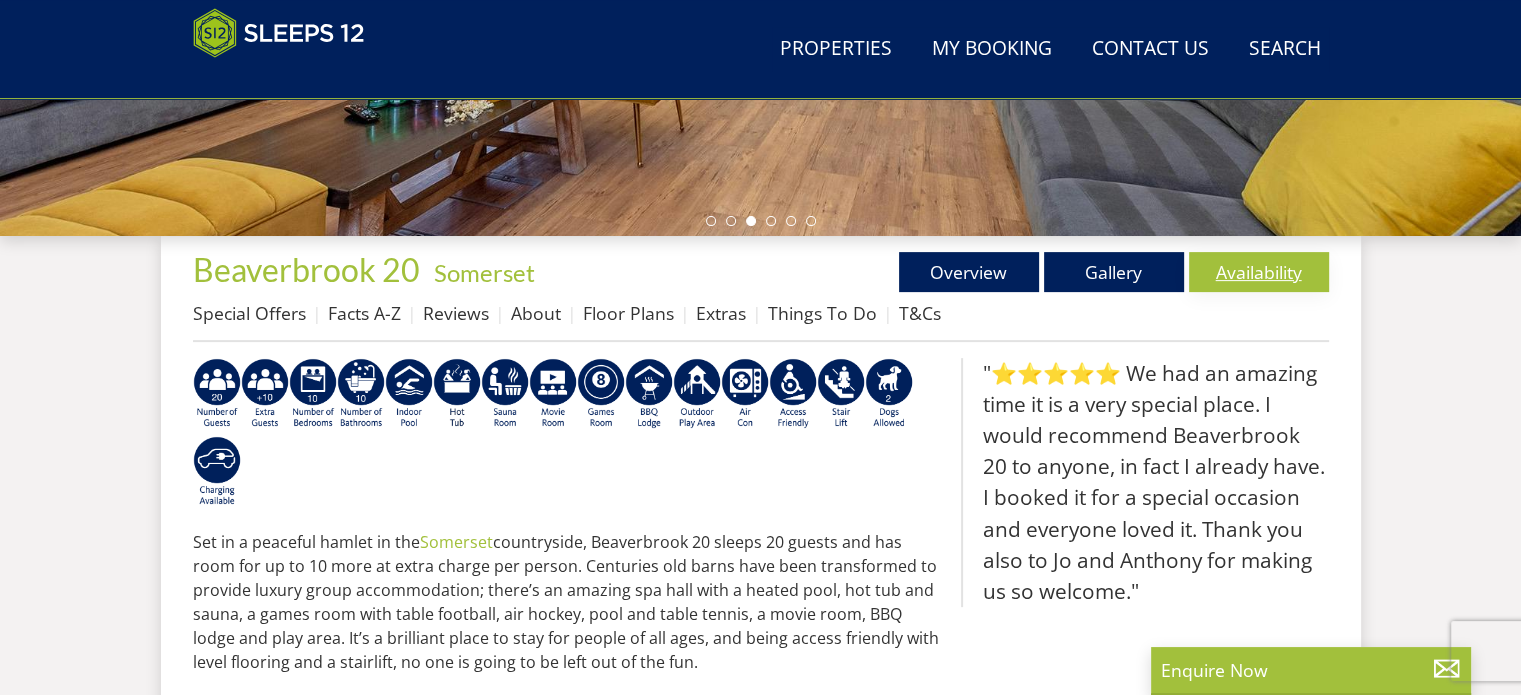 click on "Availability" at bounding box center [1259, 272] 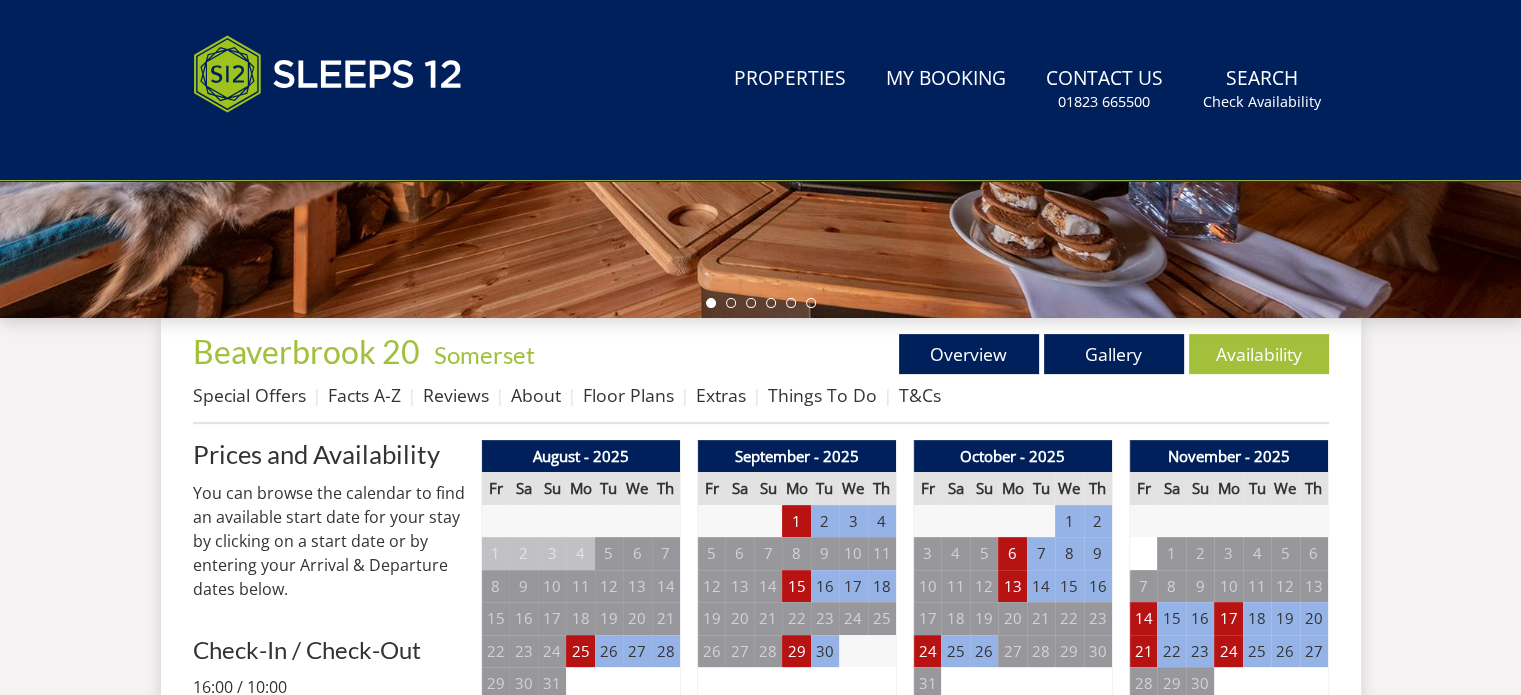 scroll, scrollTop: 0, scrollLeft: 0, axis: both 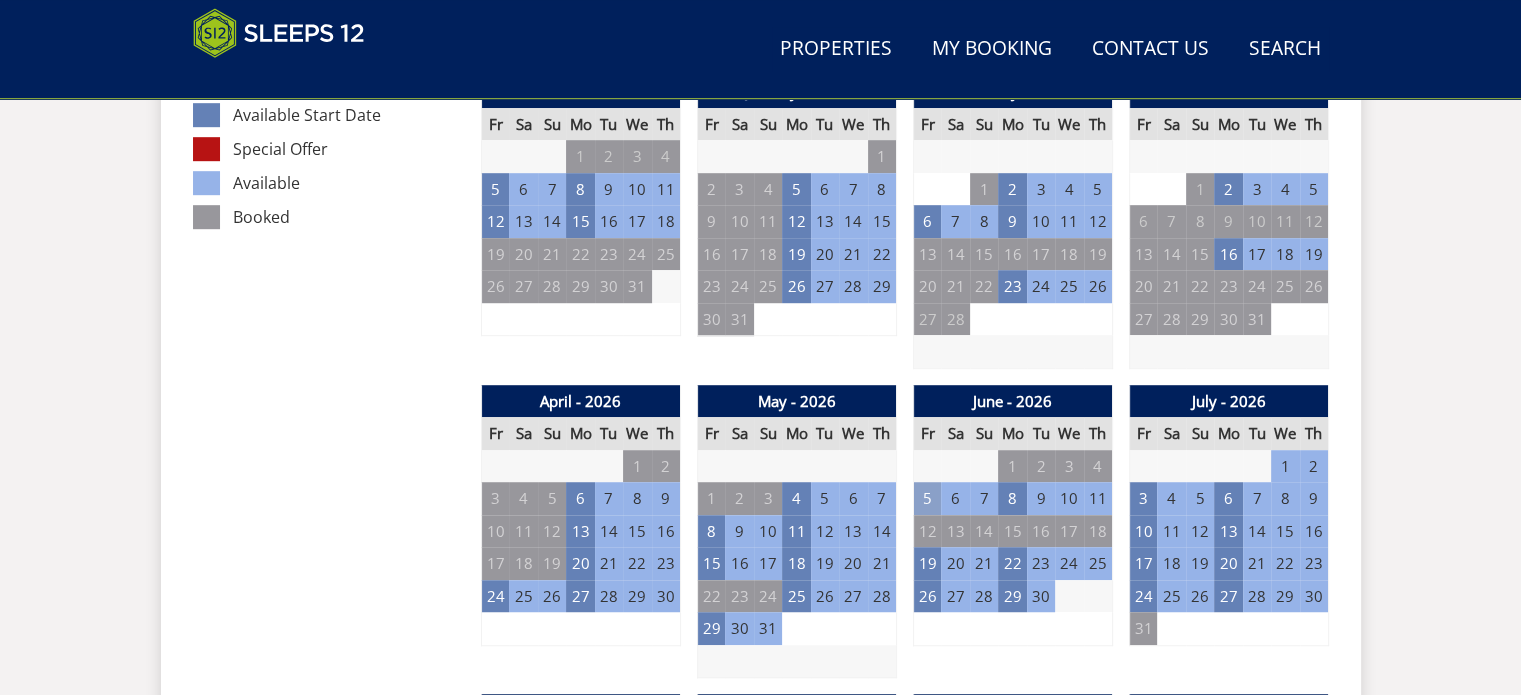 click on "5" at bounding box center [927, 498] 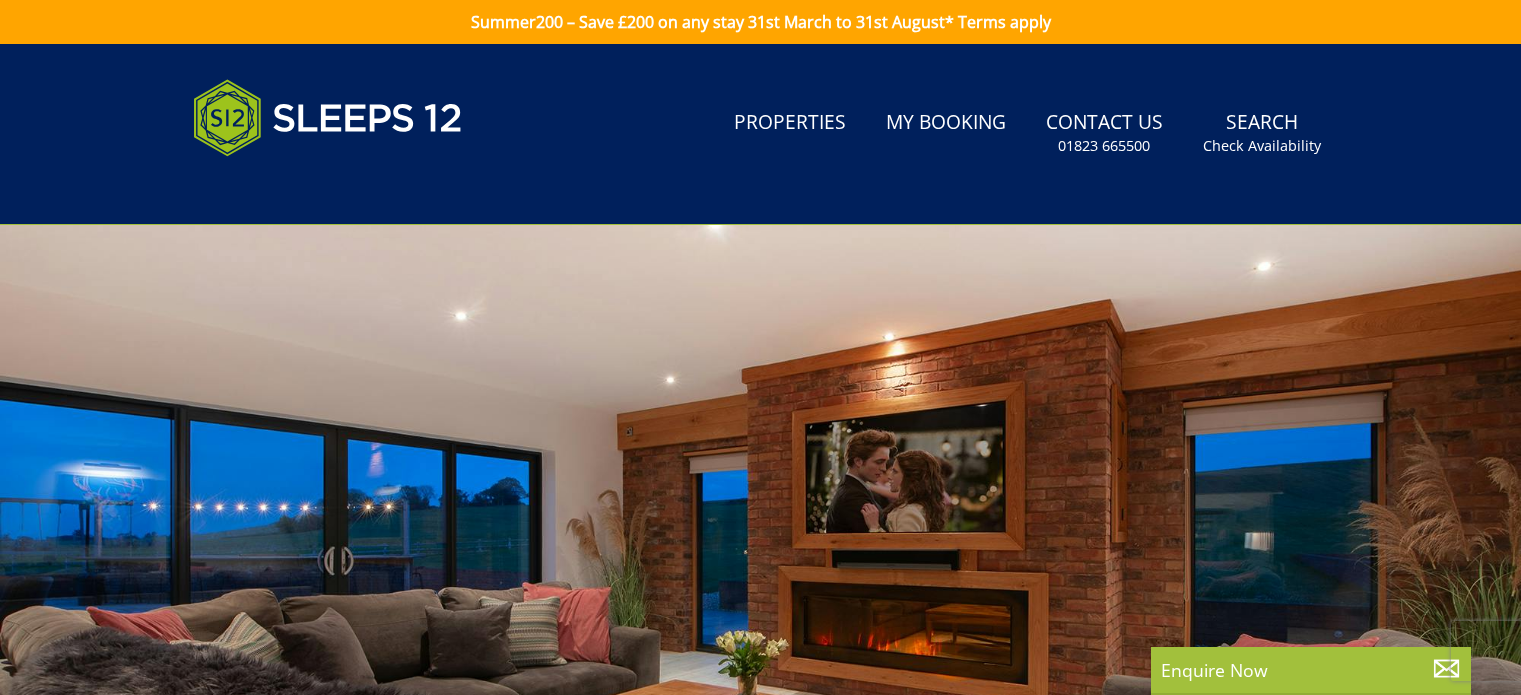 scroll, scrollTop: 0, scrollLeft: 0, axis: both 